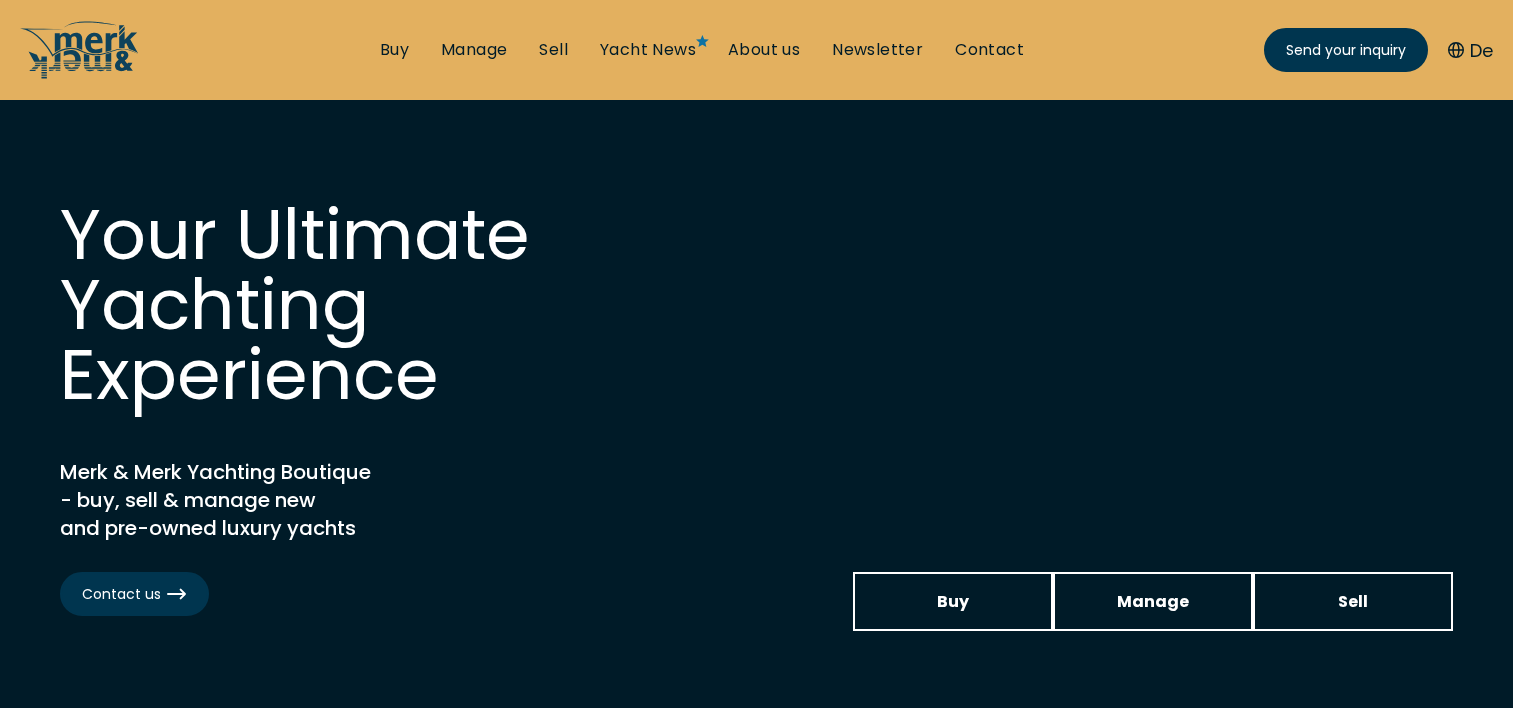 scroll, scrollTop: 0, scrollLeft: 0, axis: both 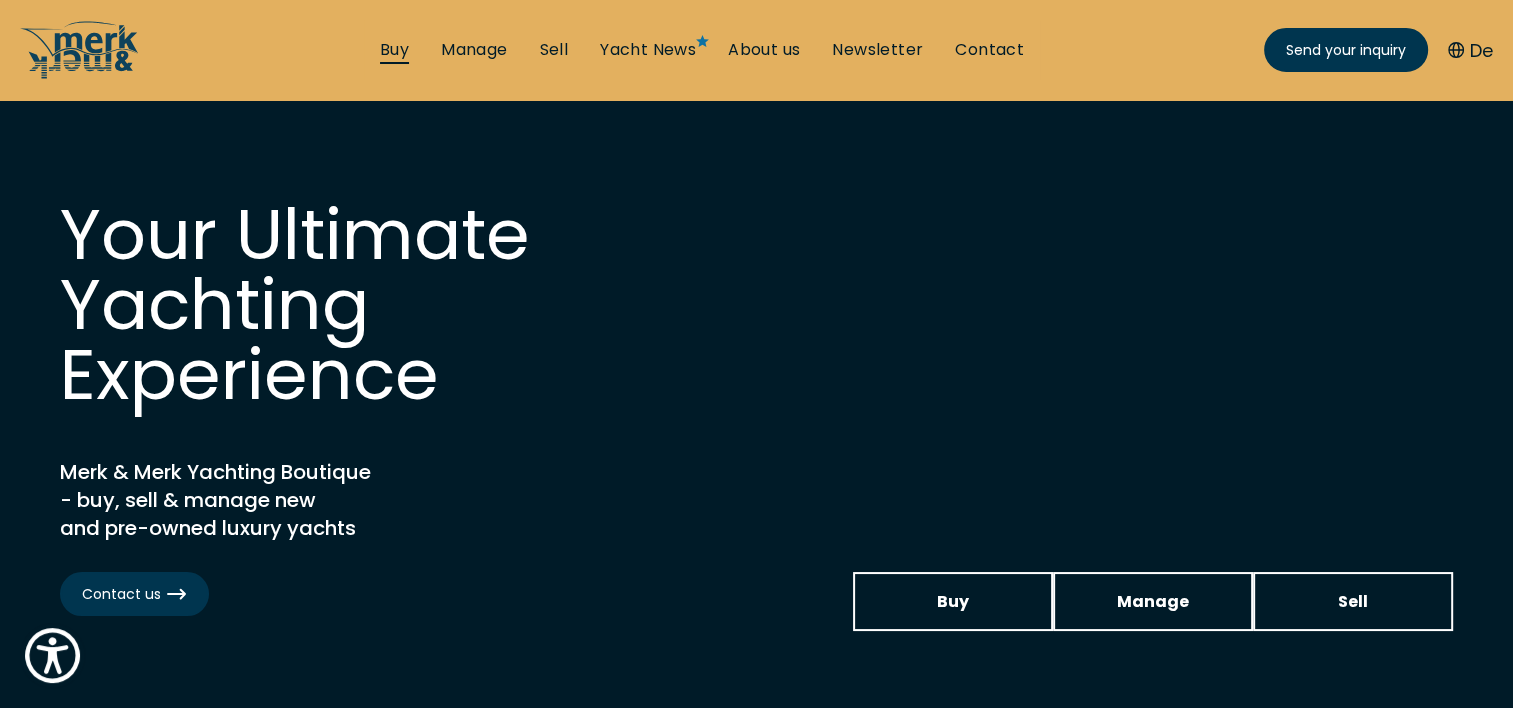 click on "Buy" at bounding box center (394, 50) 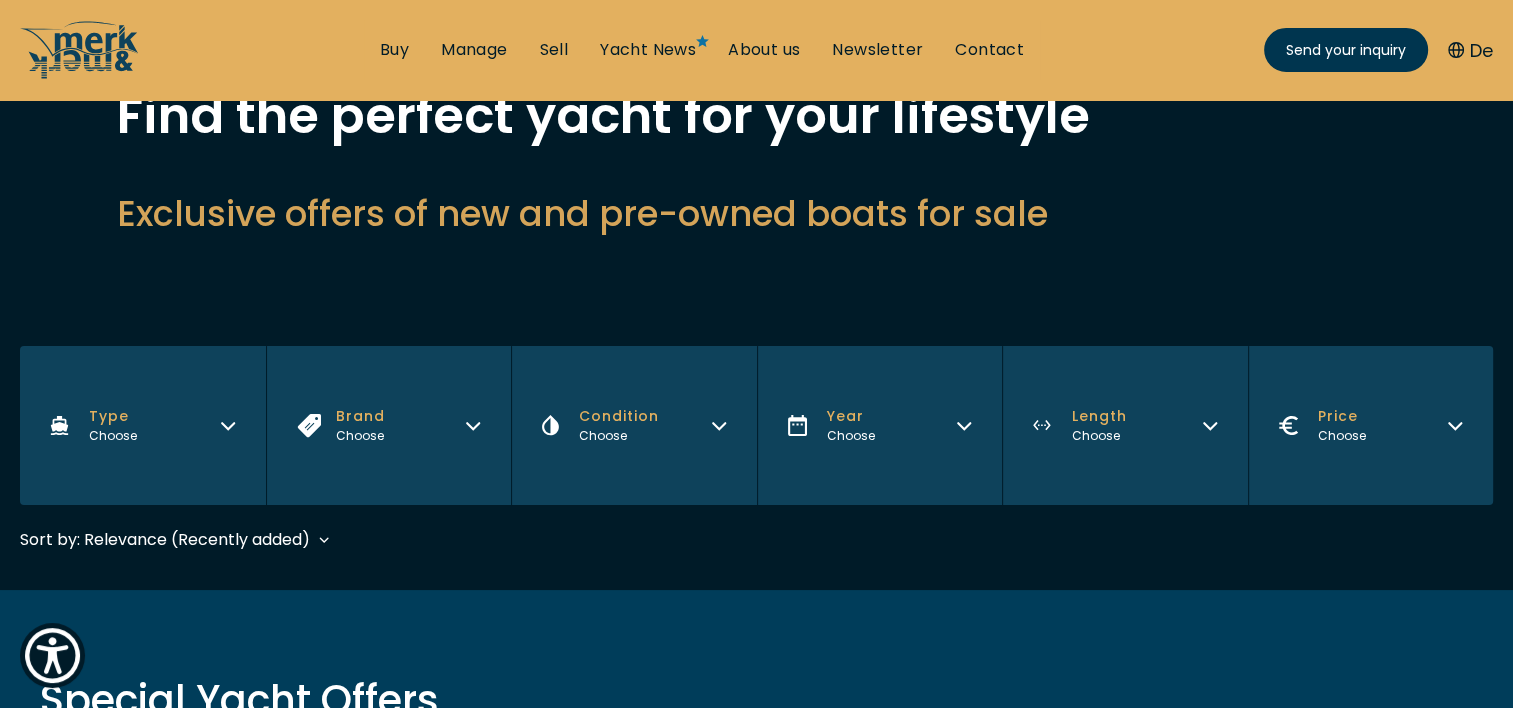 scroll, scrollTop: 200, scrollLeft: 0, axis: vertical 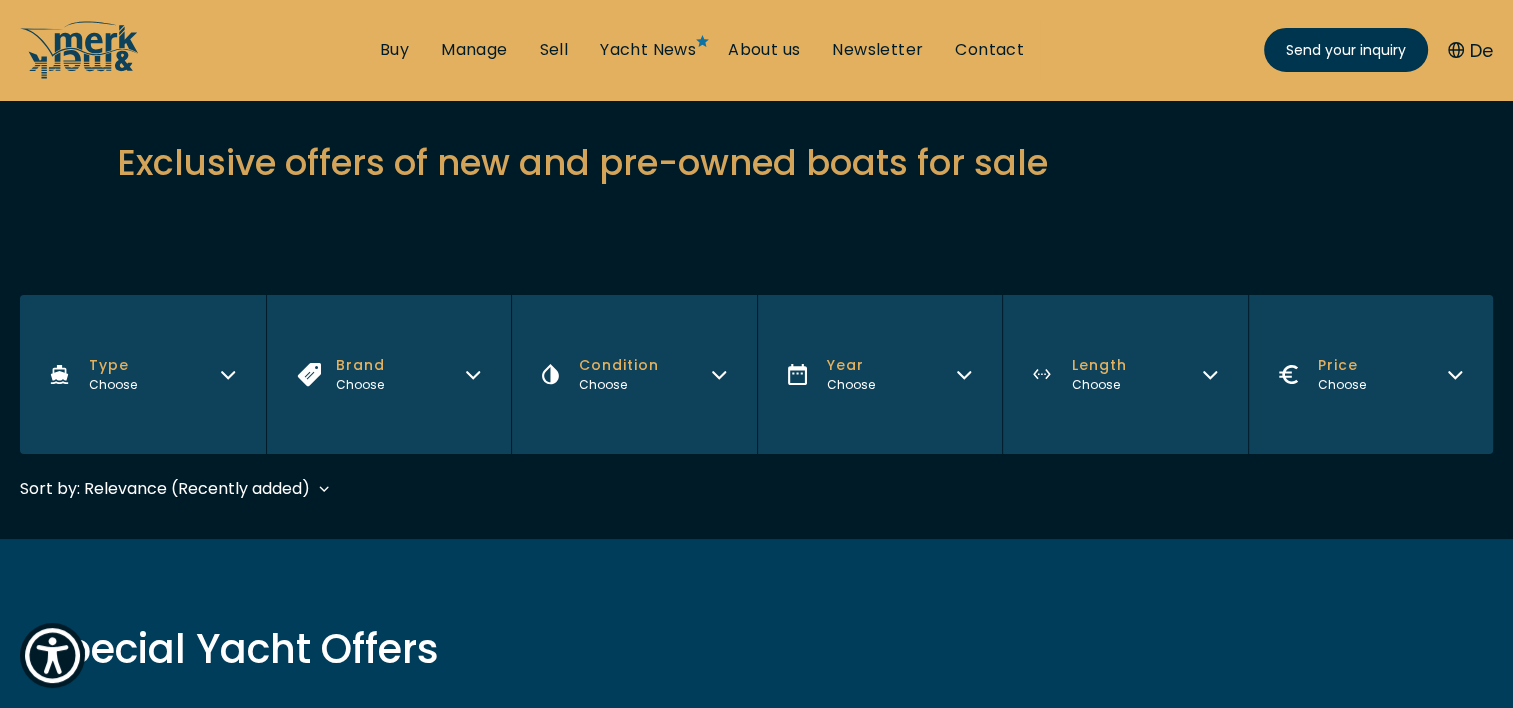 click 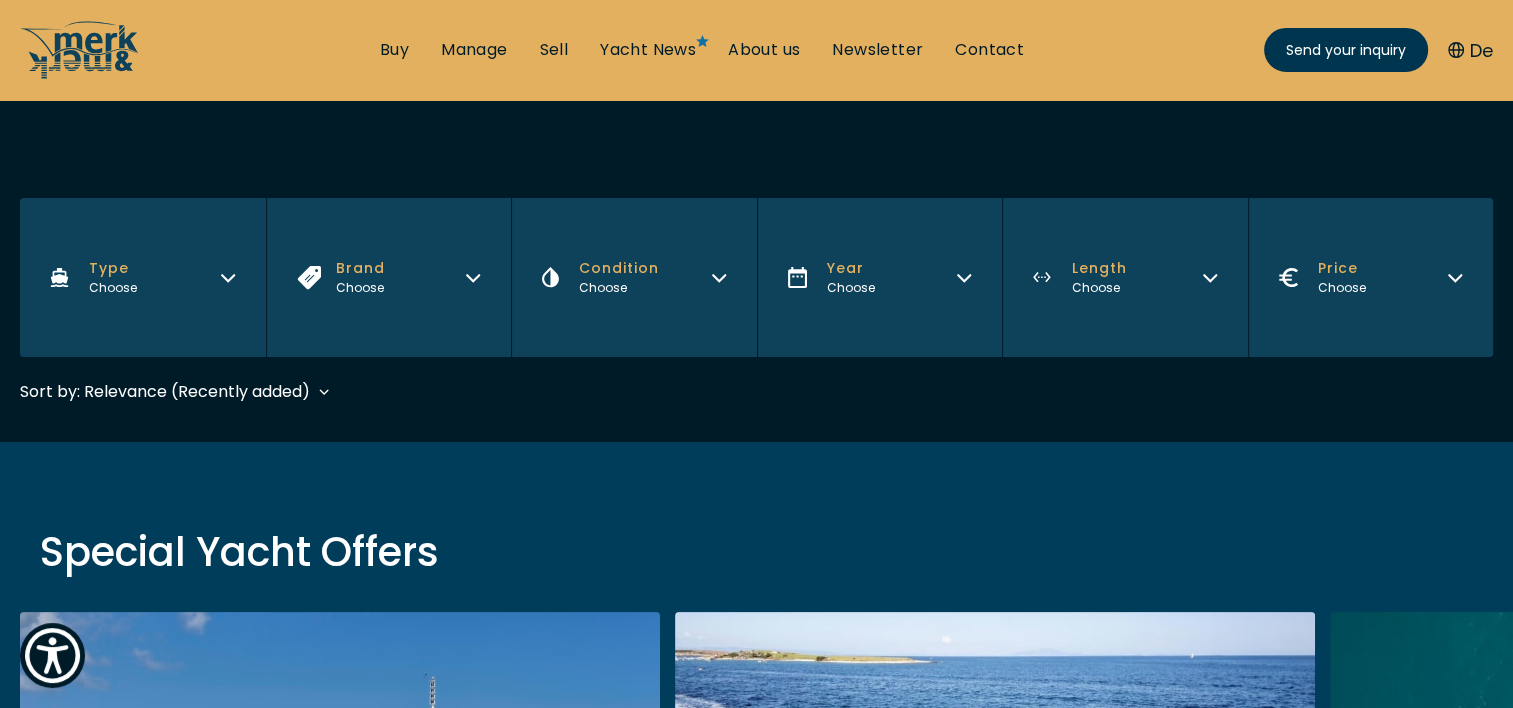 scroll, scrollTop: 300, scrollLeft: 0, axis: vertical 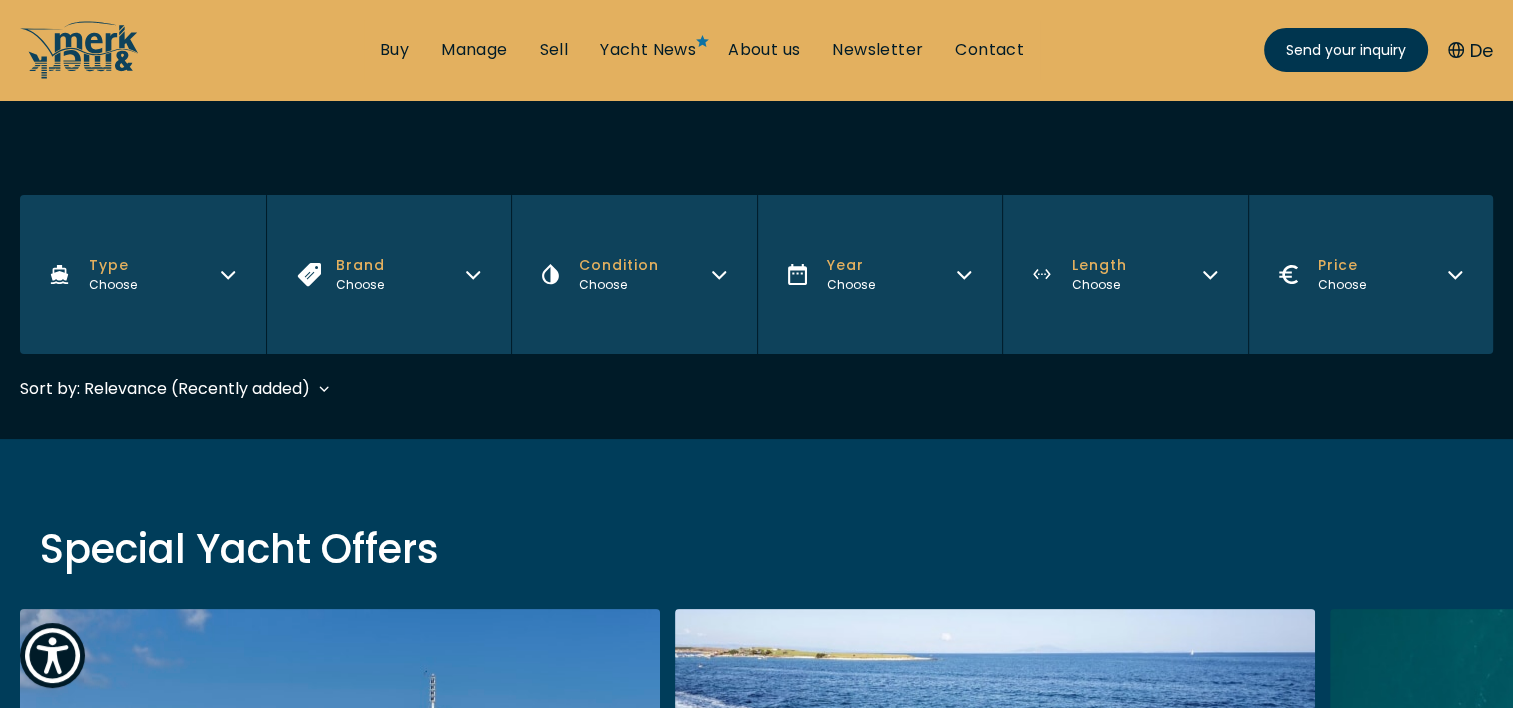 click 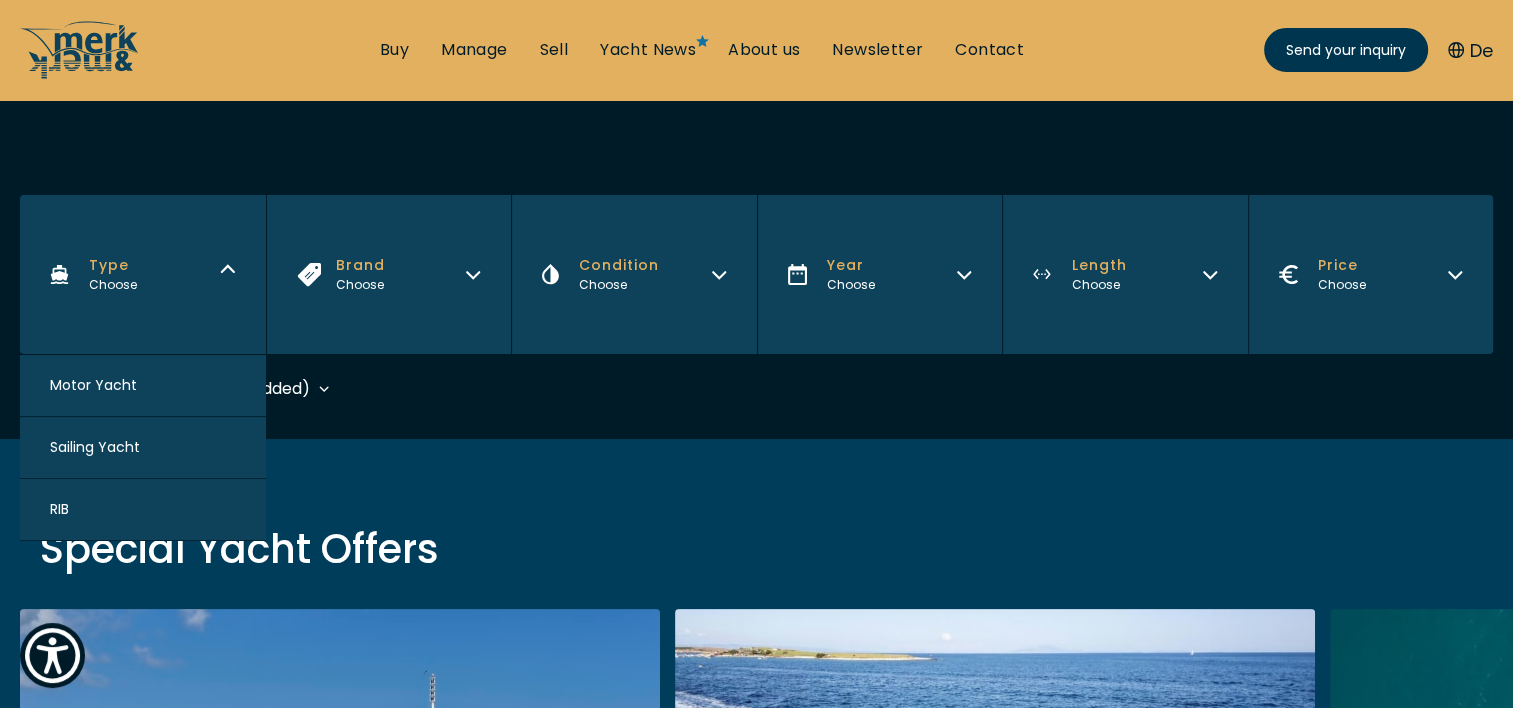click on "Motor Yacht" at bounding box center [93, 385] 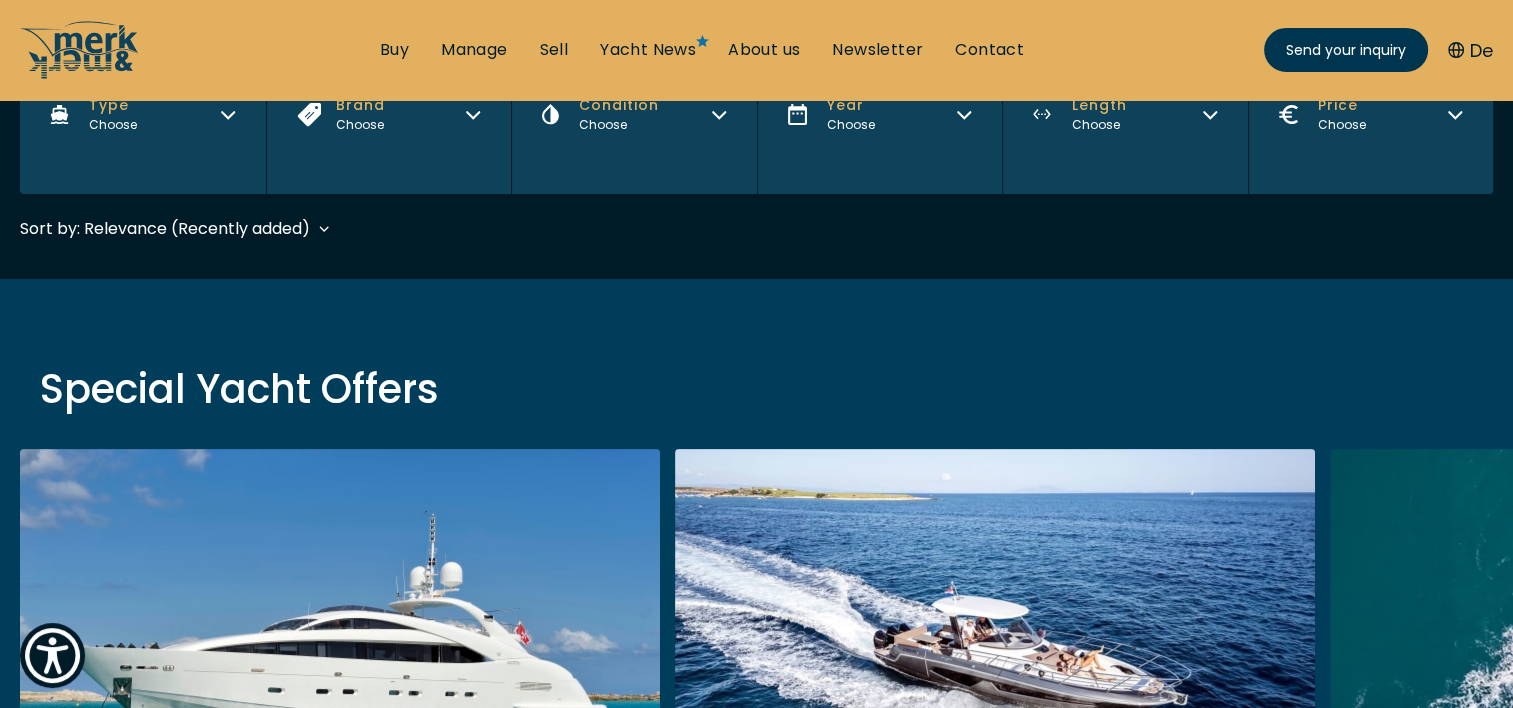 scroll, scrollTop: 495, scrollLeft: 0, axis: vertical 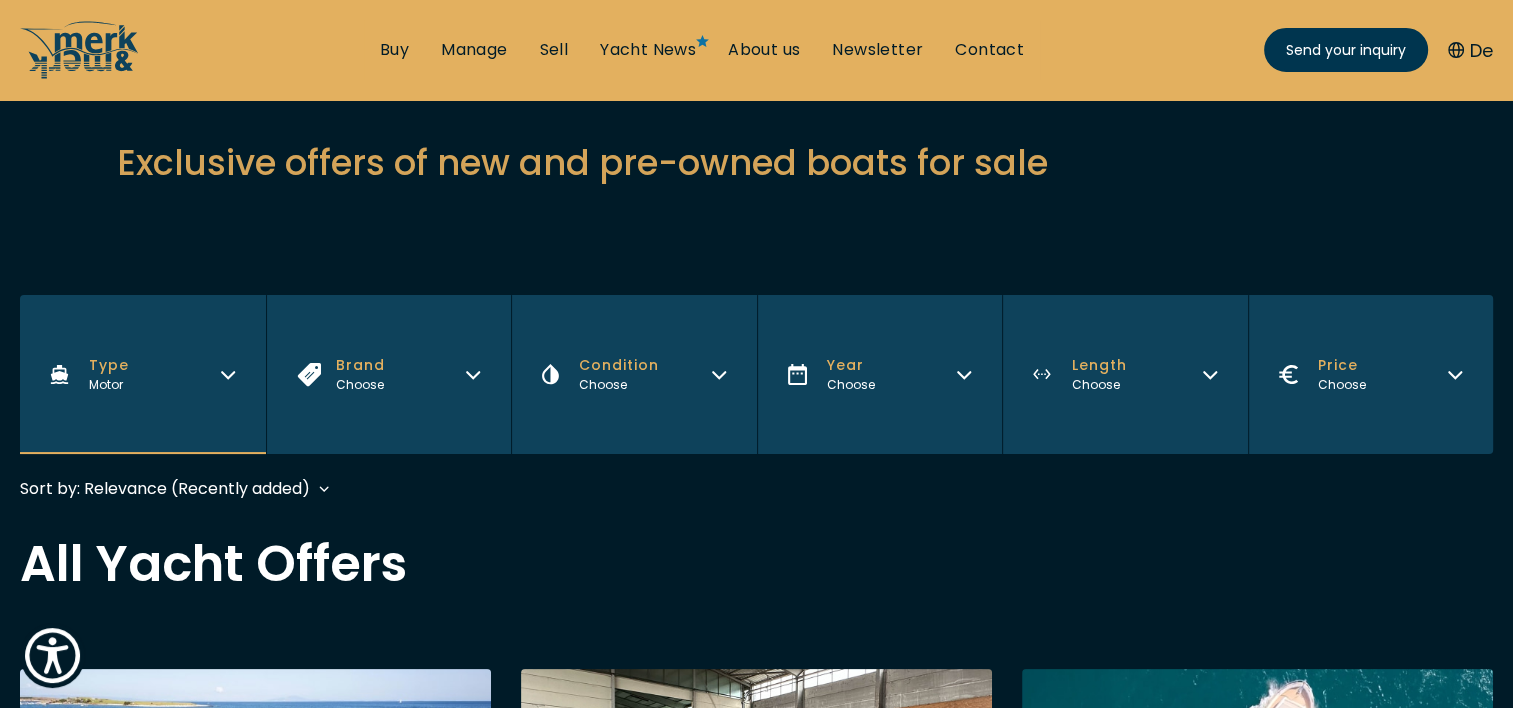 click 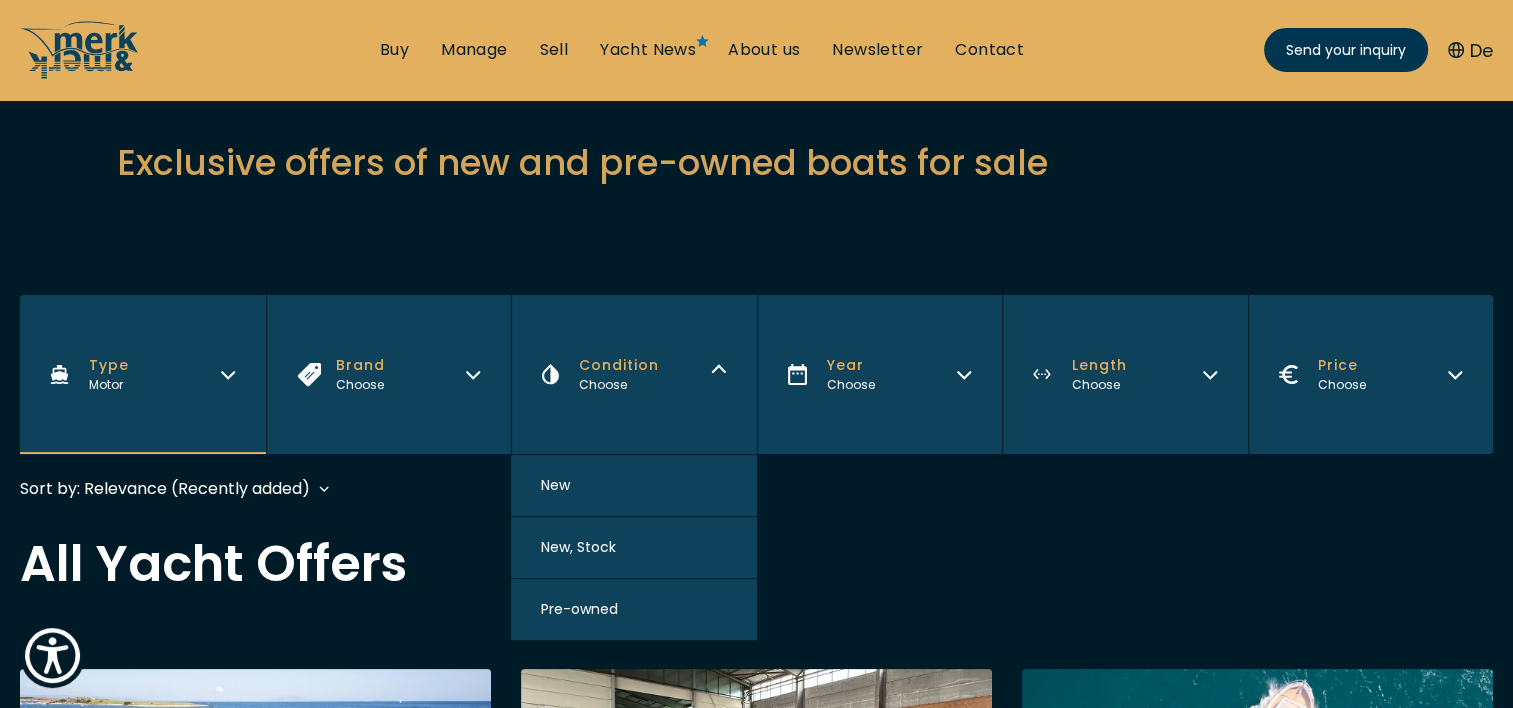 click 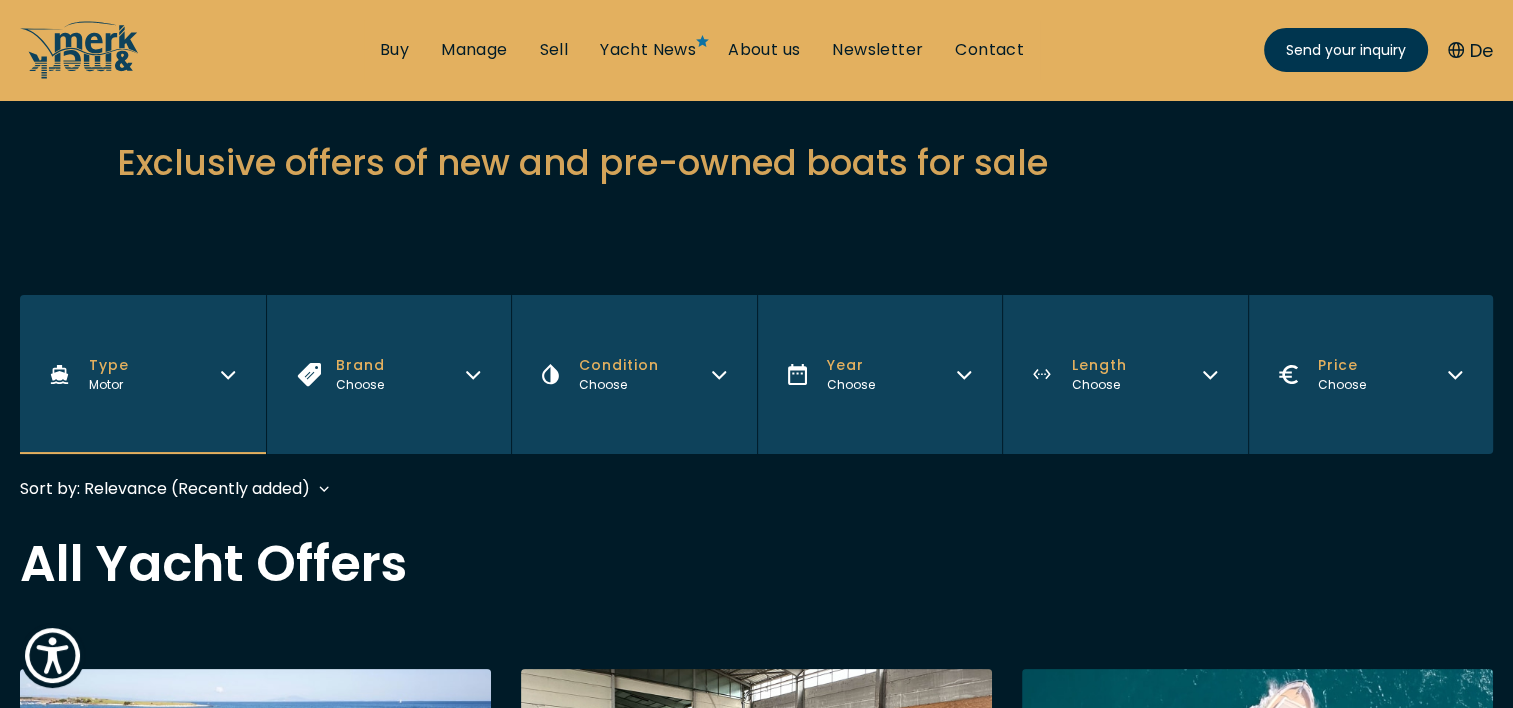 click 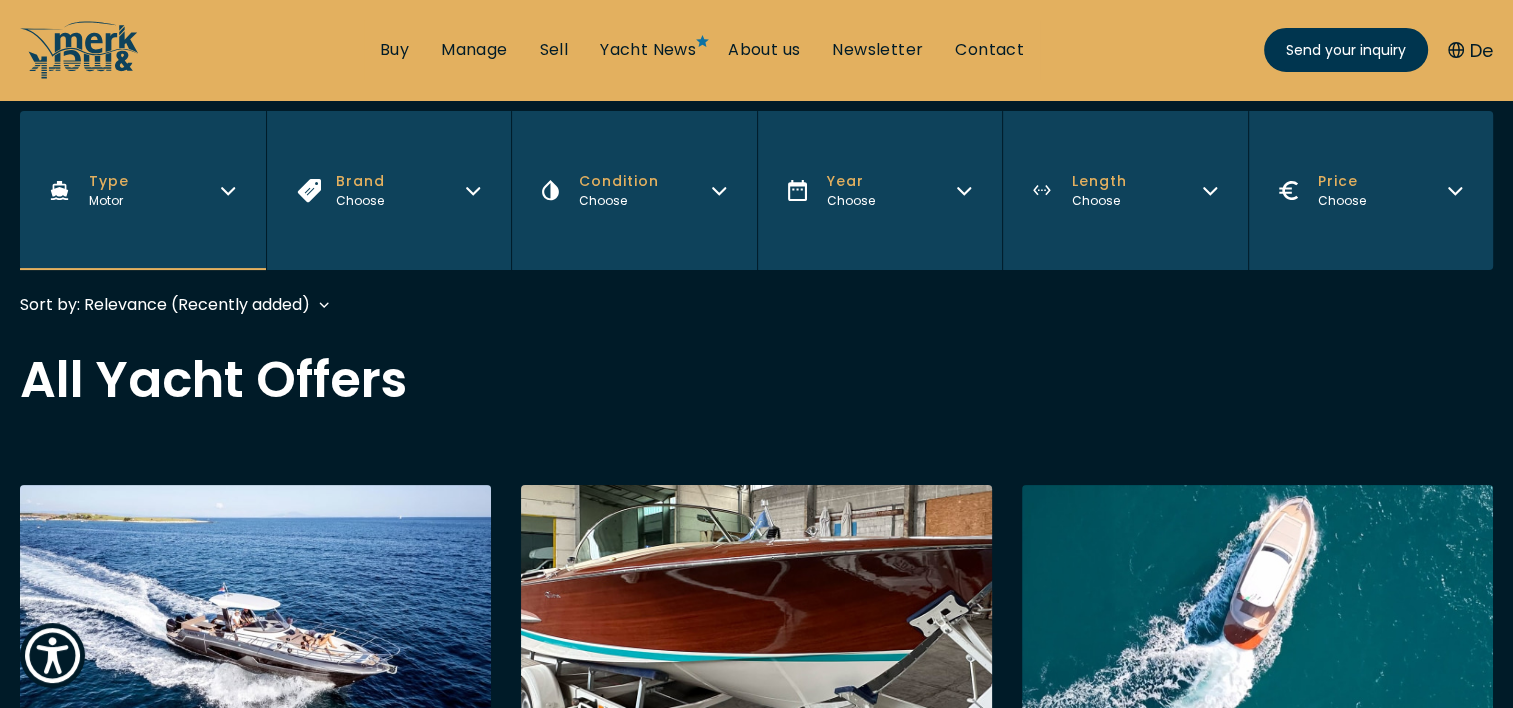 scroll, scrollTop: 400, scrollLeft: 0, axis: vertical 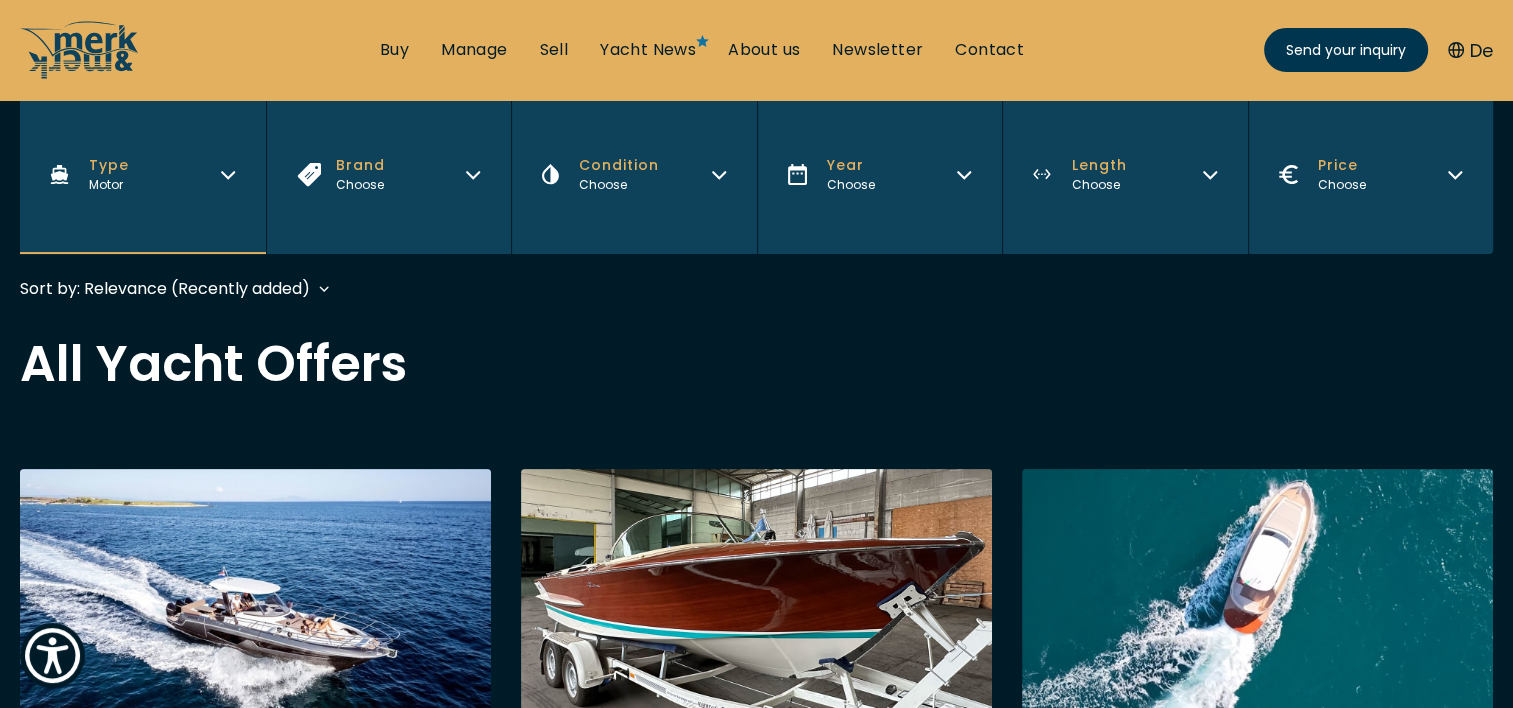 click 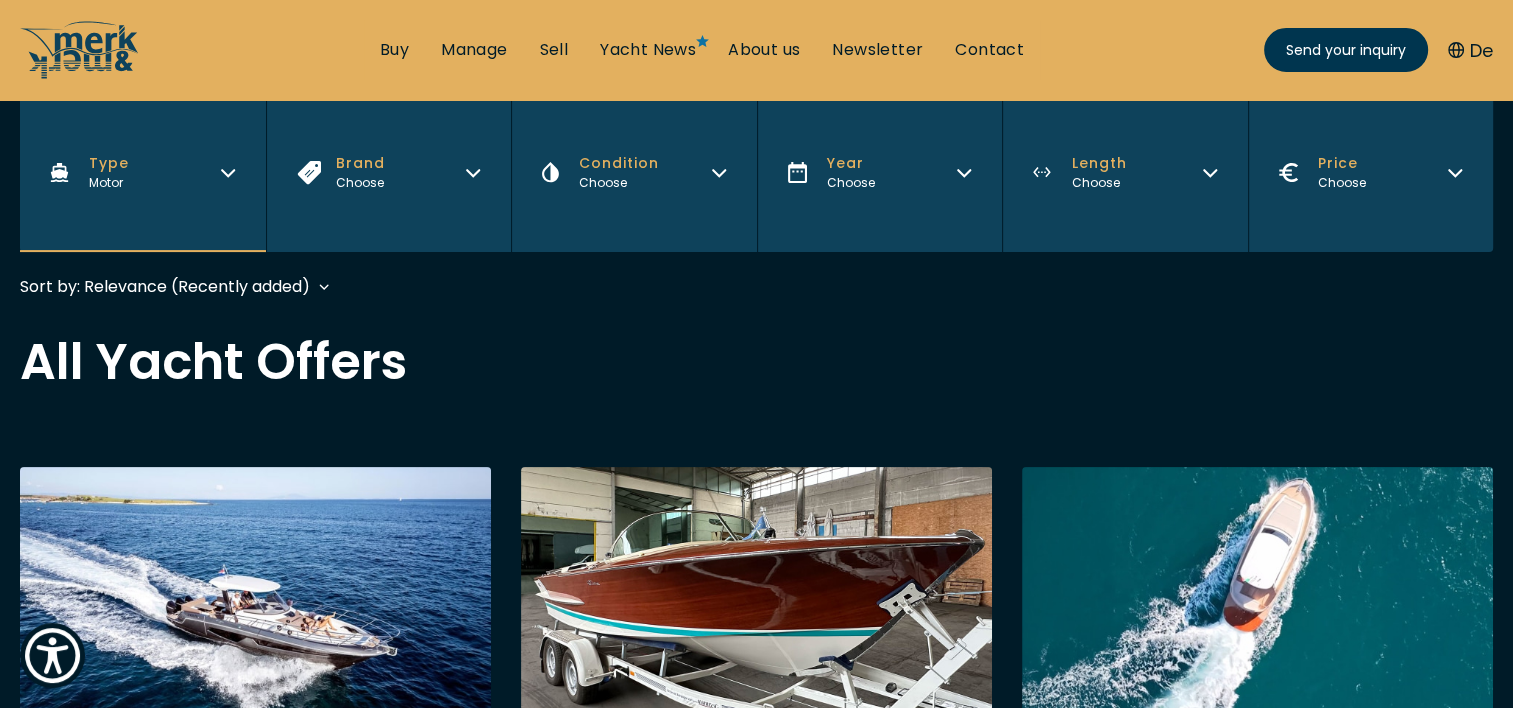 scroll, scrollTop: 400, scrollLeft: 0, axis: vertical 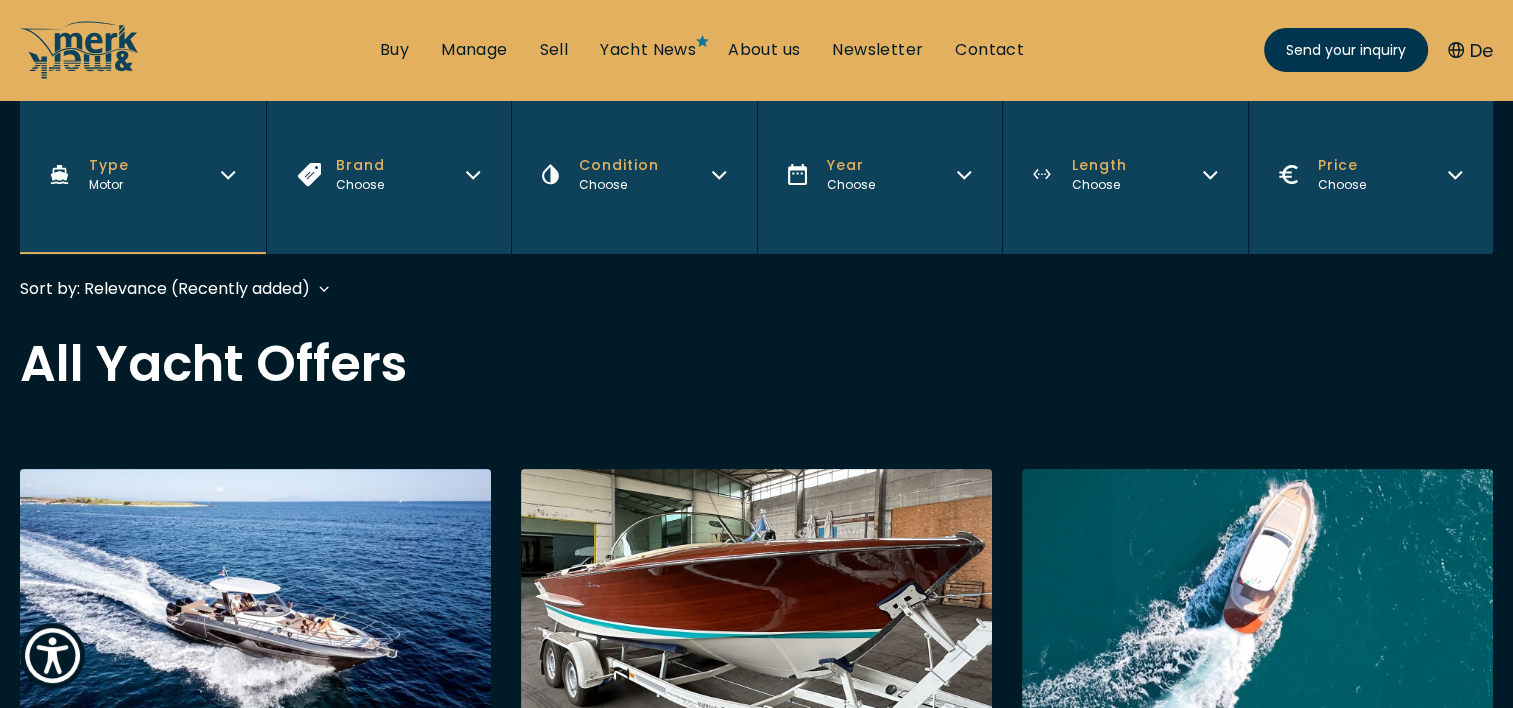 click 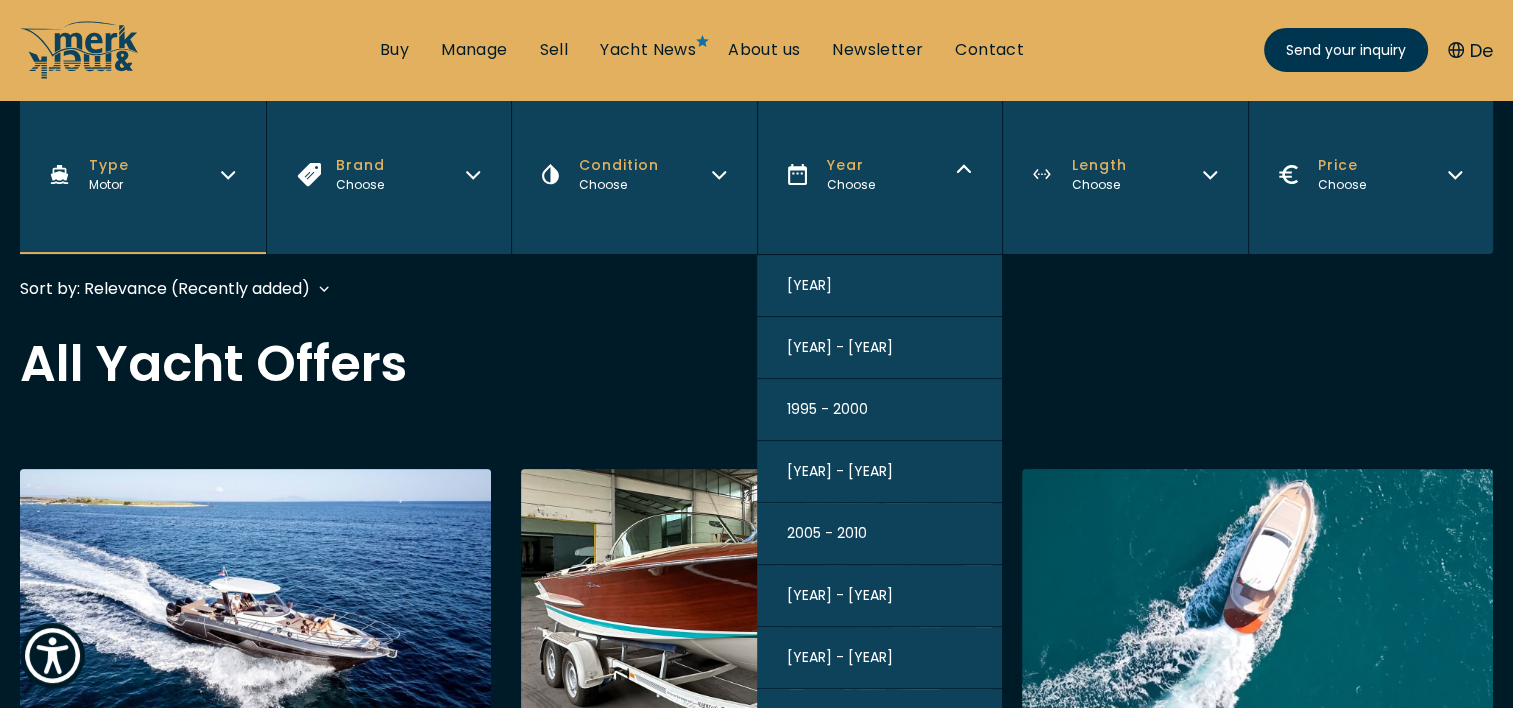 click on "2015 - 2020" at bounding box center [840, 657] 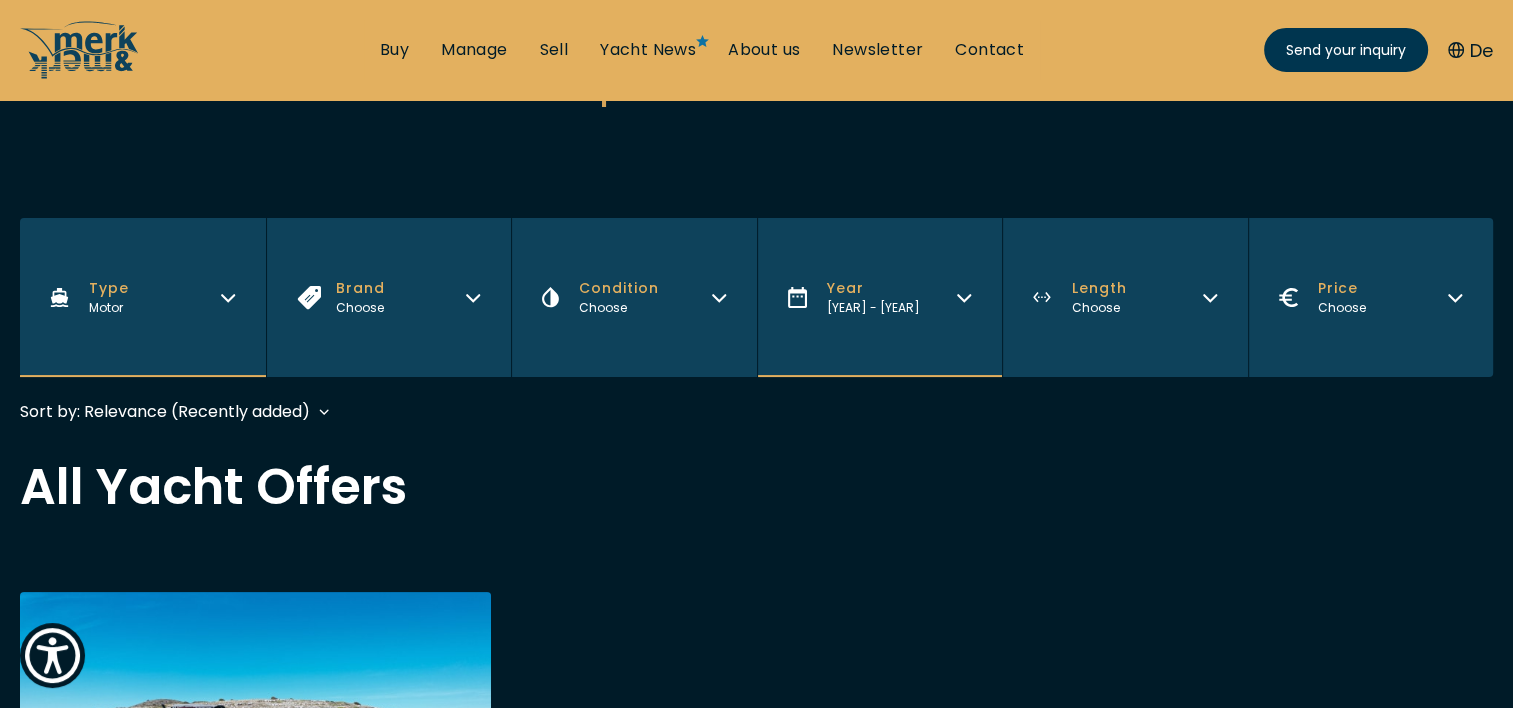 scroll, scrollTop: 300, scrollLeft: 0, axis: vertical 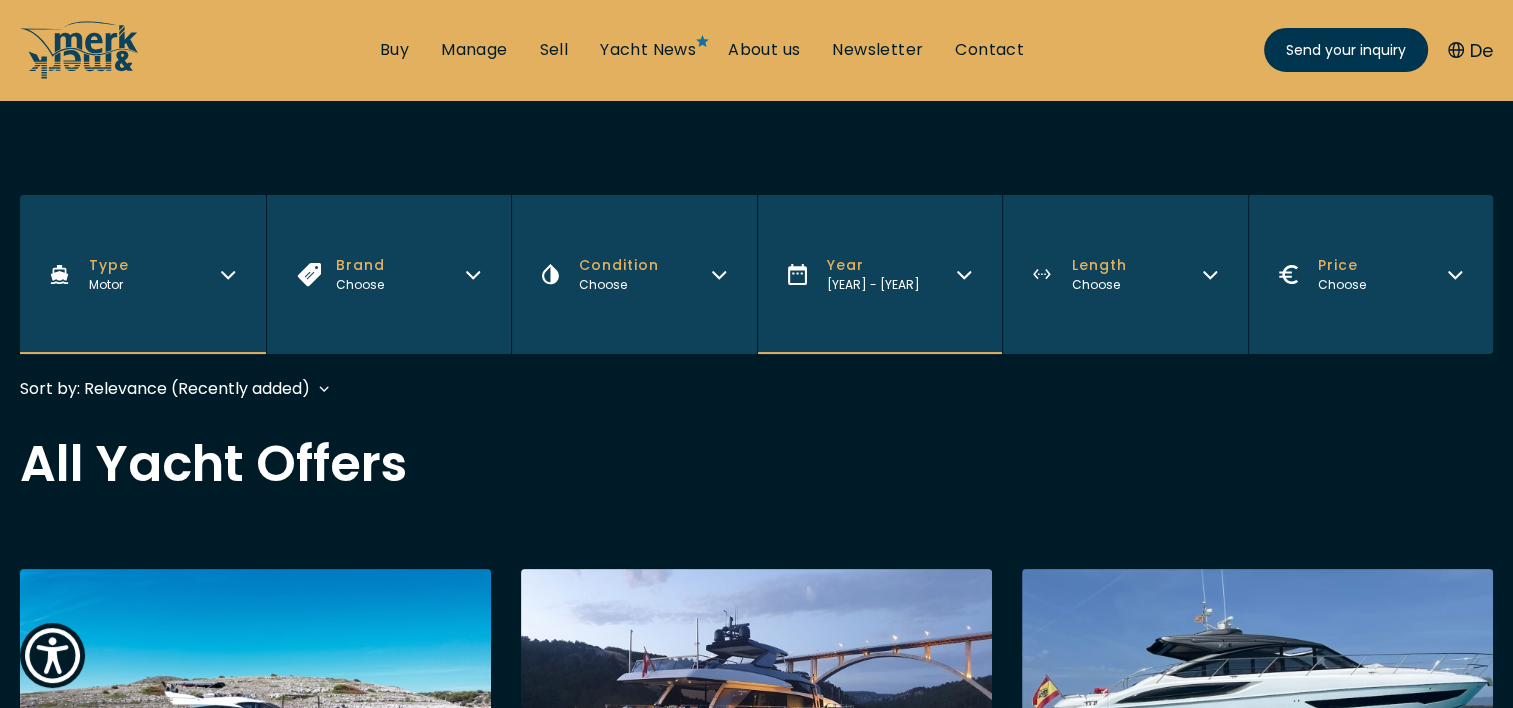 click 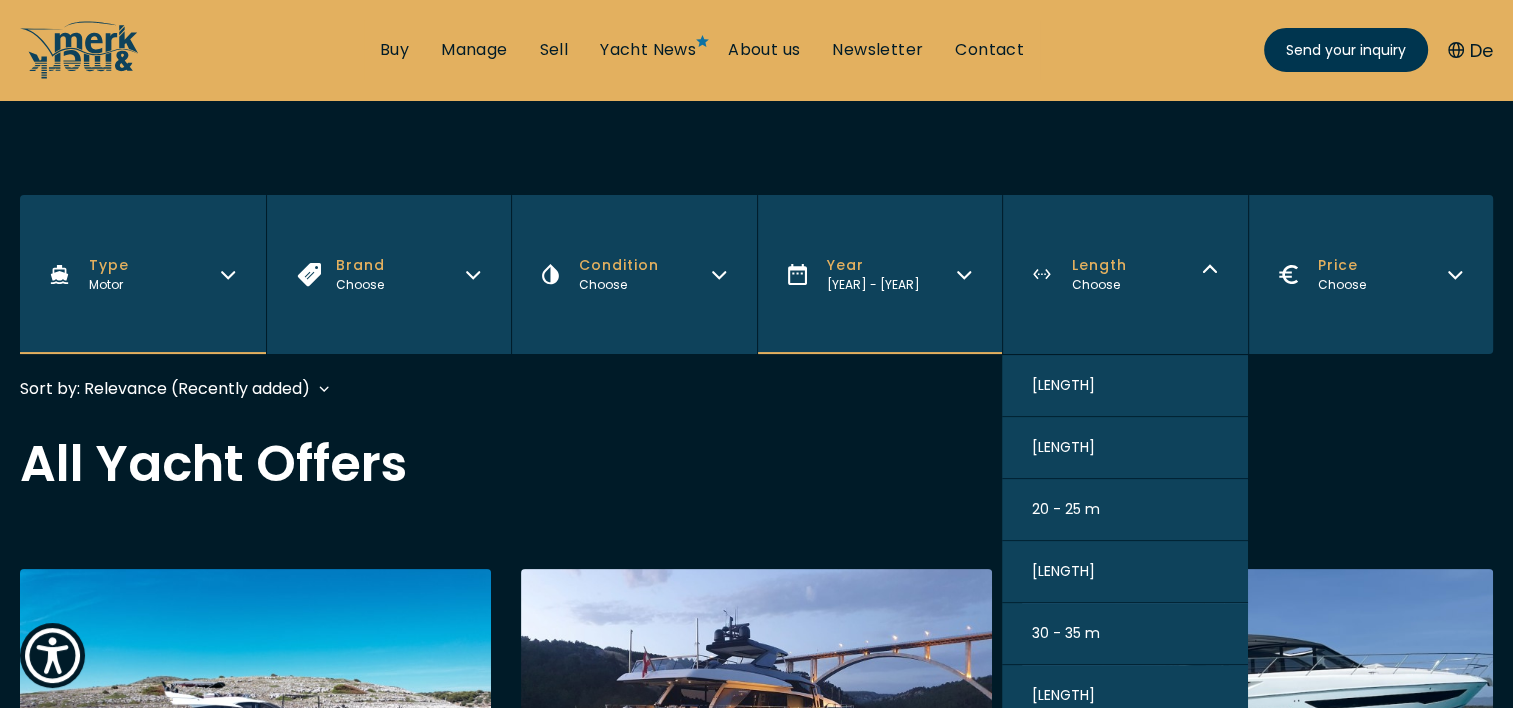 click on "15 - 20 m" at bounding box center [1063, 447] 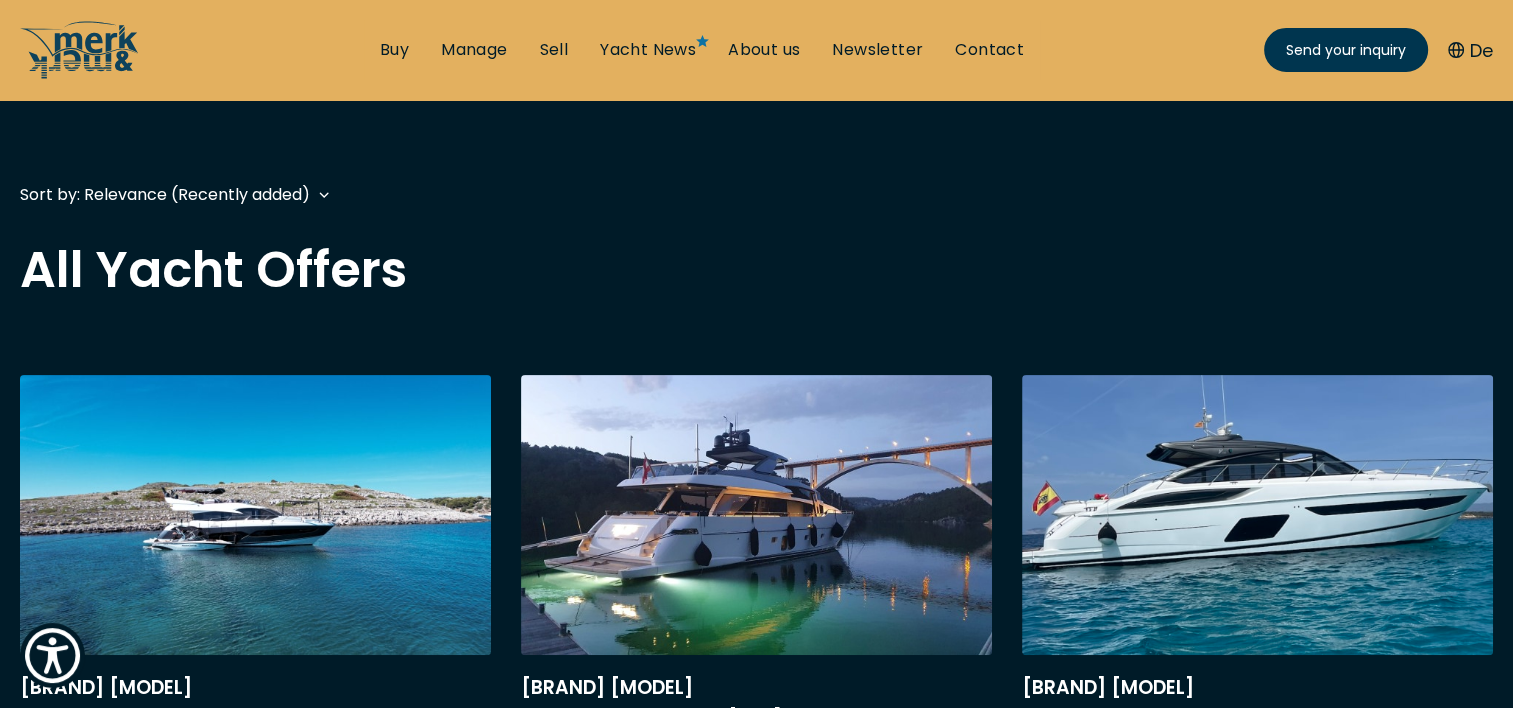 scroll, scrollTop: 495, scrollLeft: 0, axis: vertical 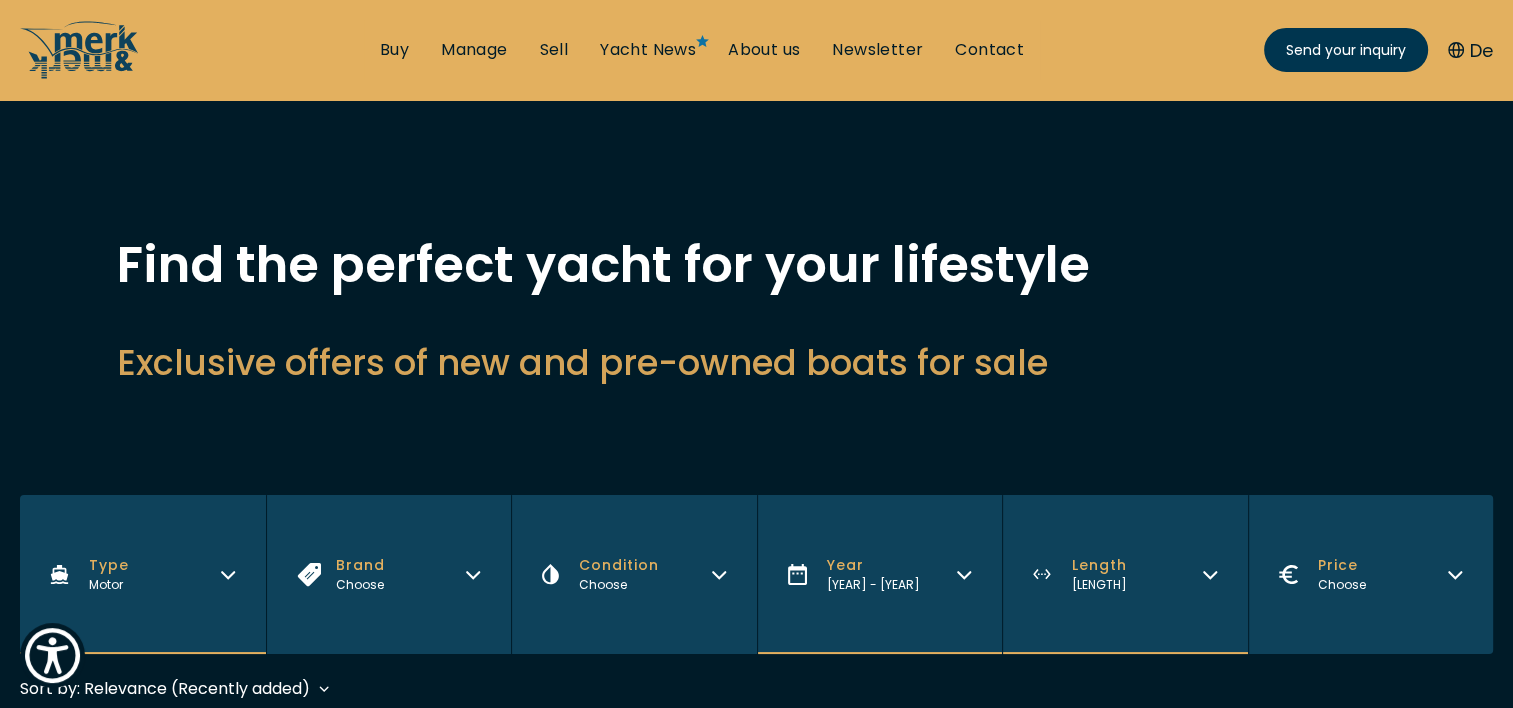 click 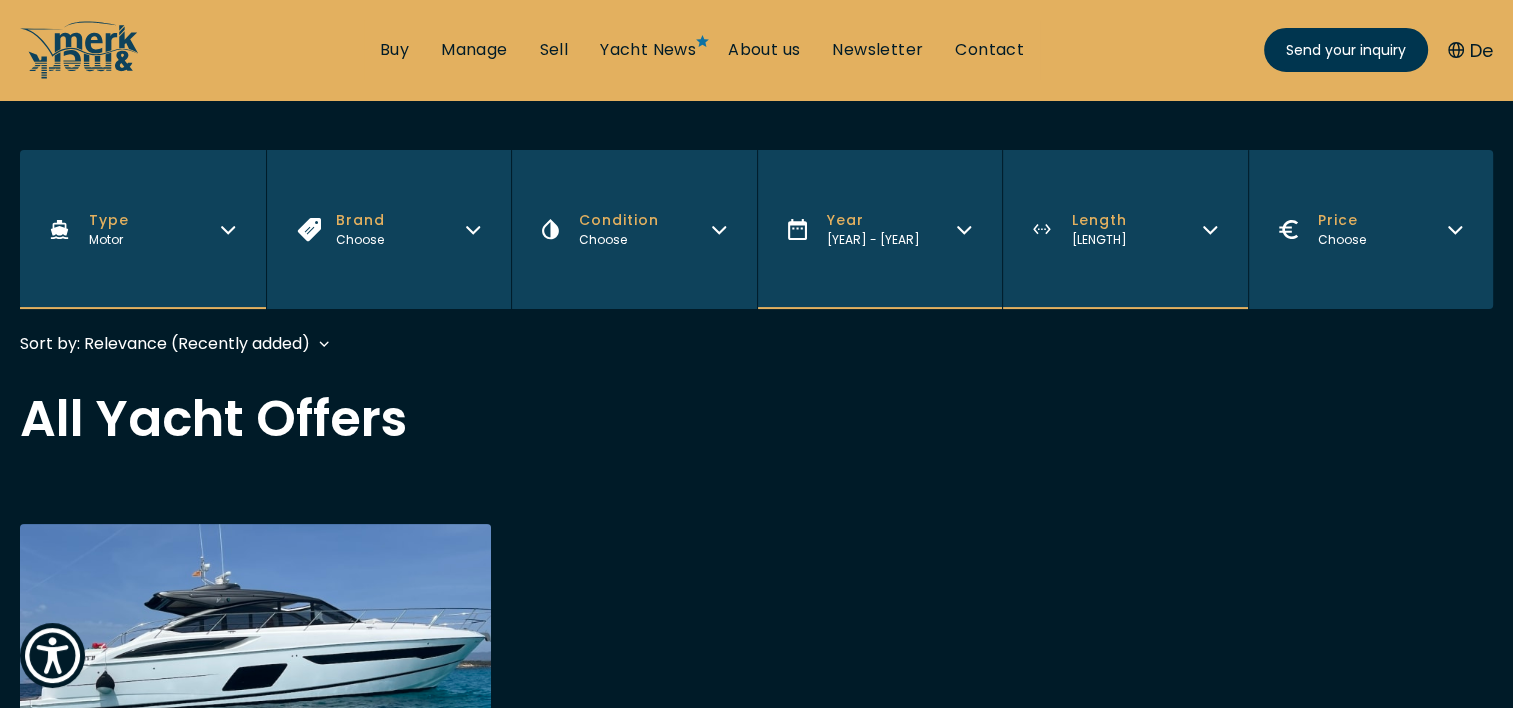 scroll, scrollTop: 300, scrollLeft: 0, axis: vertical 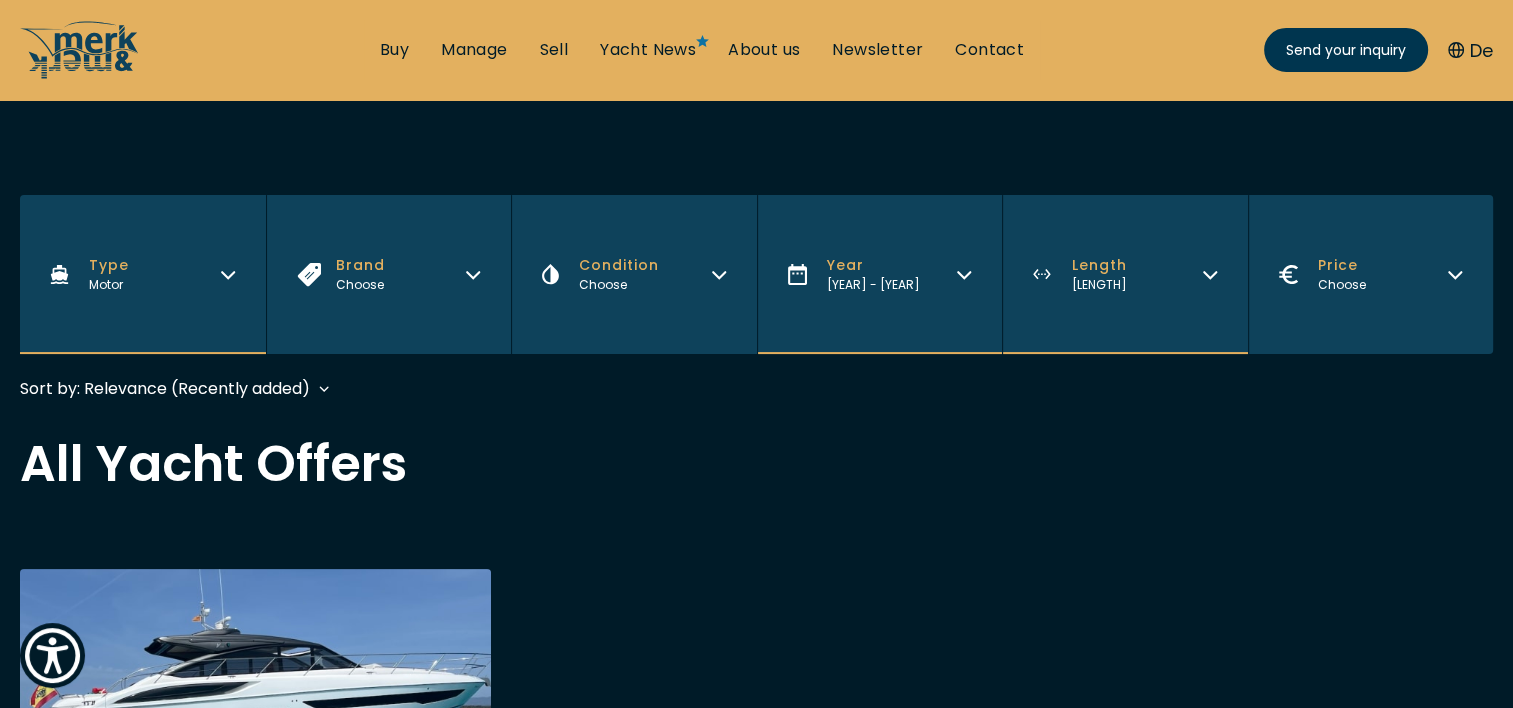 click 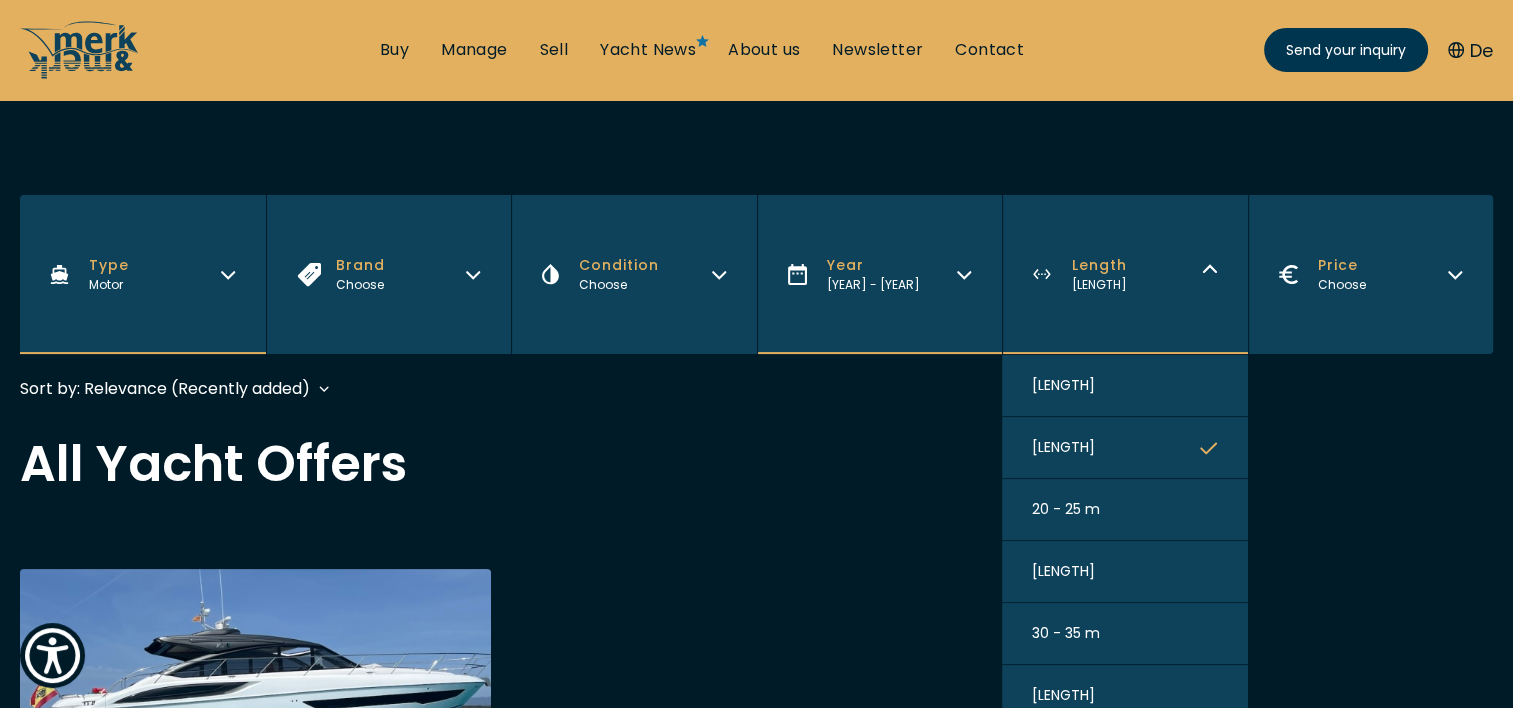 click on "10 - 15 m" at bounding box center (1063, 385) 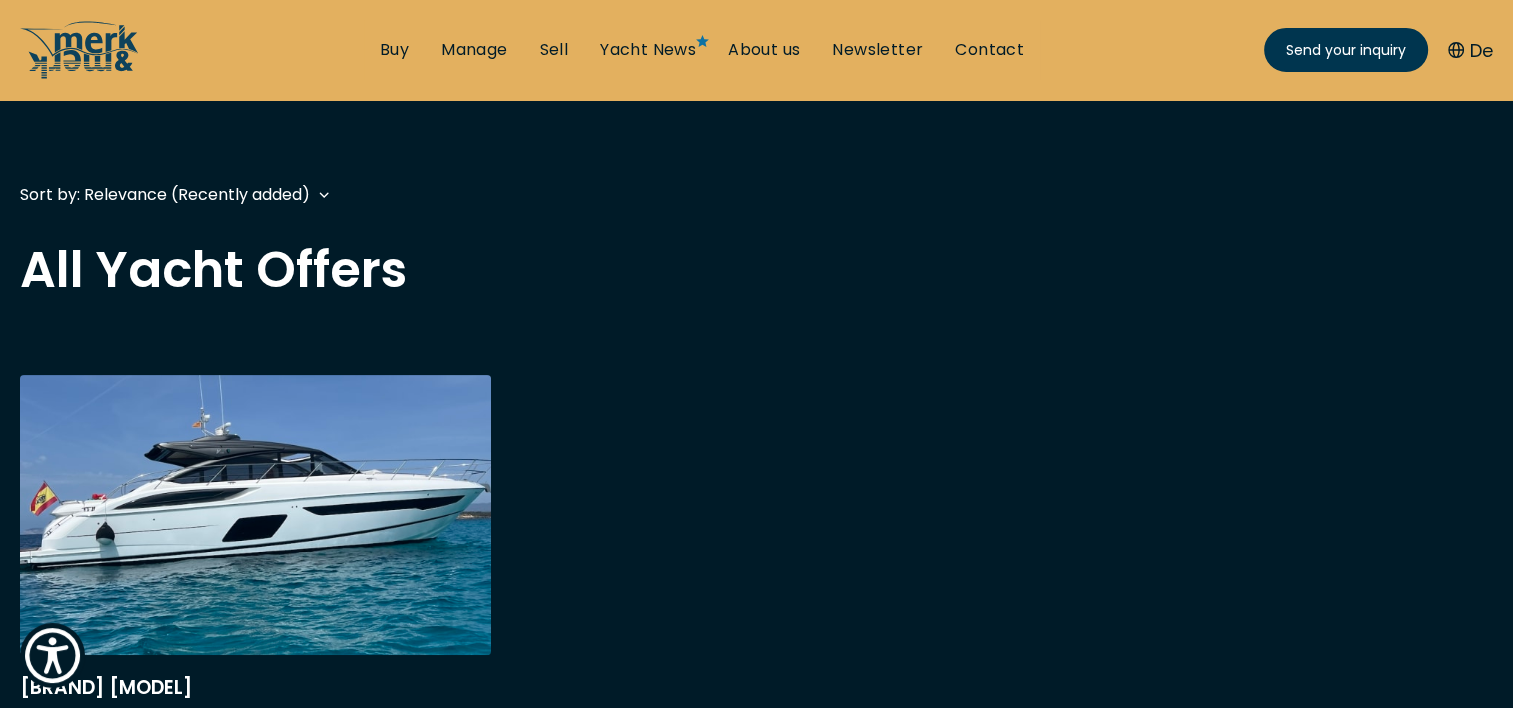 scroll, scrollTop: 495, scrollLeft: 0, axis: vertical 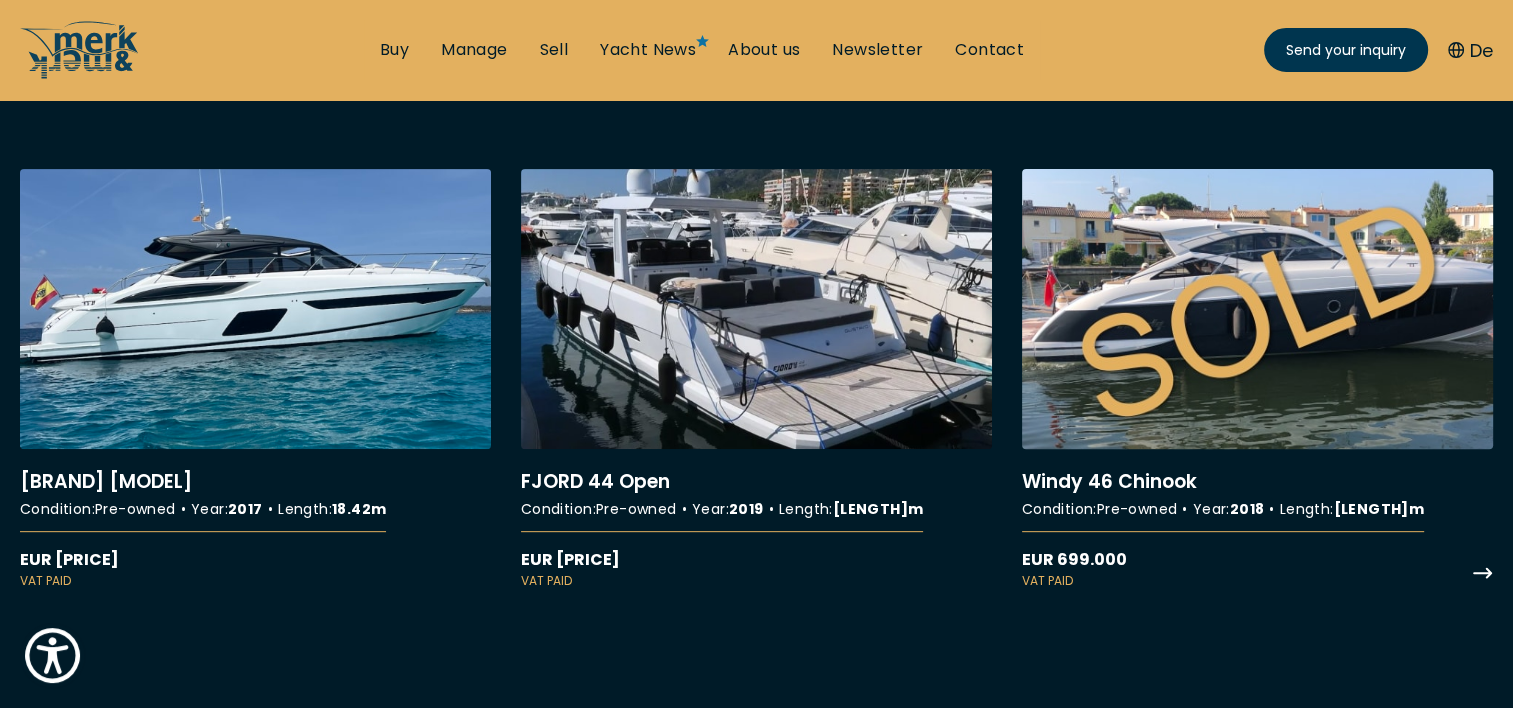 click on "More details about  Princess V58 Princess V58 Condition :  Pre-owned Year :  2017 Length :  18.42  m EUR   1.060.000   VAT paid More details about  FJORD 44 Open FJORD 44 Open Condition :  Pre-owned Year :  2019 Length :  13.45  m EUR   655.000   VAT paid More details about  Windy 46 Chinook Windy 46 Chinook Condition :  Pre-owned Year :  2018 Length :  13.05  m EUR   699.000   VAT paid" at bounding box center (756, 399) 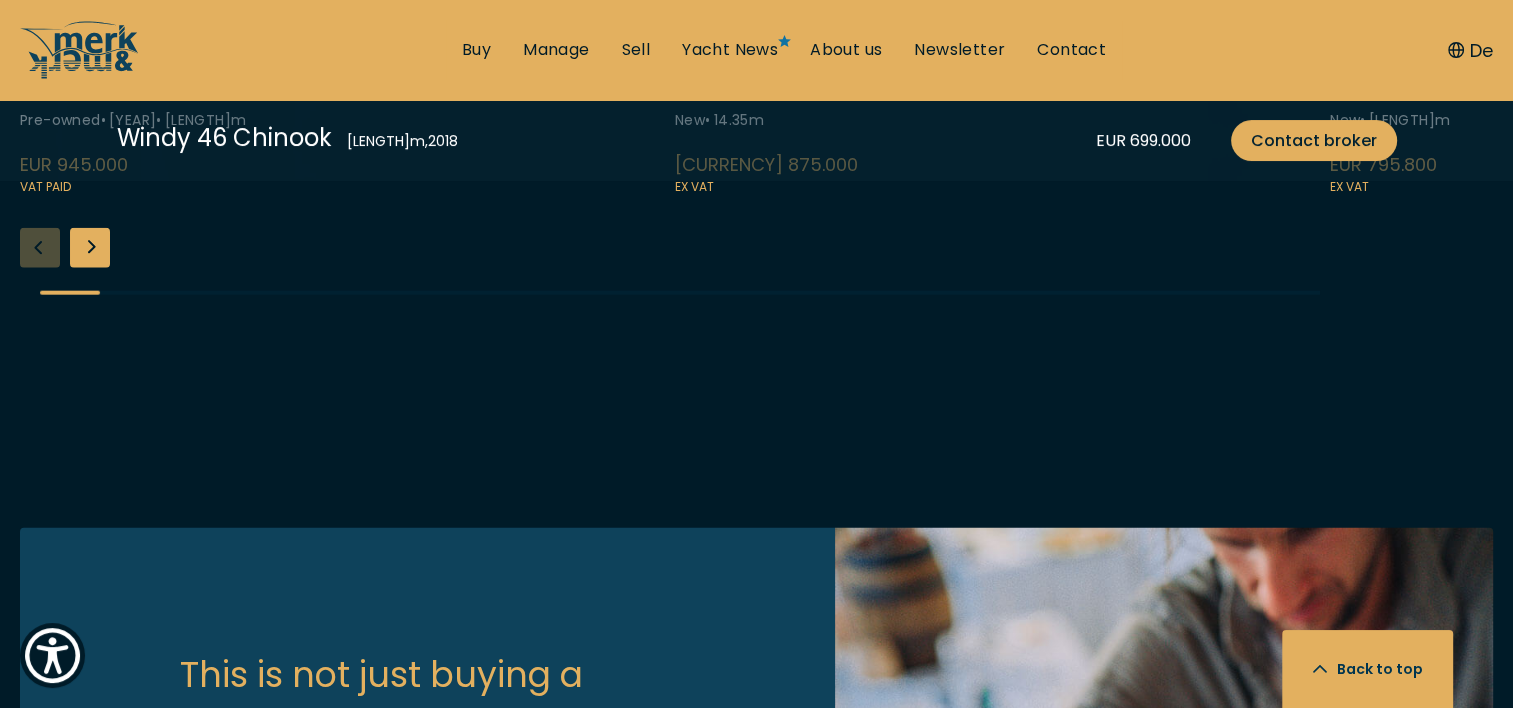 scroll, scrollTop: 4800, scrollLeft: 0, axis: vertical 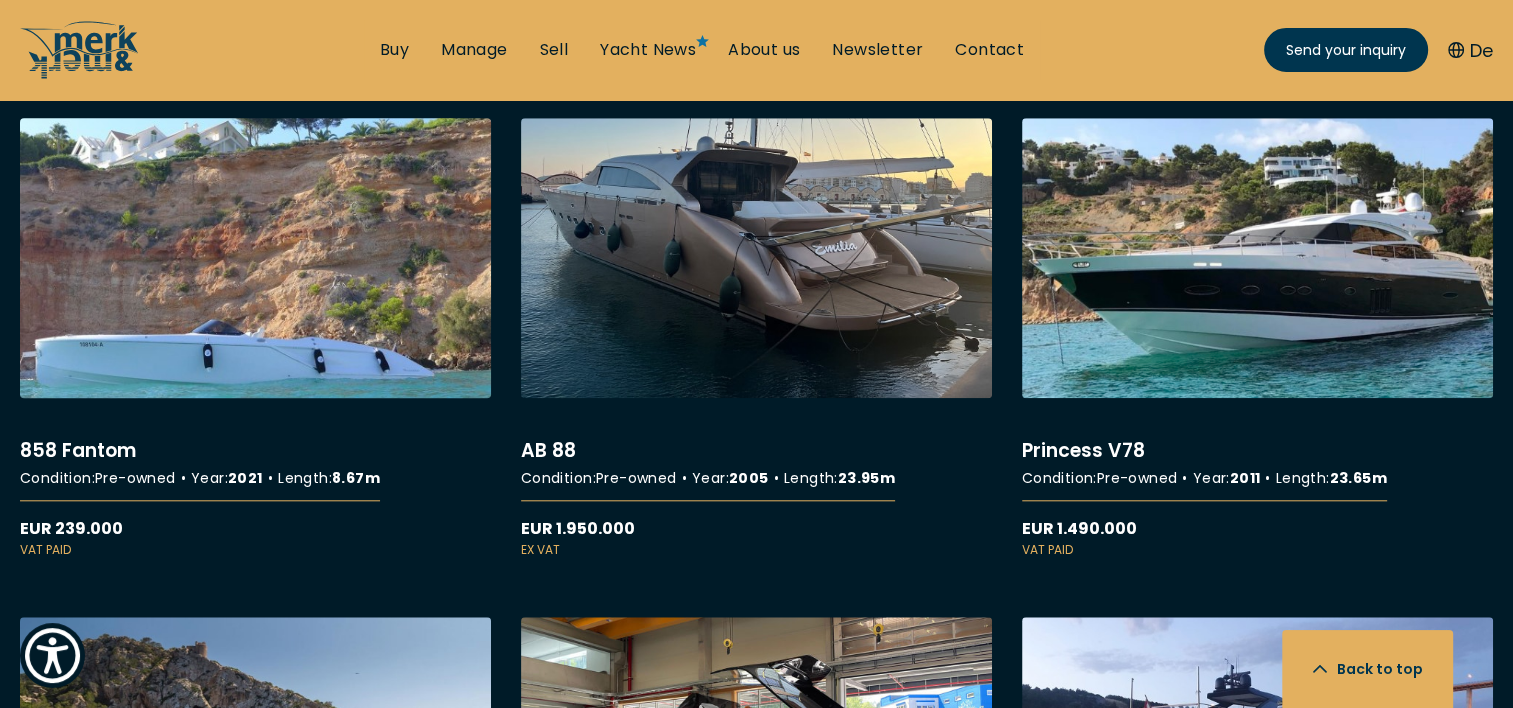 click on "More details about  858 Fantom" at bounding box center [255, 338] 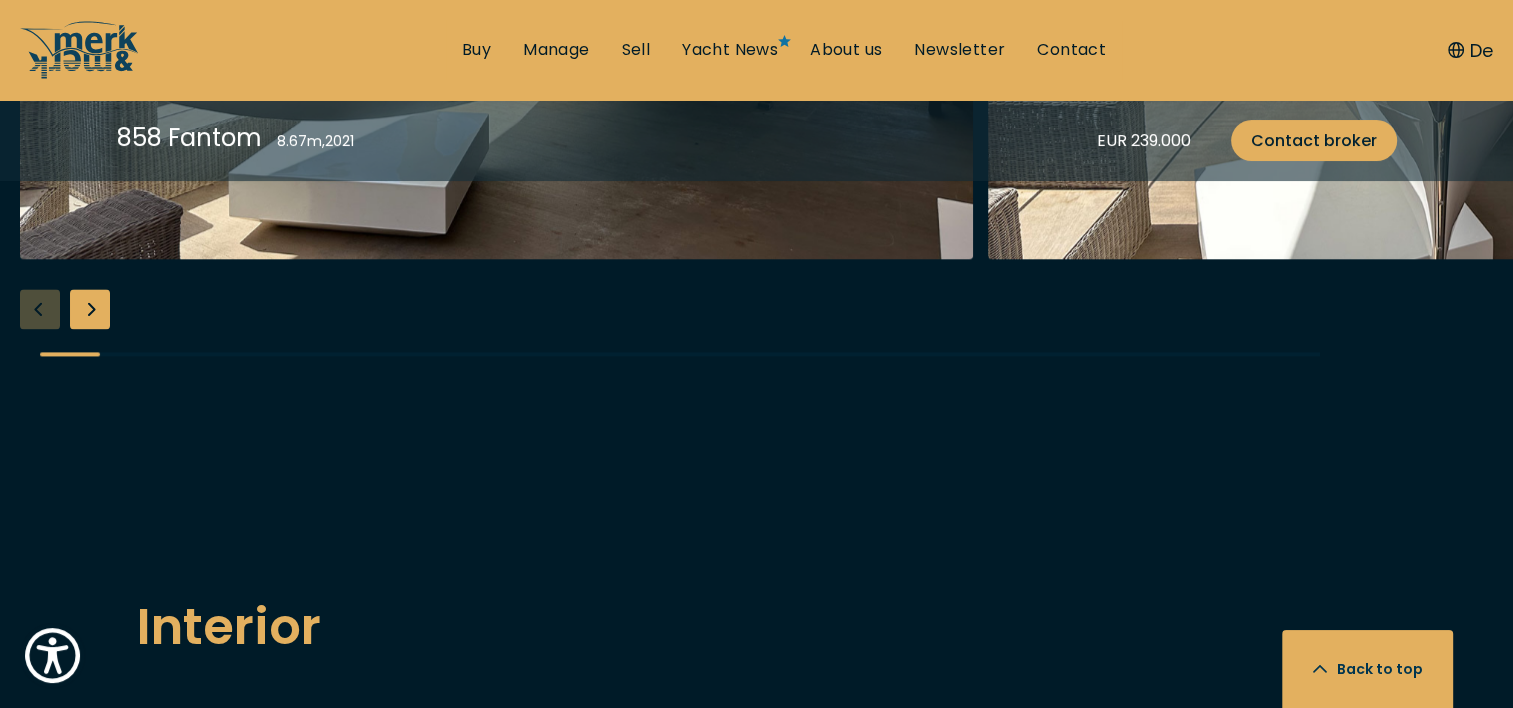 scroll, scrollTop: 2700, scrollLeft: 0, axis: vertical 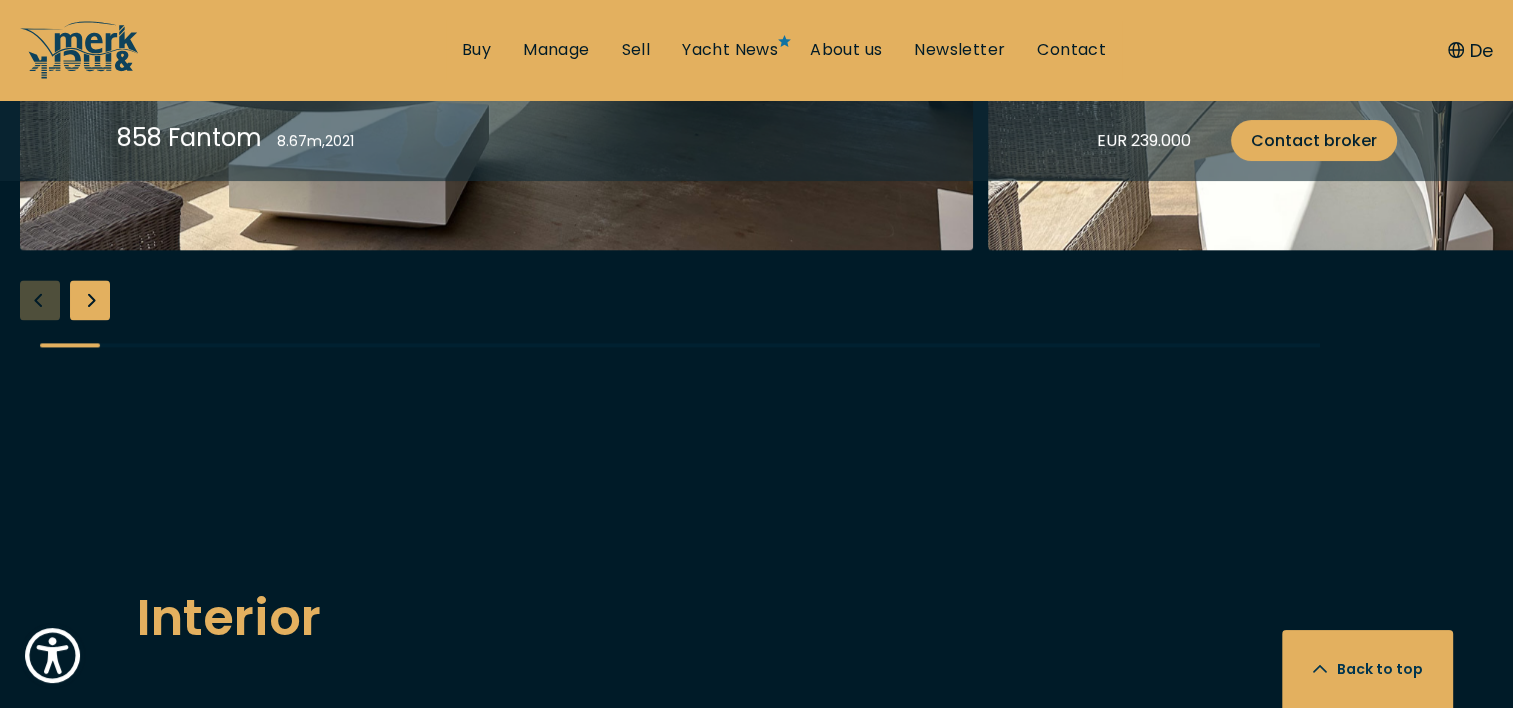 click at bounding box center [496, -70] 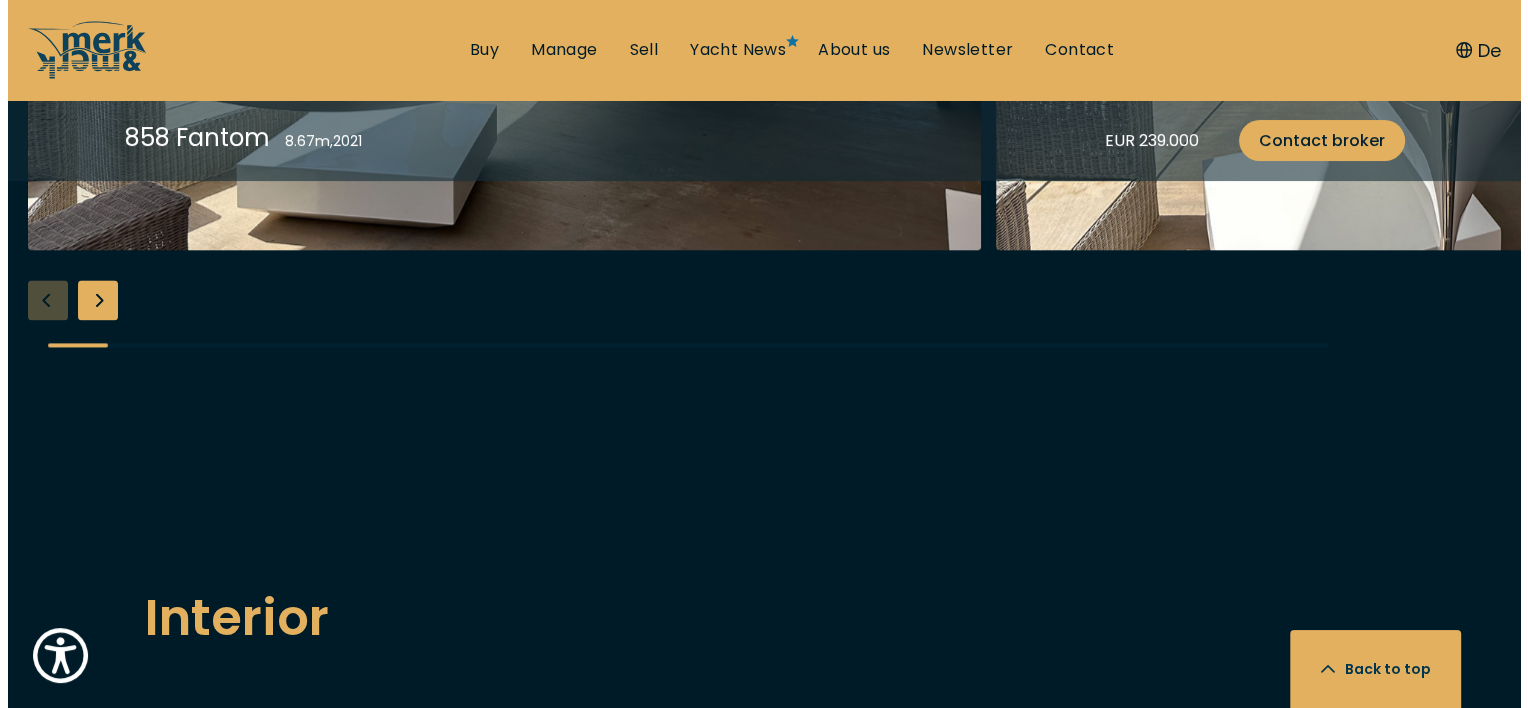scroll, scrollTop: 2706, scrollLeft: 0, axis: vertical 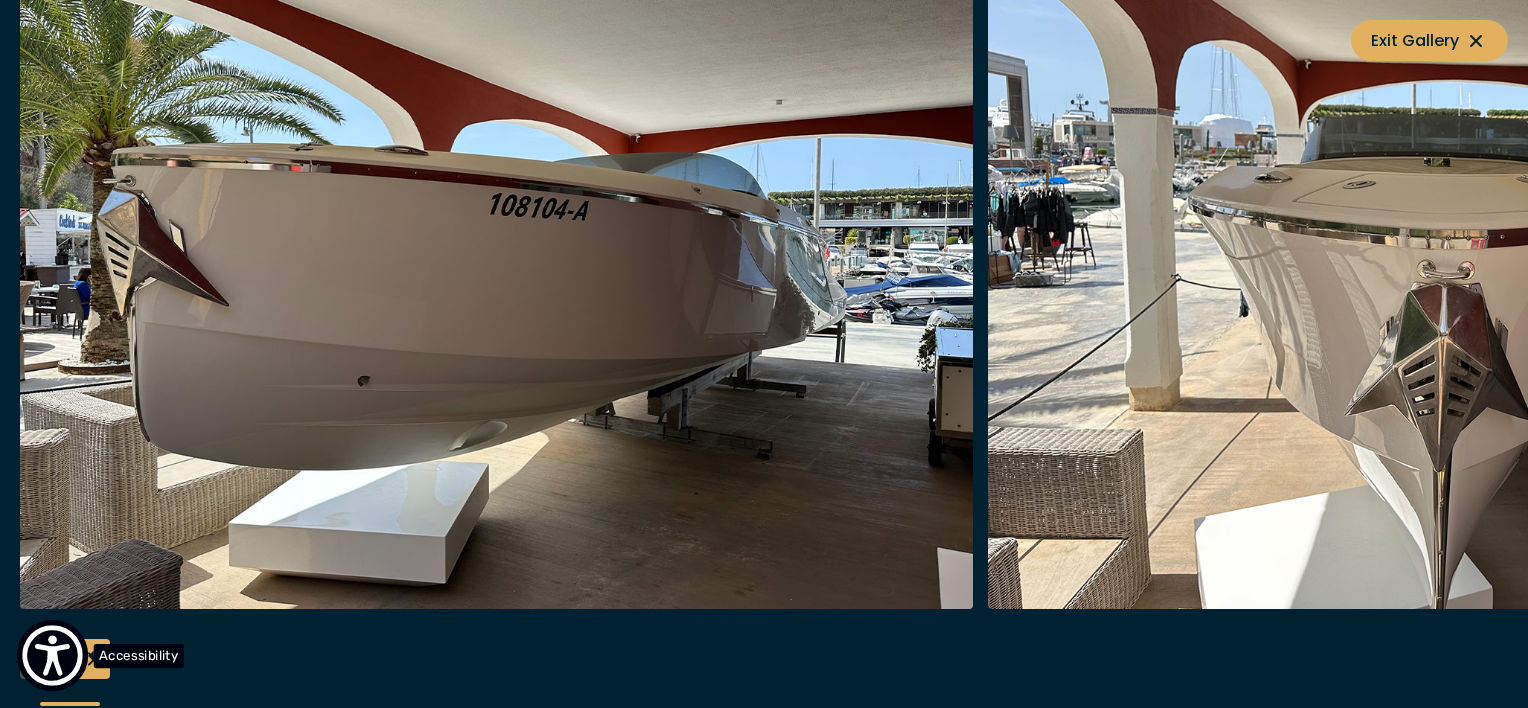 click on "Accessibility" at bounding box center (139, 655) 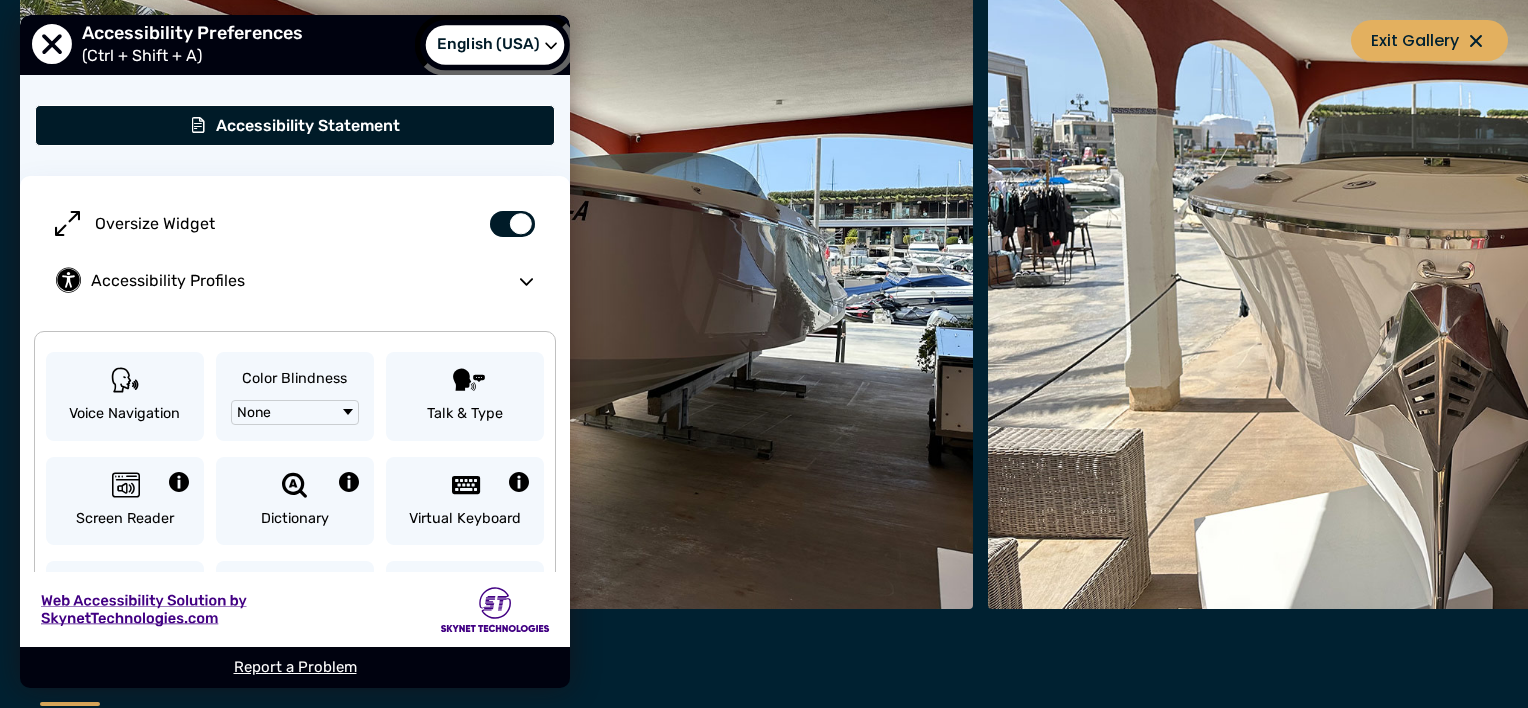 click at bounding box center (551, 44) 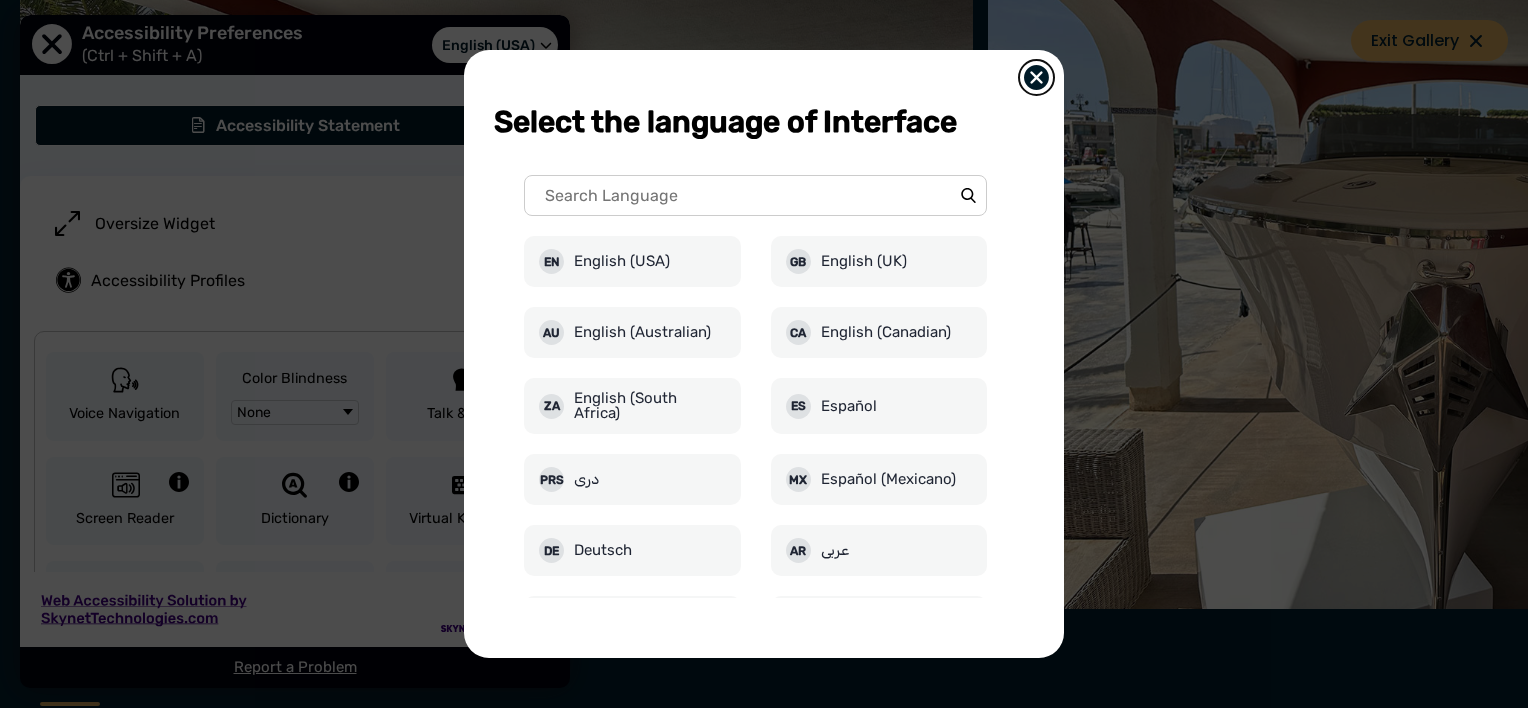 click at bounding box center [1036, 77] 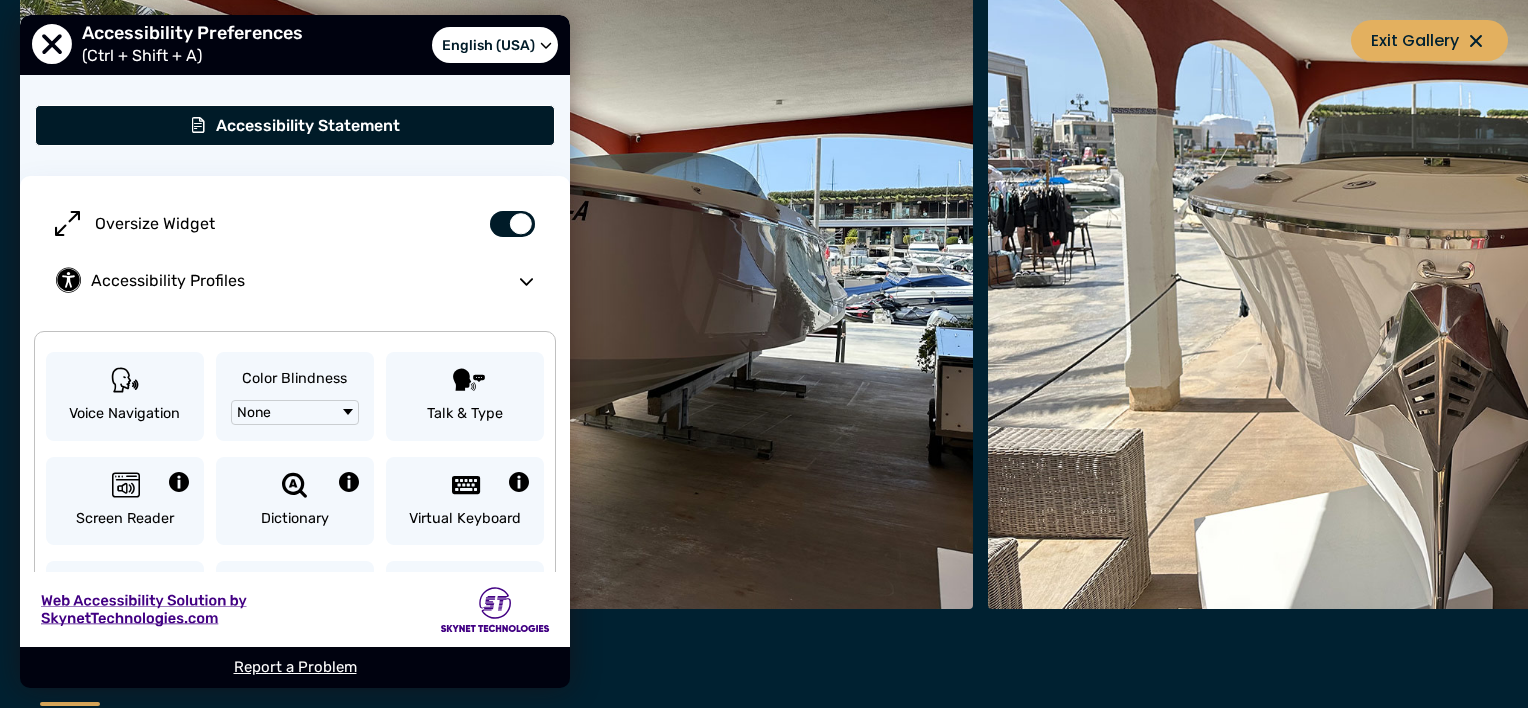 click at bounding box center [1464, 289] 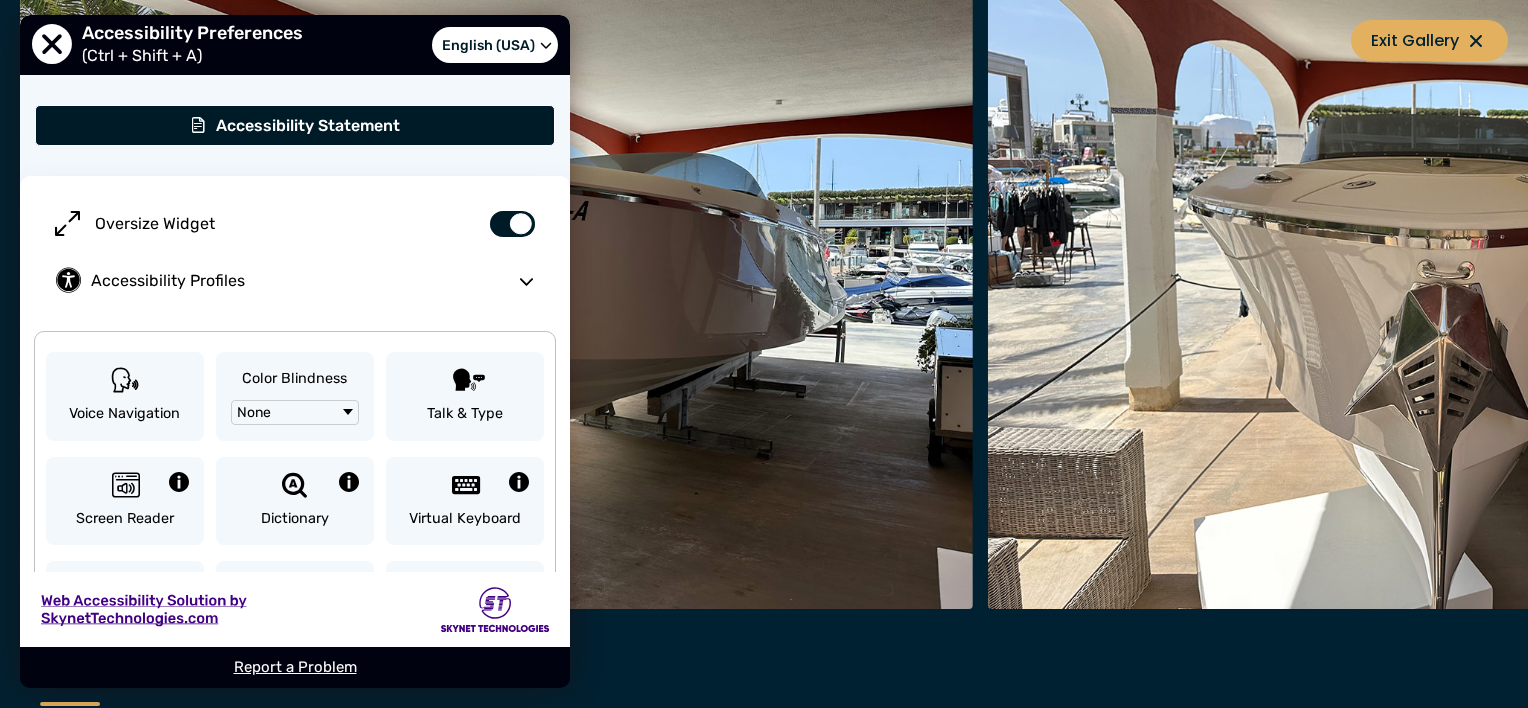 click at bounding box center [496, 289] 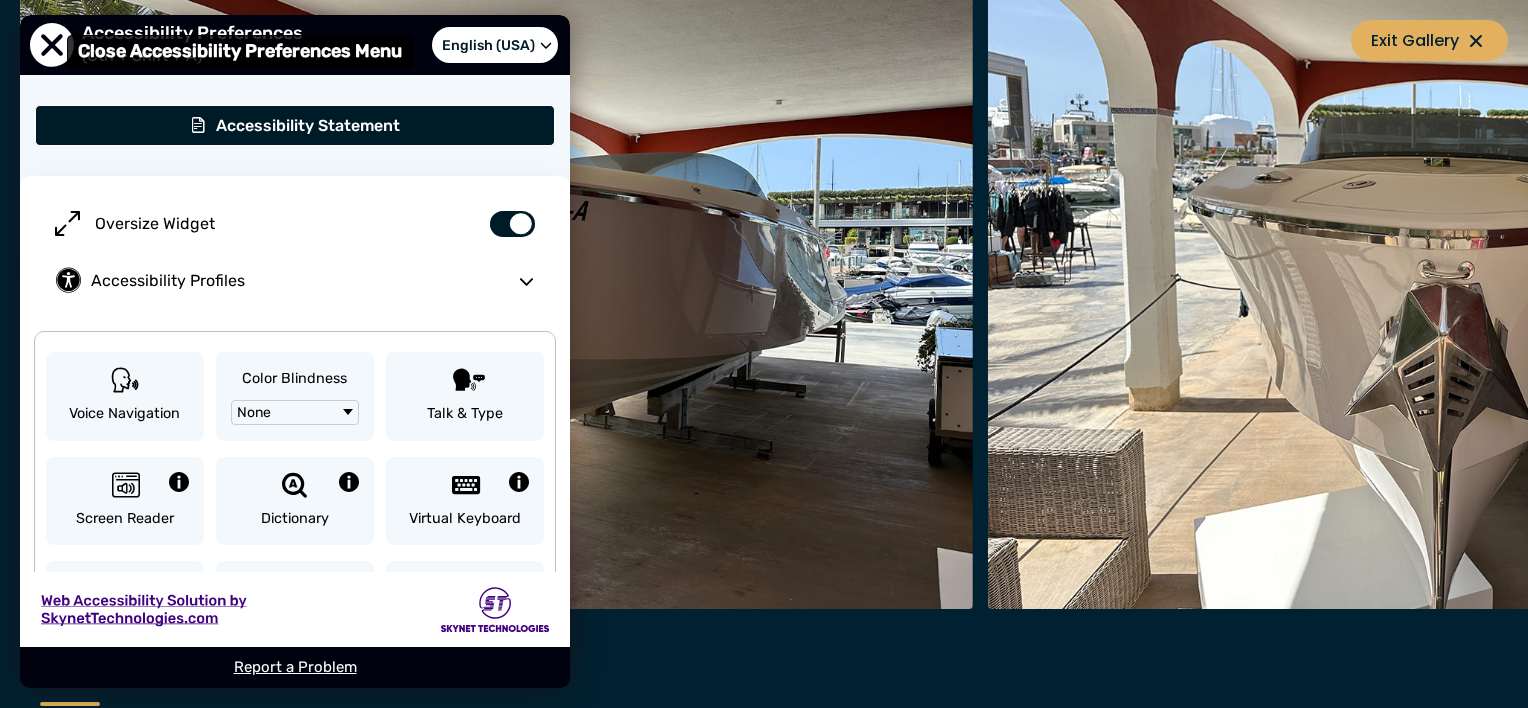 click at bounding box center [52, 45] 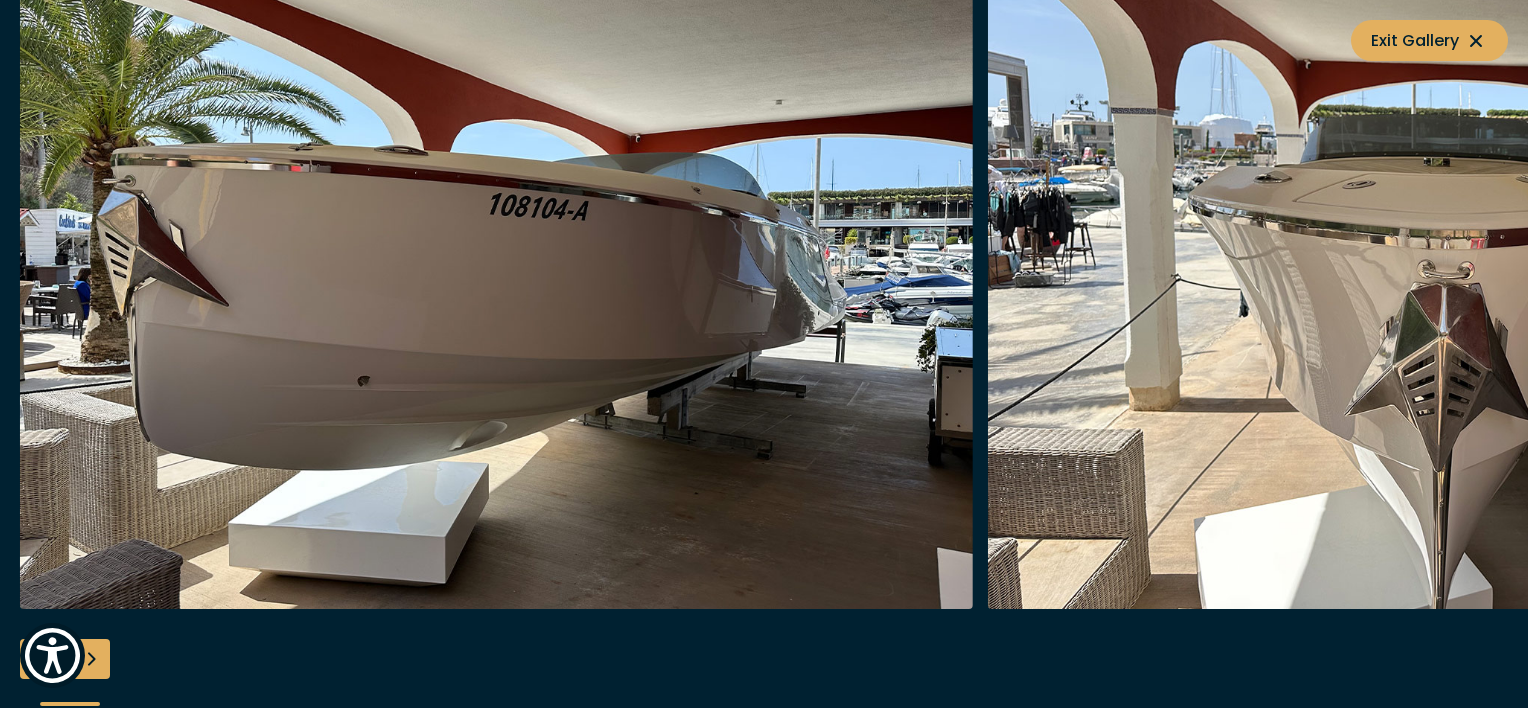 click at bounding box center [1463, 289] 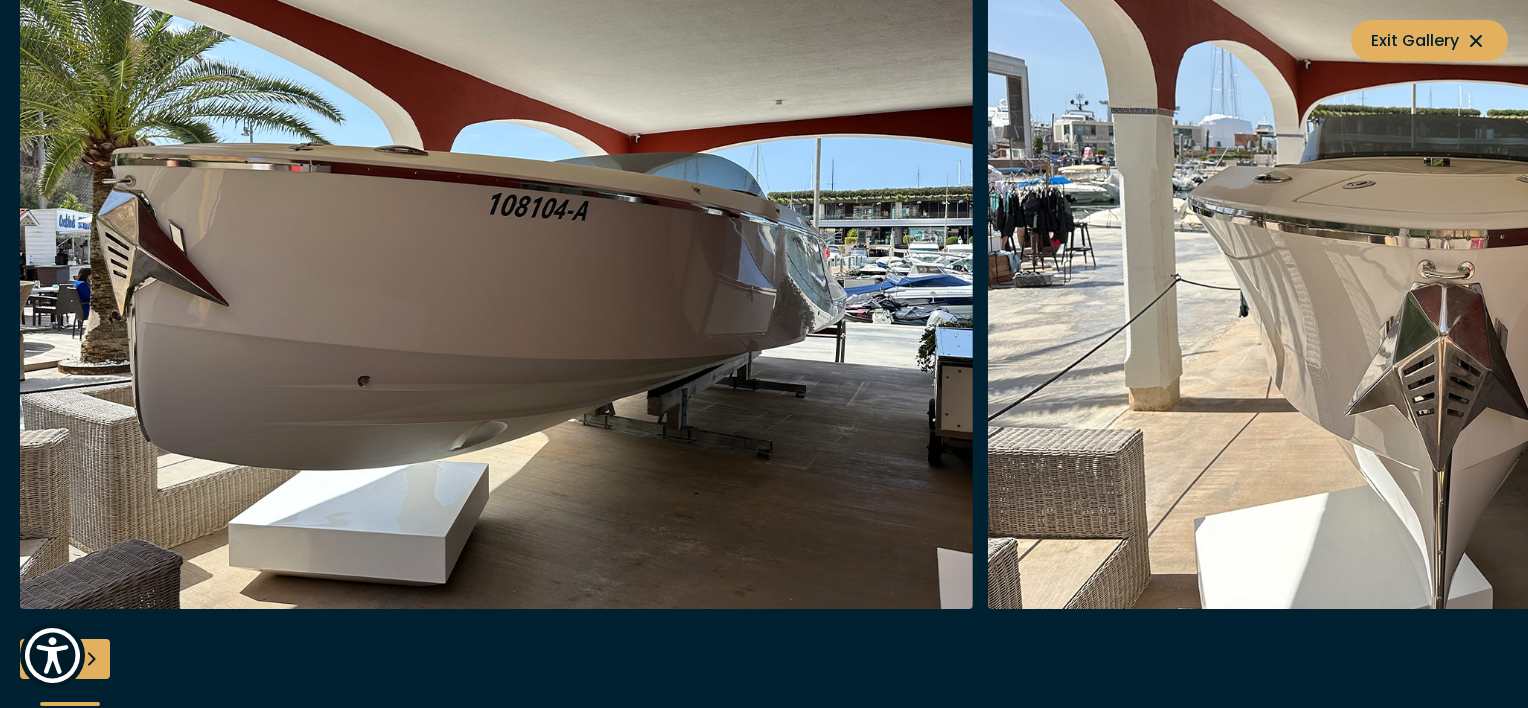 click at bounding box center [90, 659] 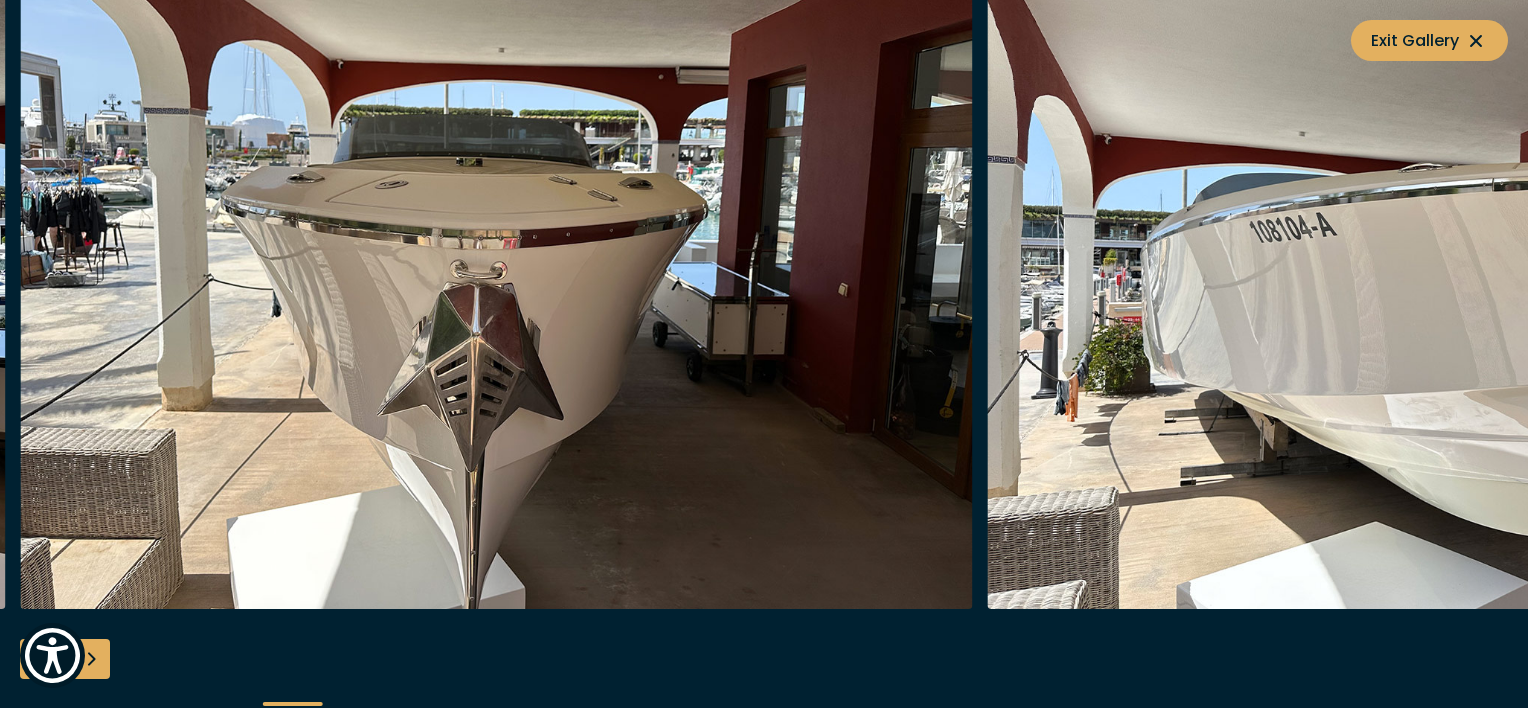 click at bounding box center (90, 659) 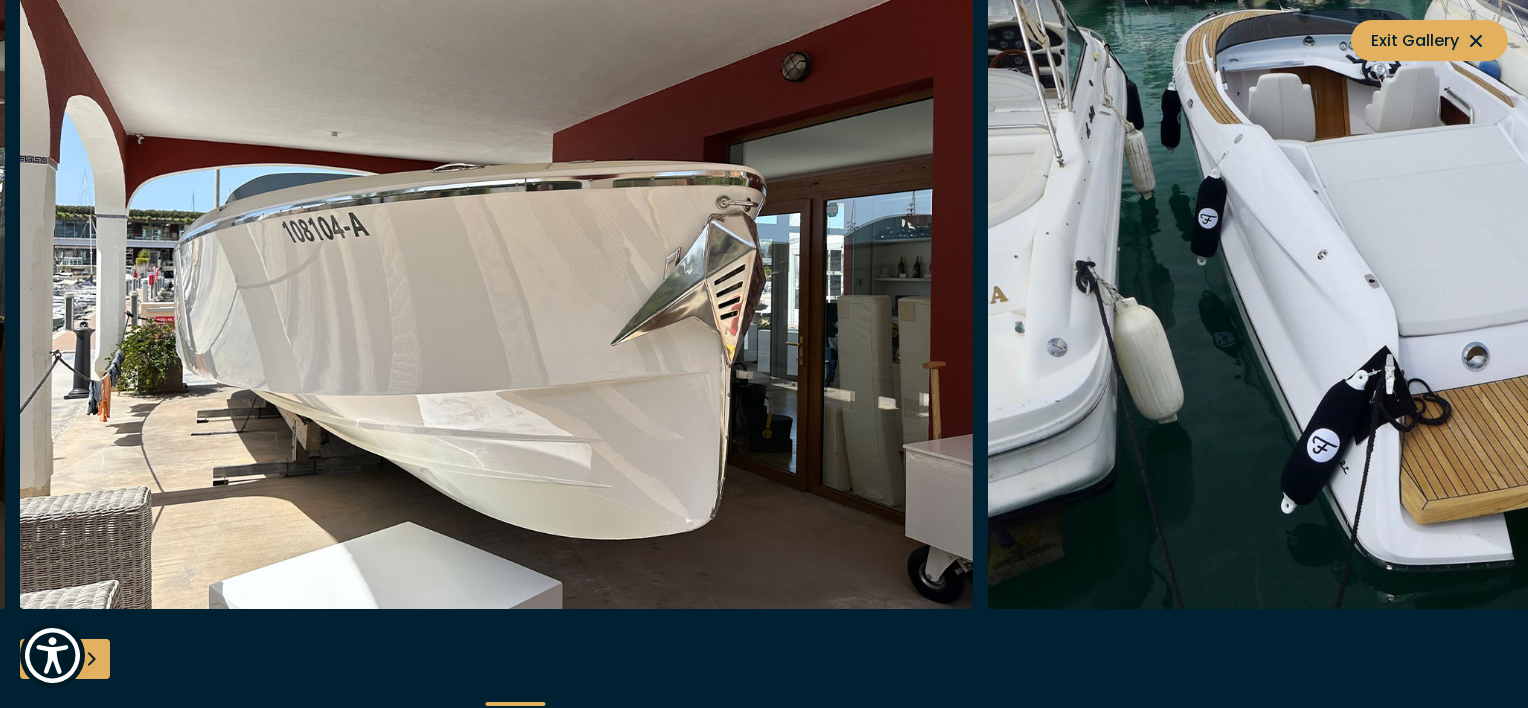 click at bounding box center [90, 659] 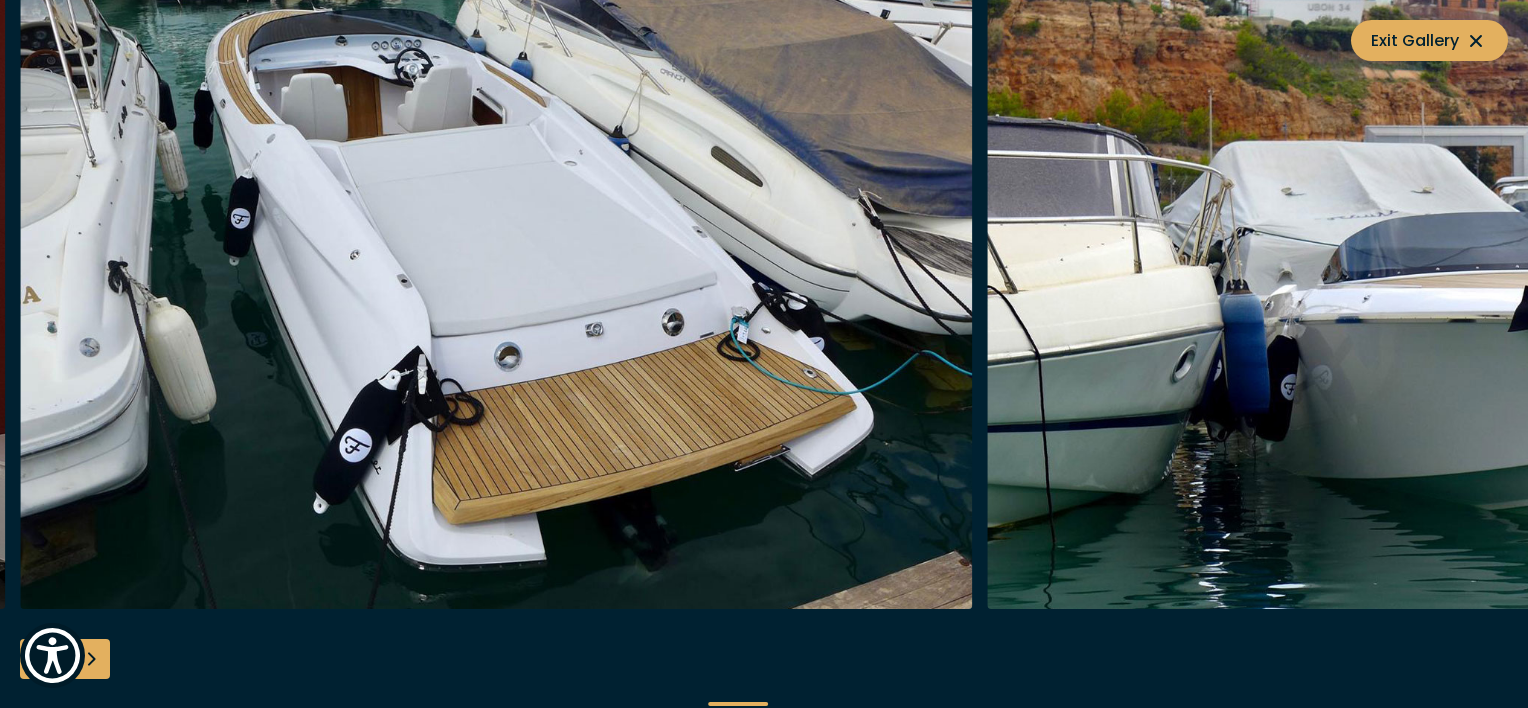 click at bounding box center [90, 659] 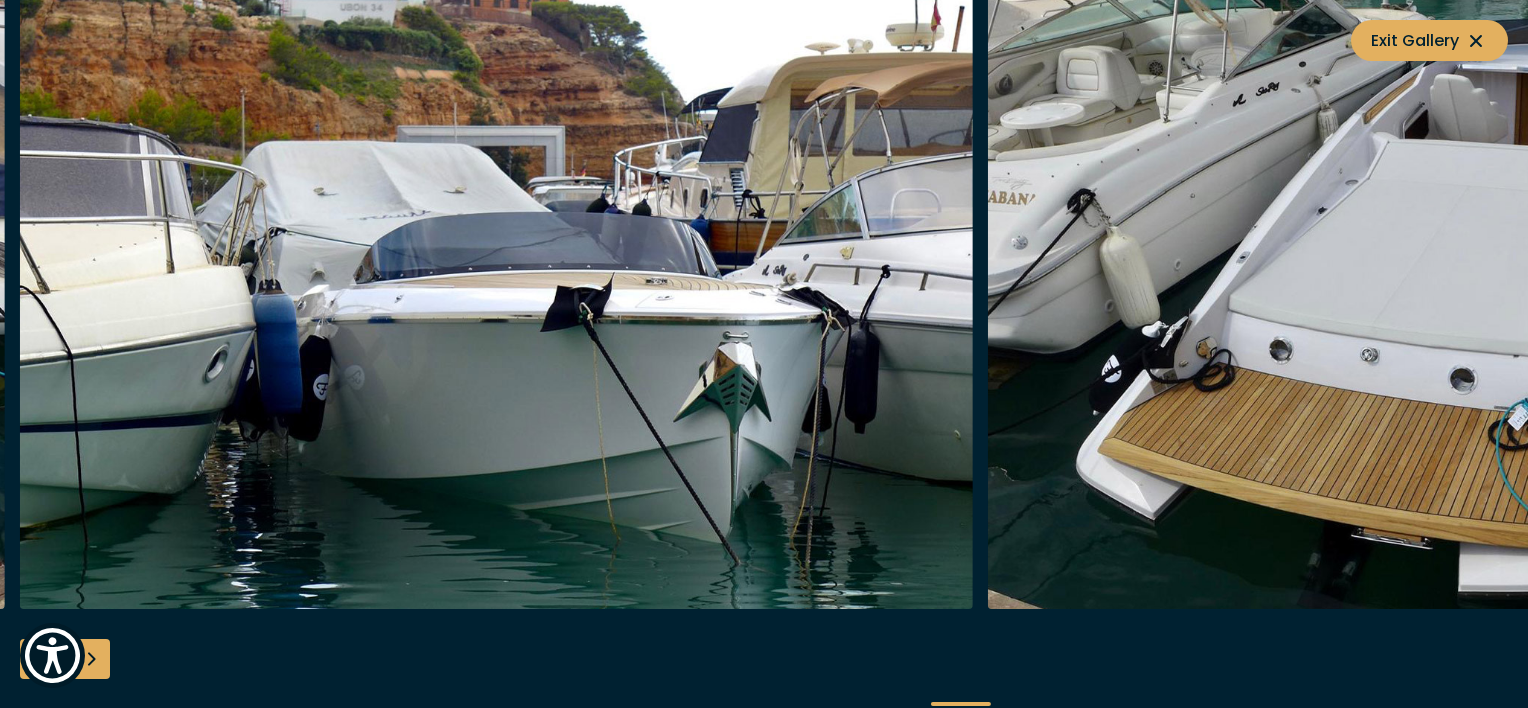 click at bounding box center (90, 659) 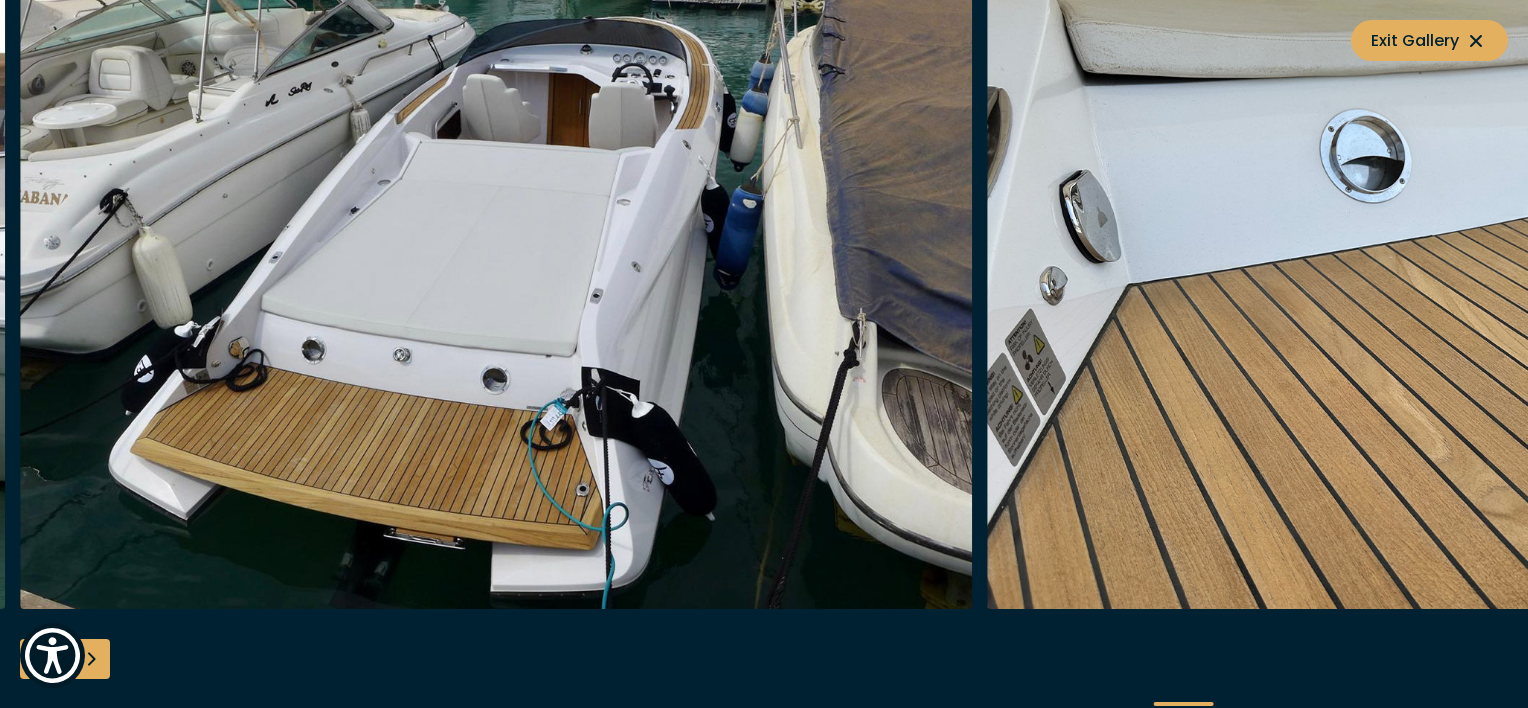 click at bounding box center (90, 659) 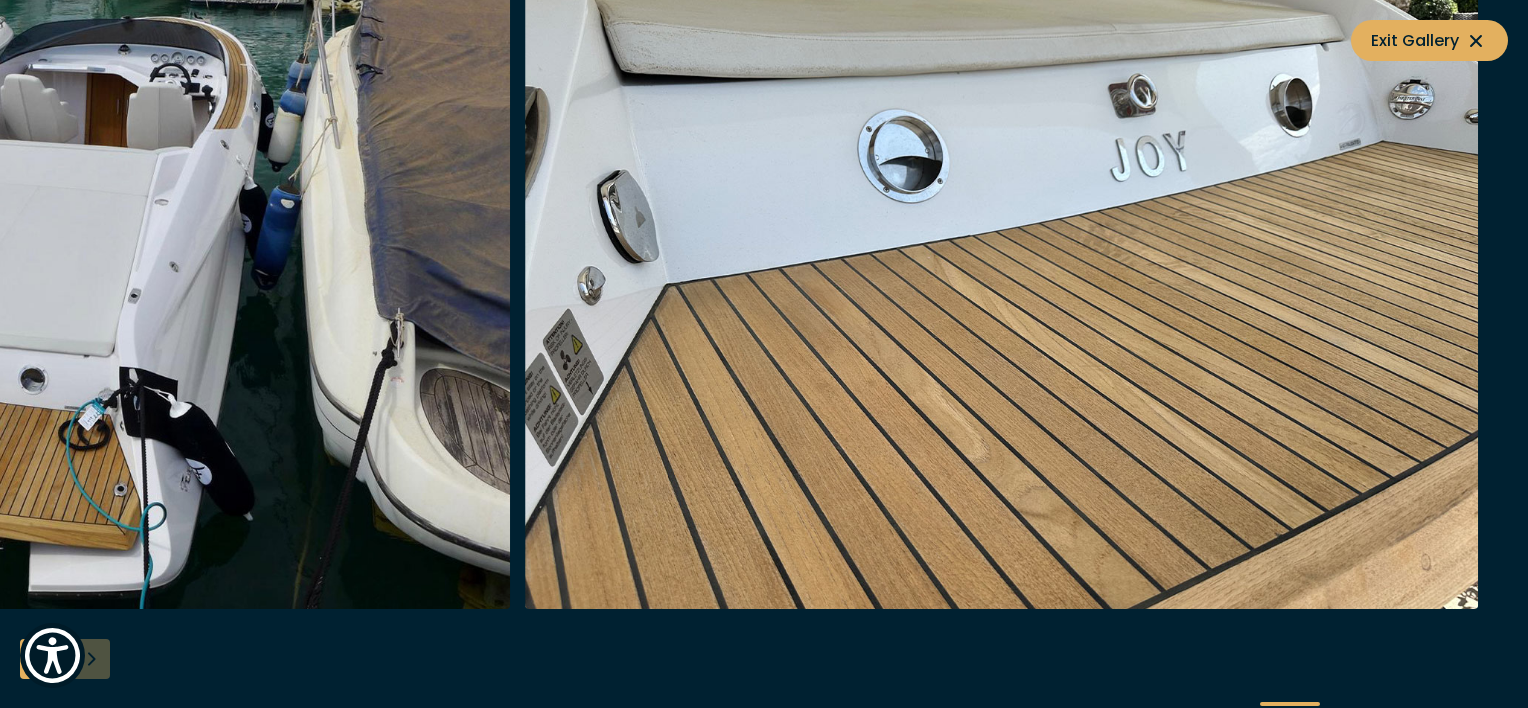 click at bounding box center (764, 354) 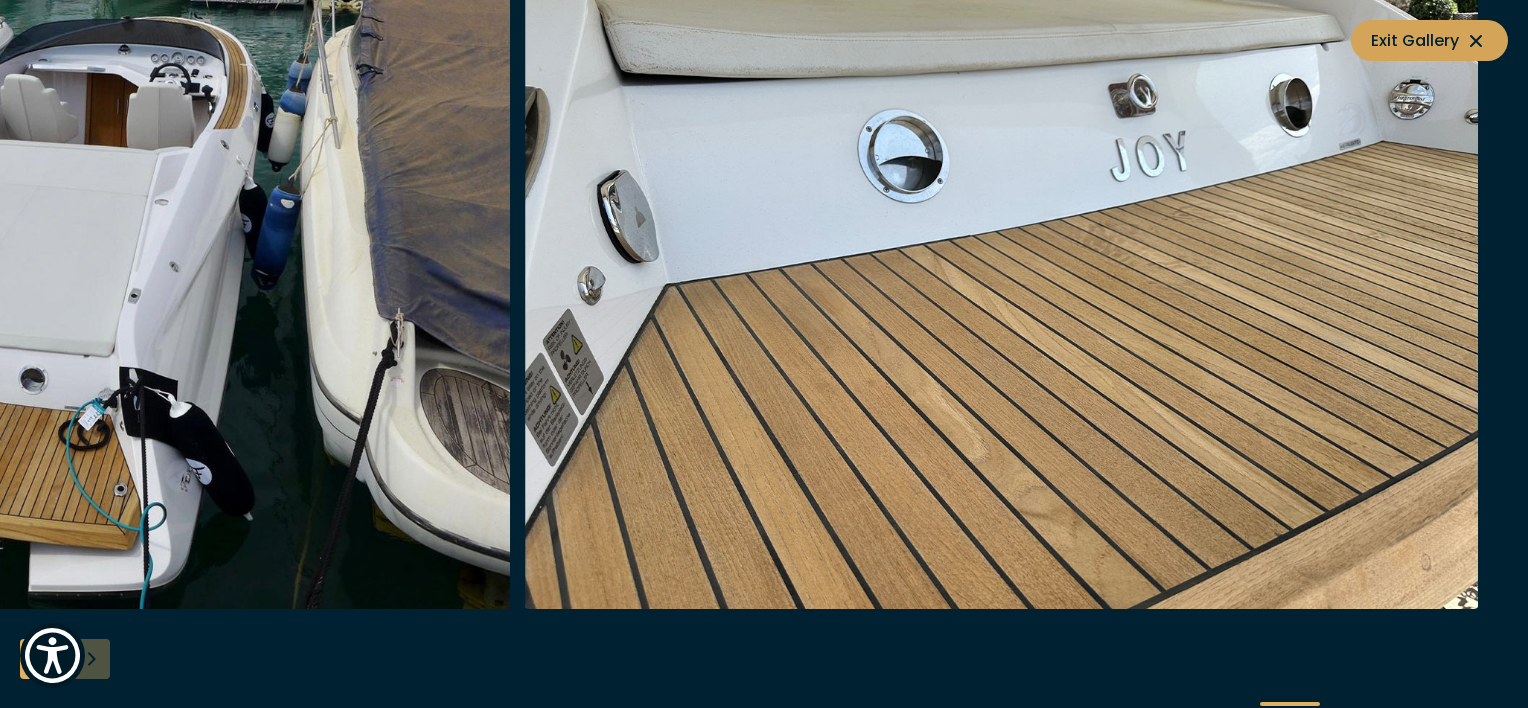 click on "Exit Gallery" at bounding box center (1429, 40) 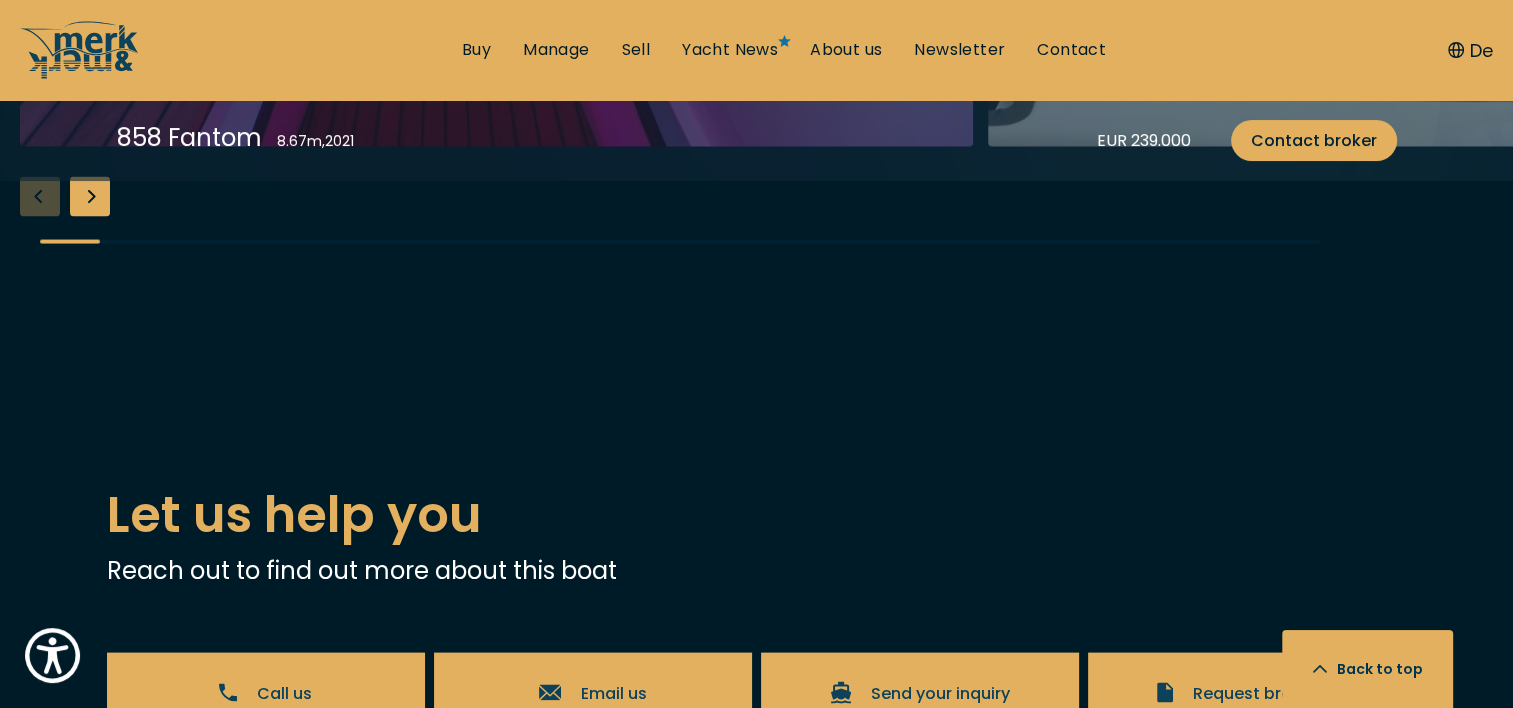 scroll, scrollTop: 3900, scrollLeft: 0, axis: vertical 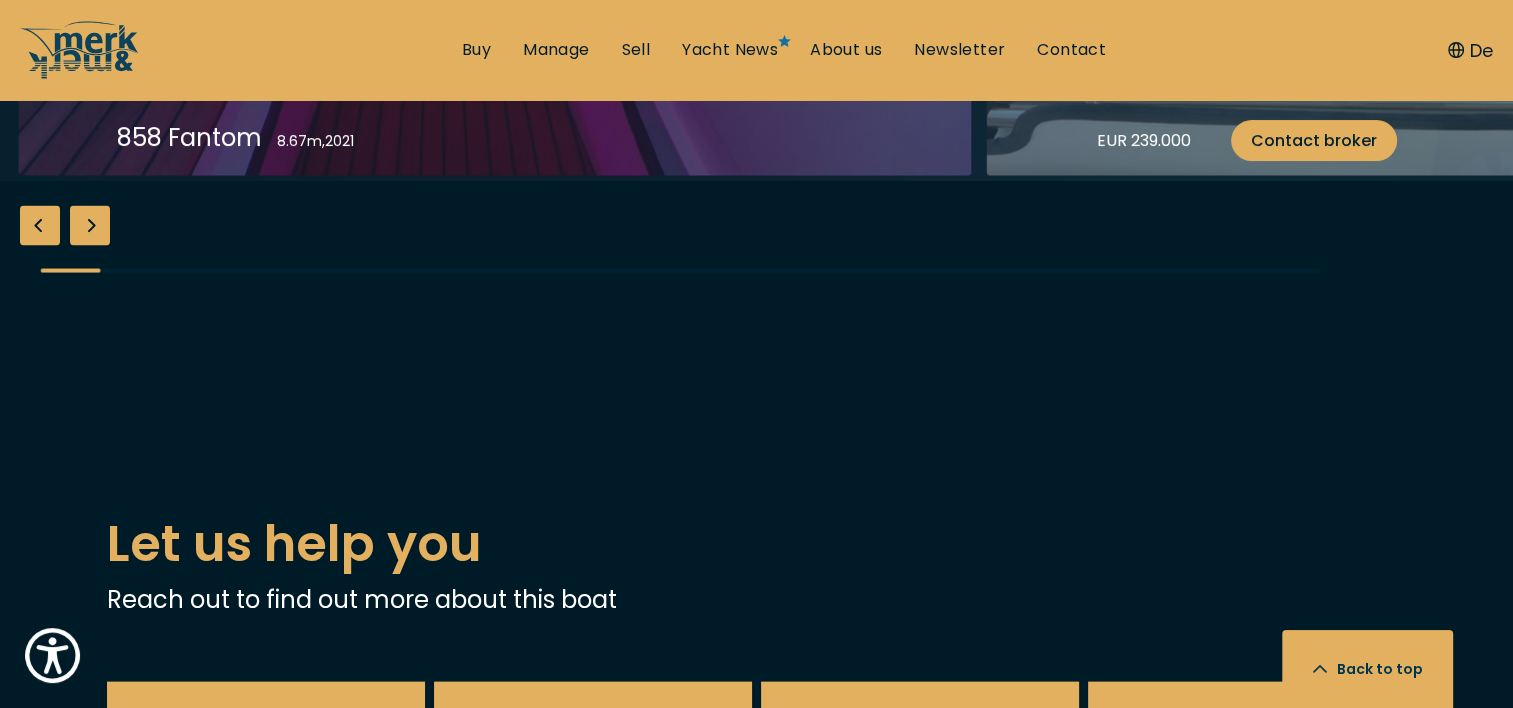 click at bounding box center (494, -144) 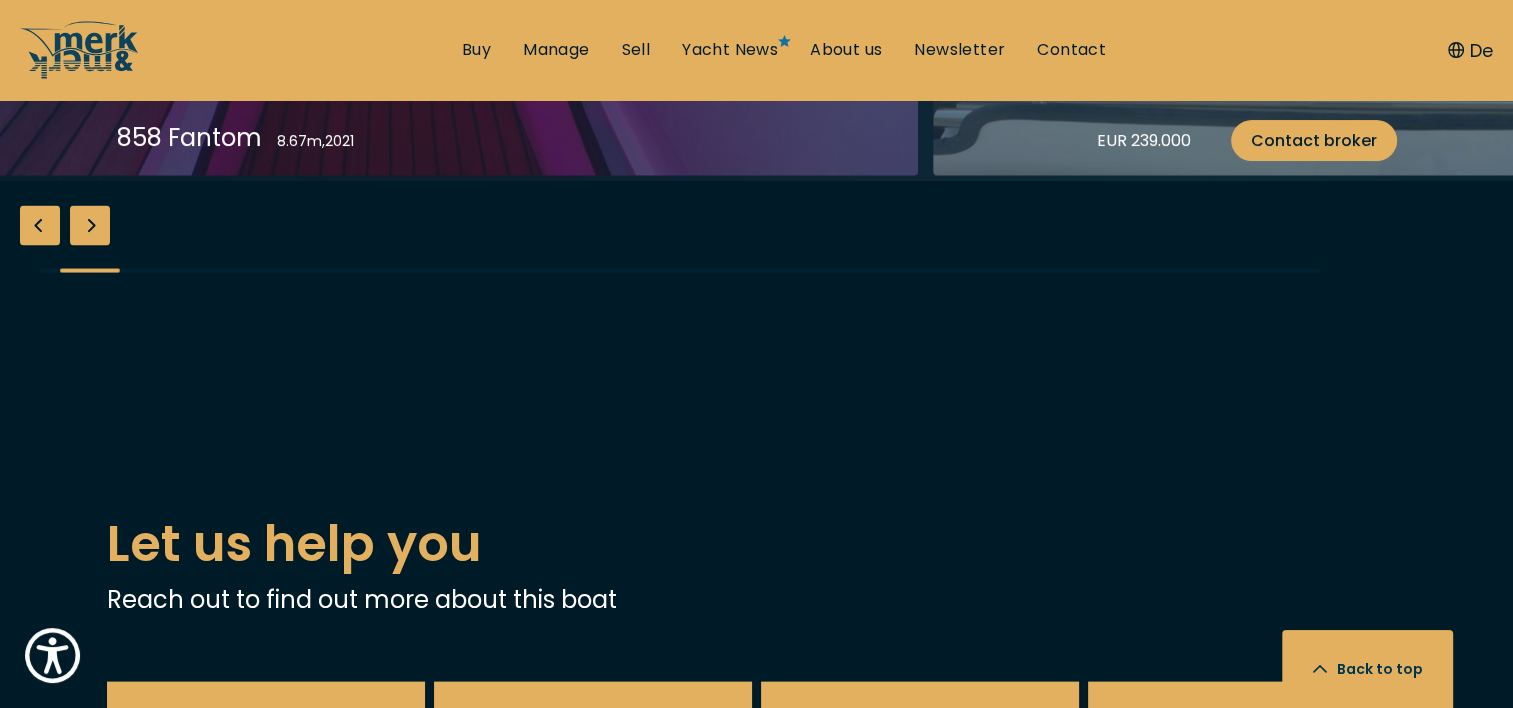 click at bounding box center (441, -144) 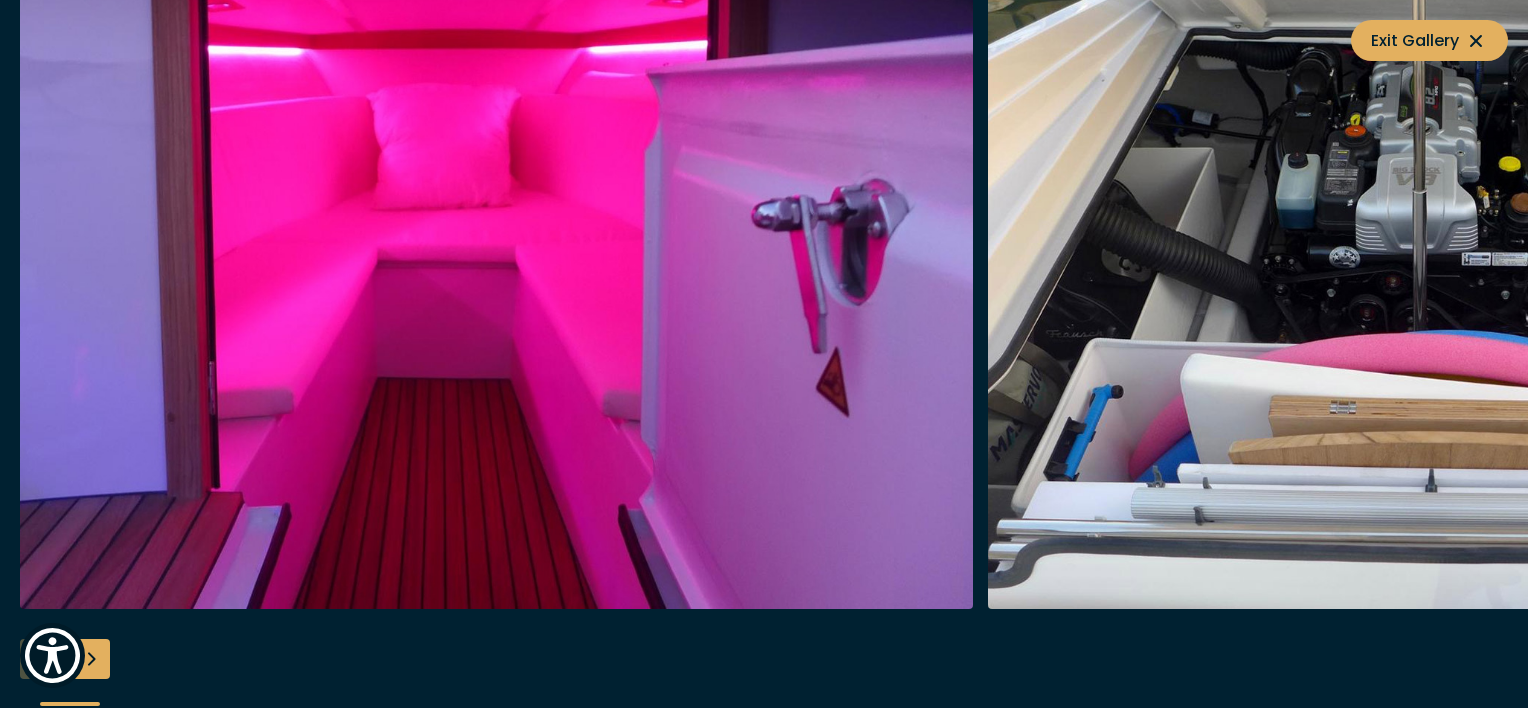 click at bounding box center [90, 659] 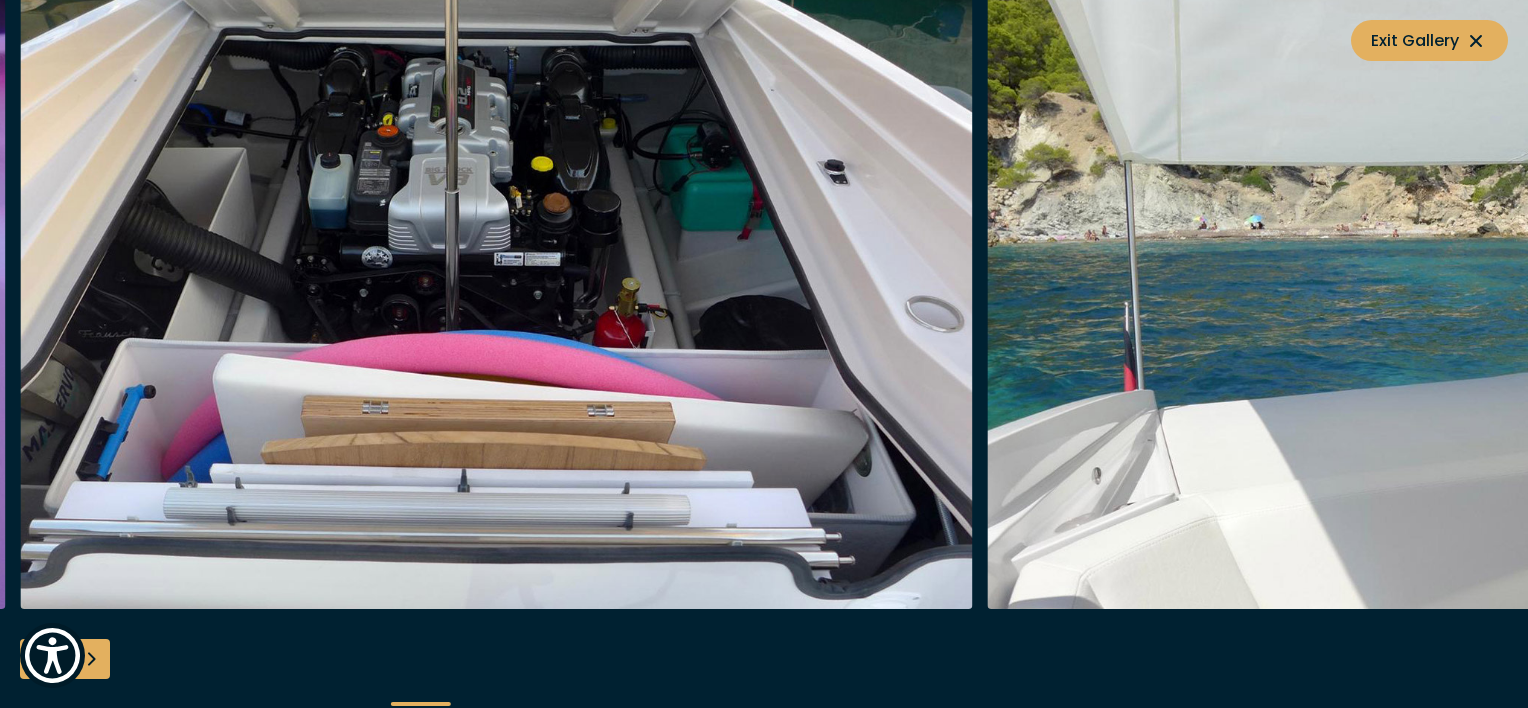 click at bounding box center [90, 659] 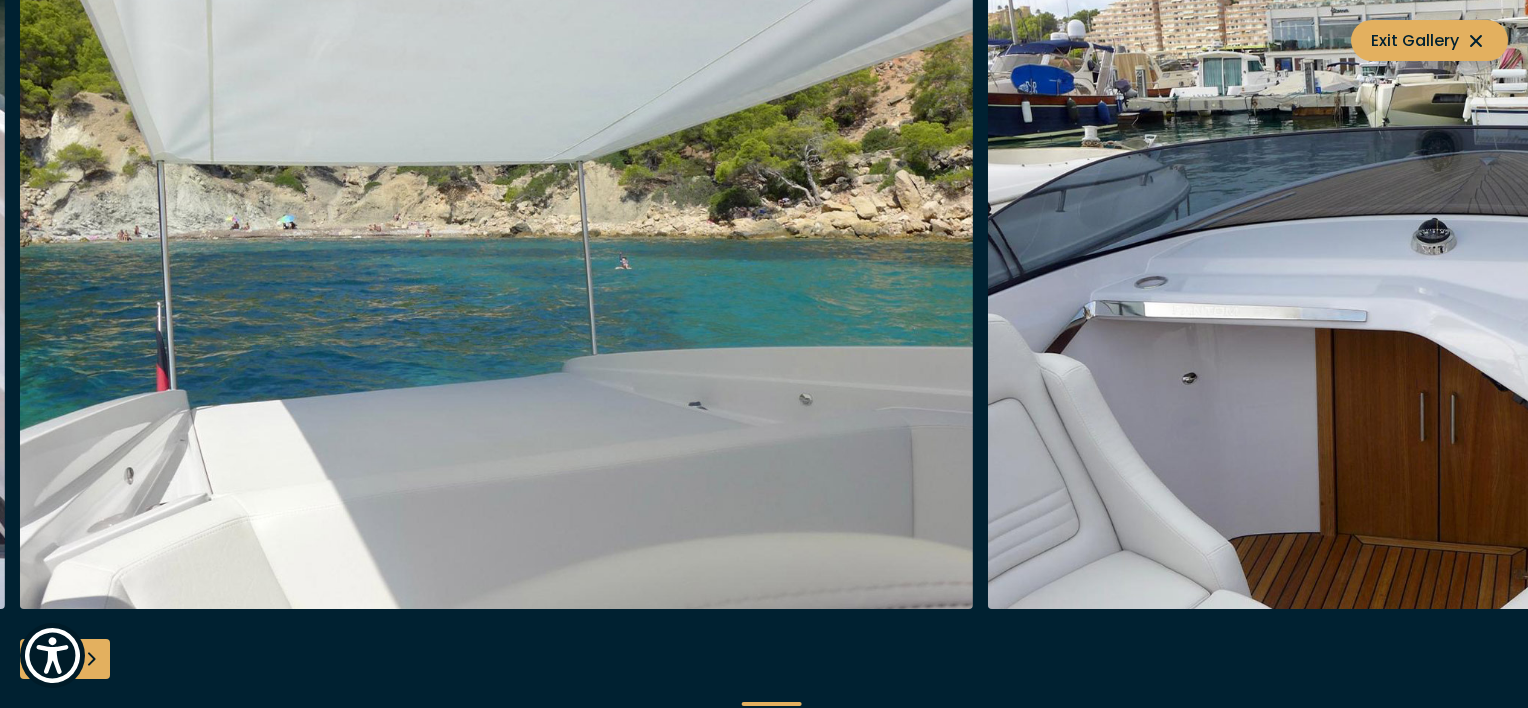 click at bounding box center [90, 659] 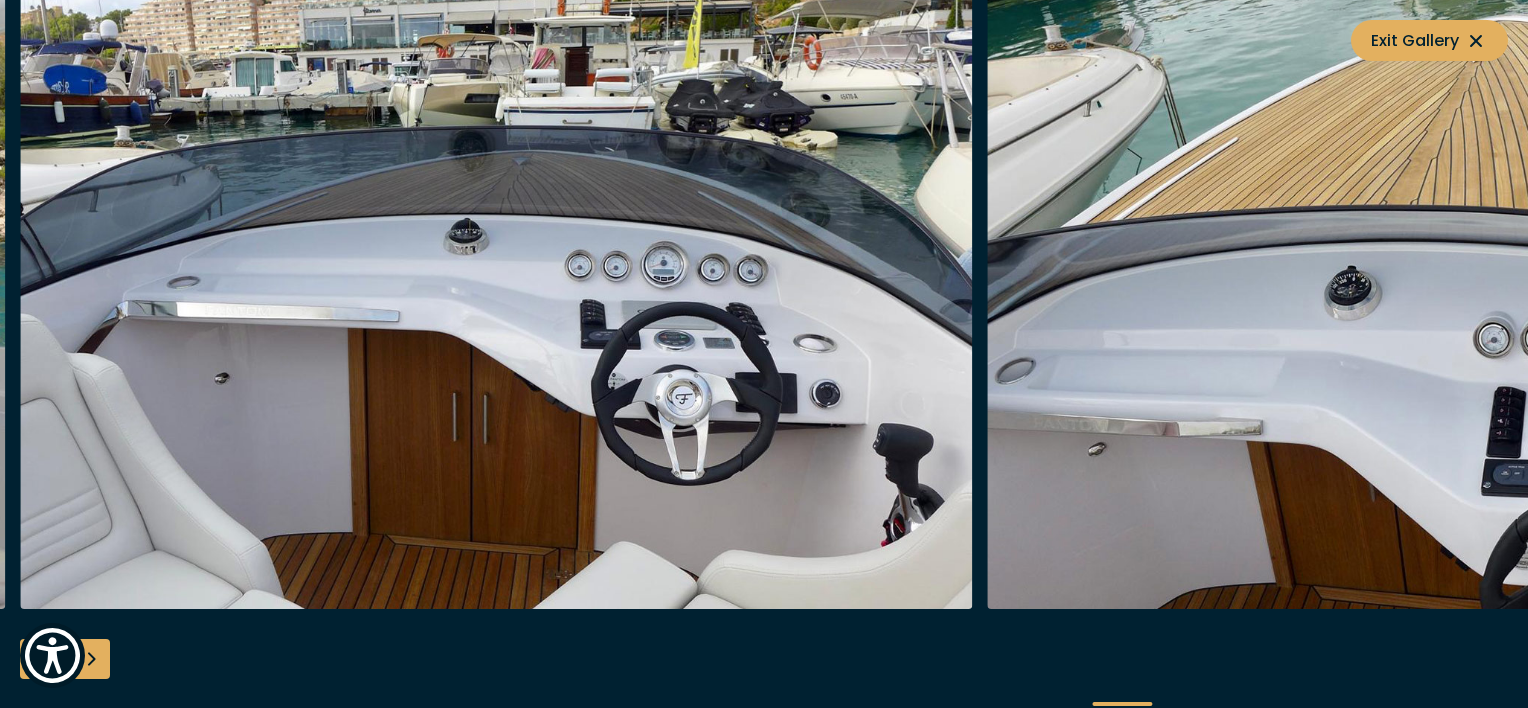 click at bounding box center [90, 659] 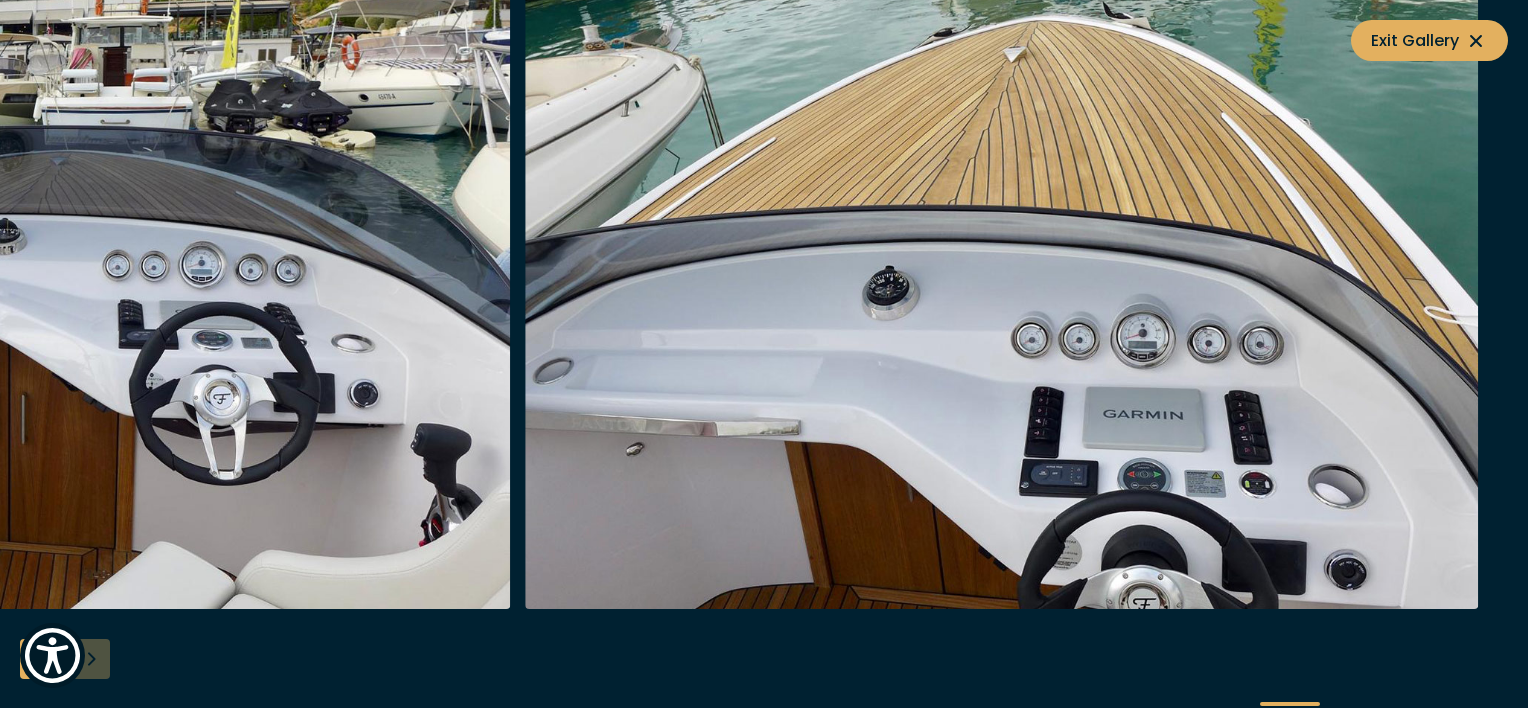 click at bounding box center (764, 354) 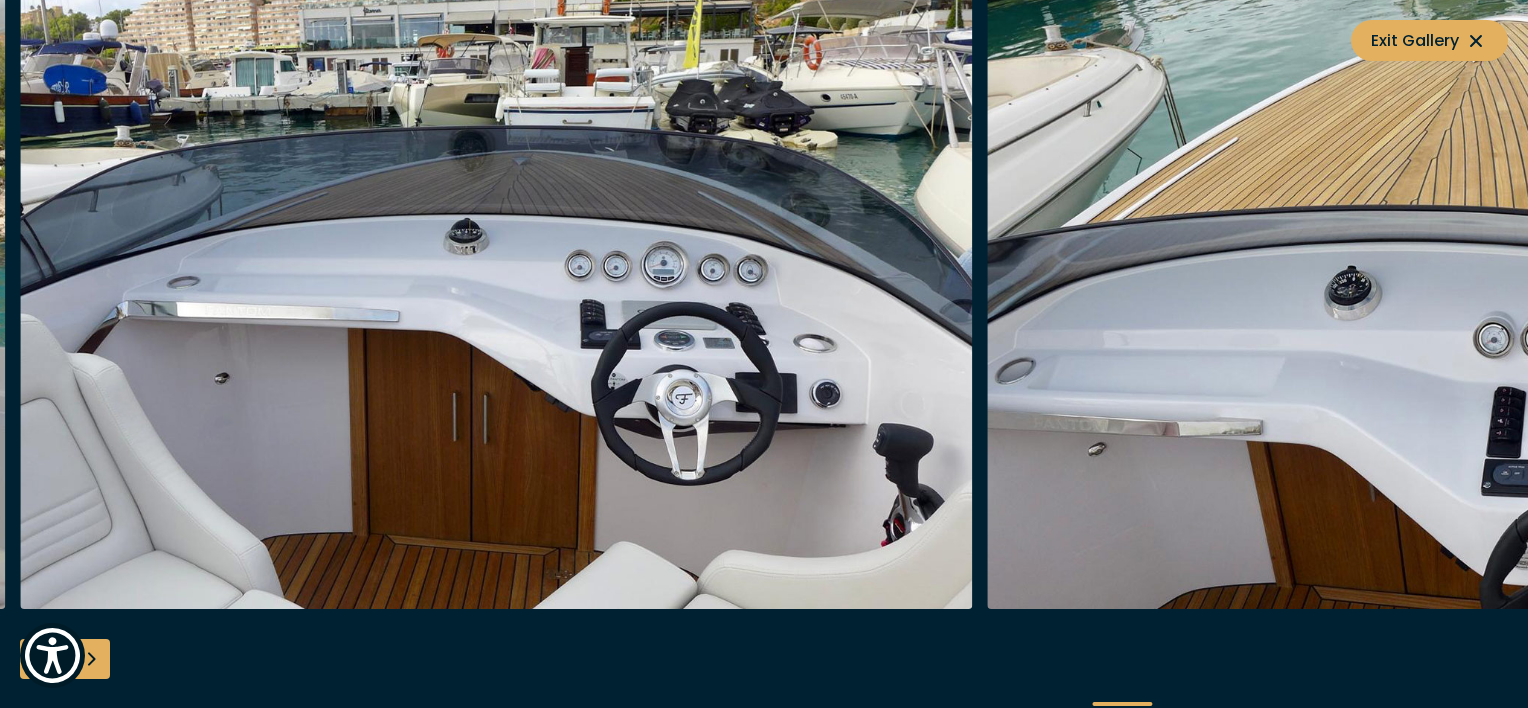 click at bounding box center [40, 659] 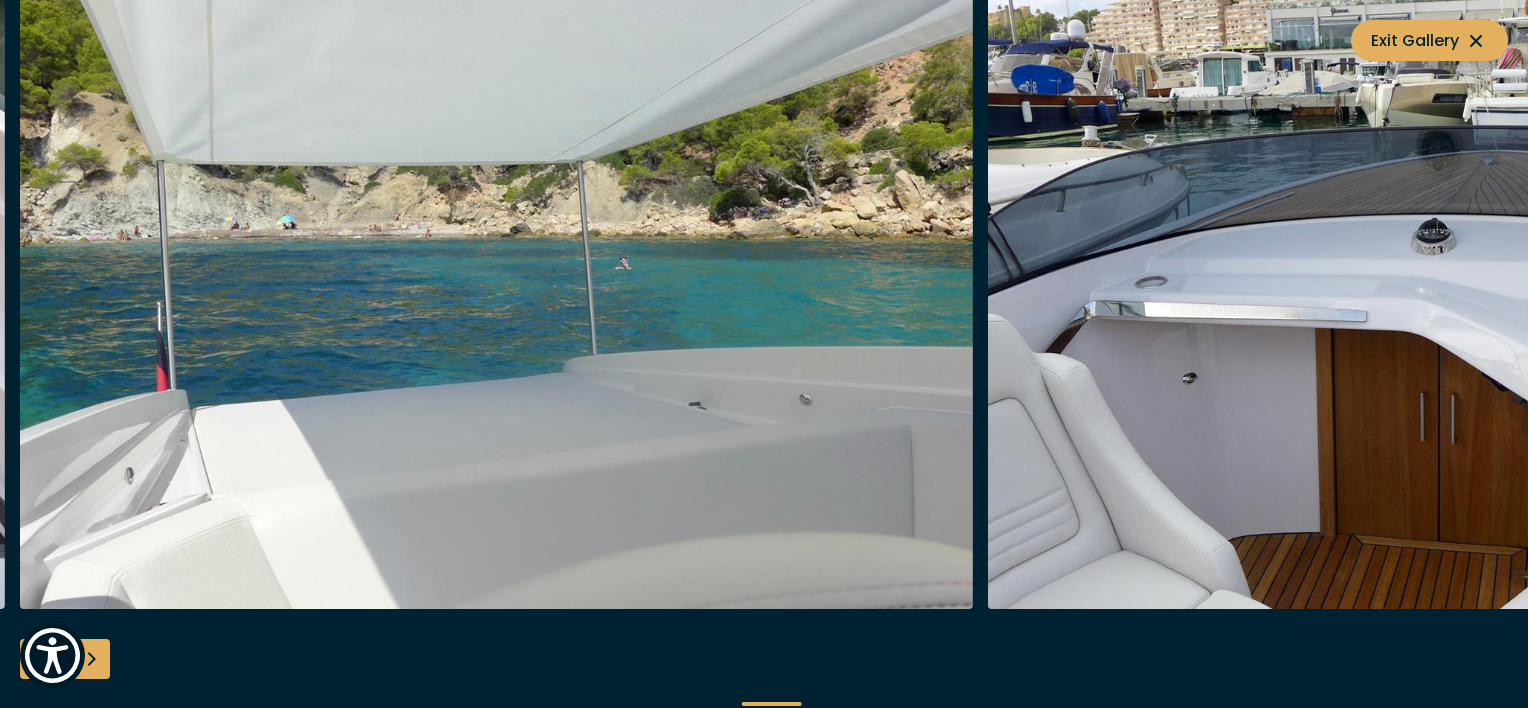 click at bounding box center (40, 659) 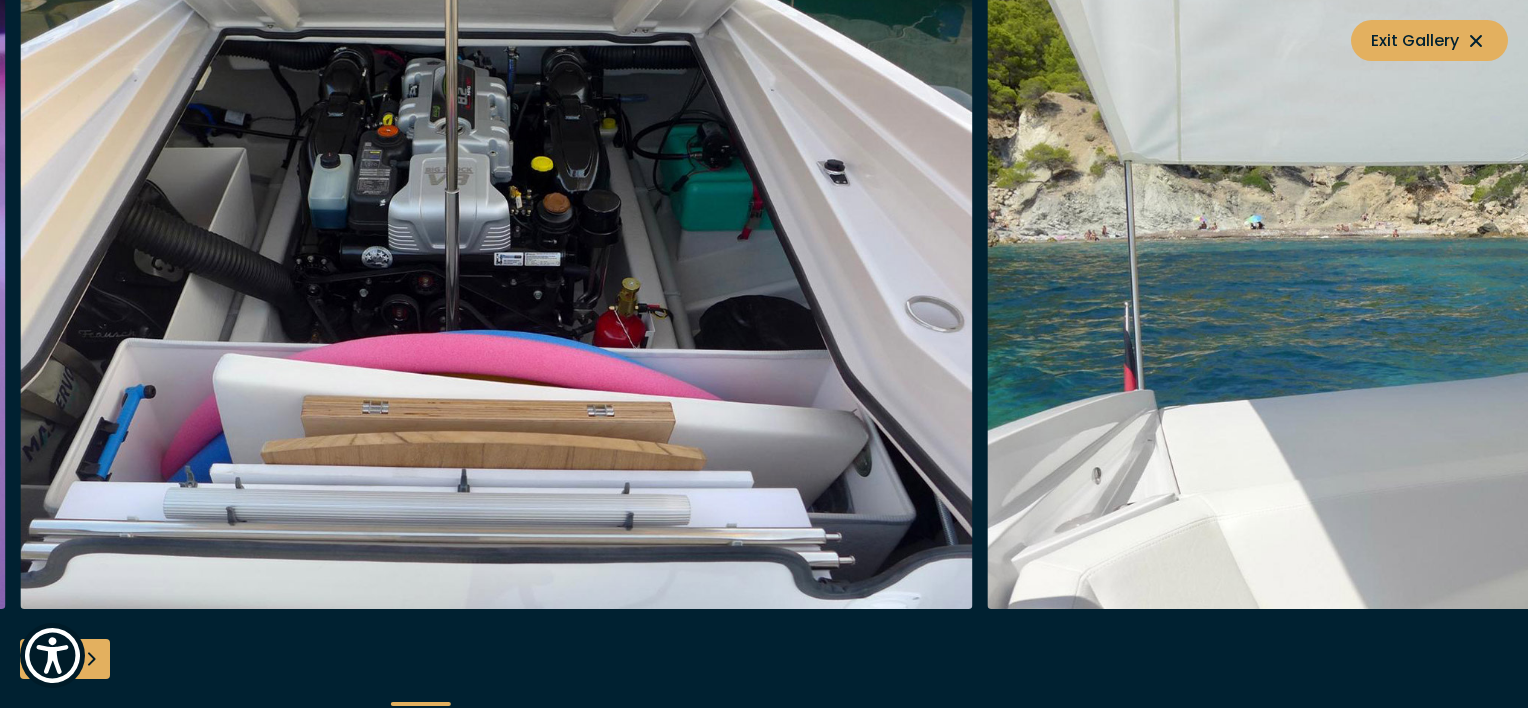 click at bounding box center (40, 659) 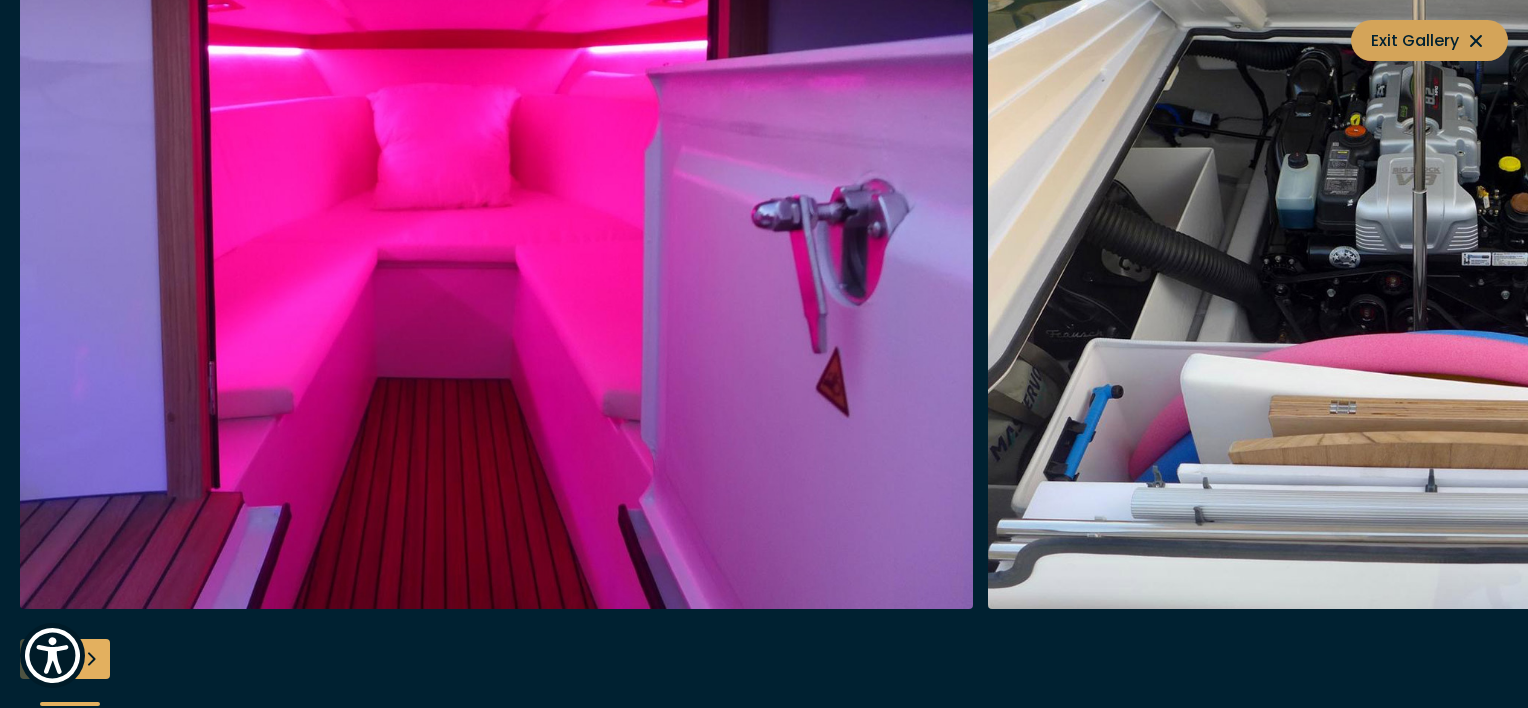 click on "Exit Gallery" at bounding box center (1429, 40) 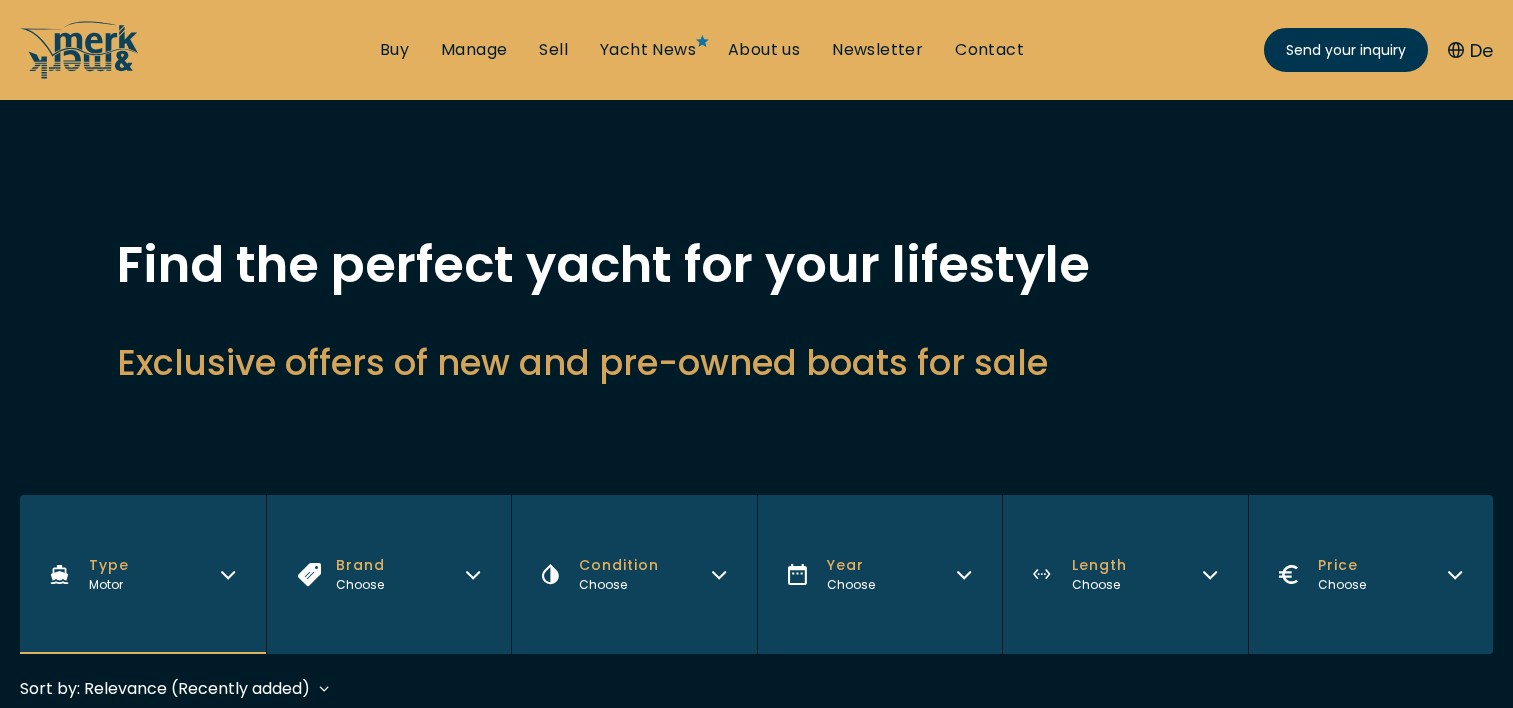scroll, scrollTop: 500, scrollLeft: 0, axis: vertical 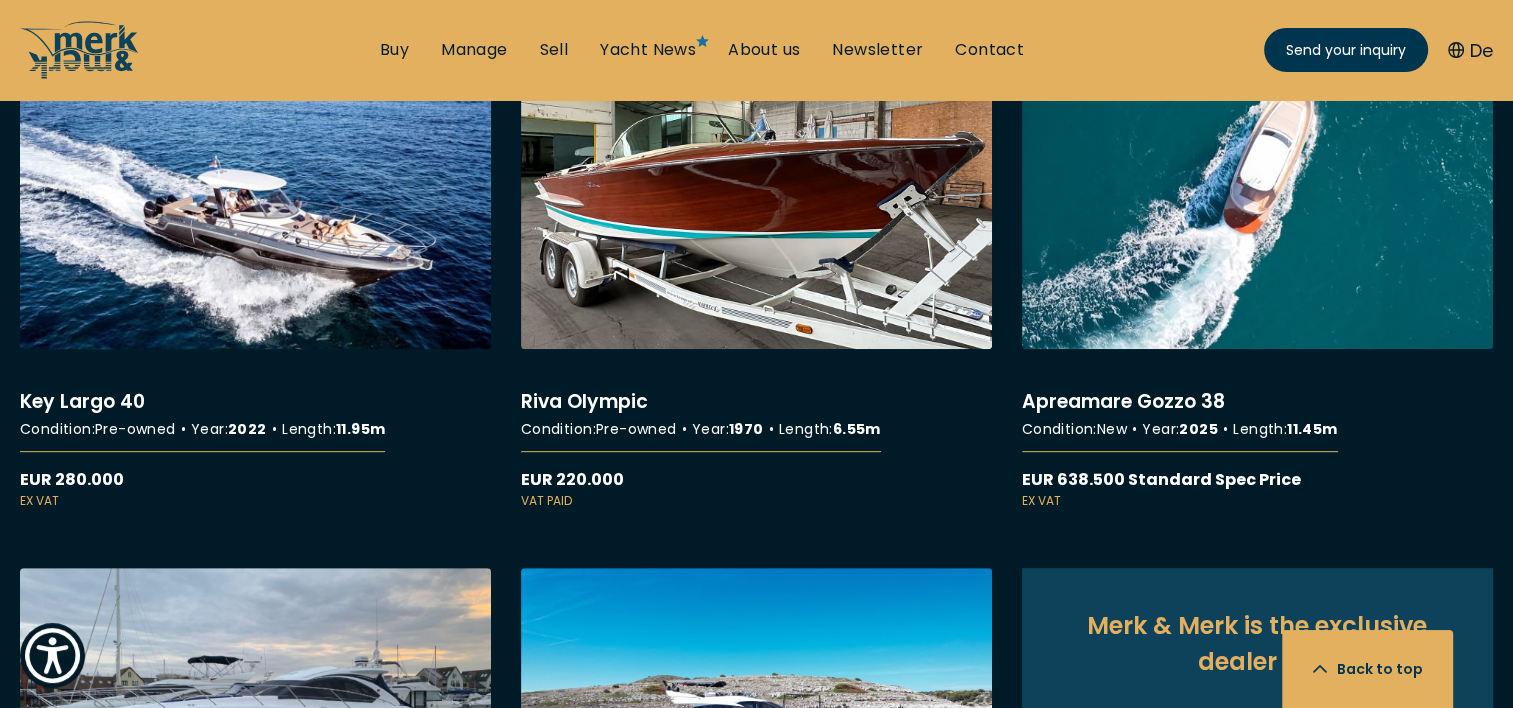click on "More details about  Key Largo 40" at bounding box center (255, 289) 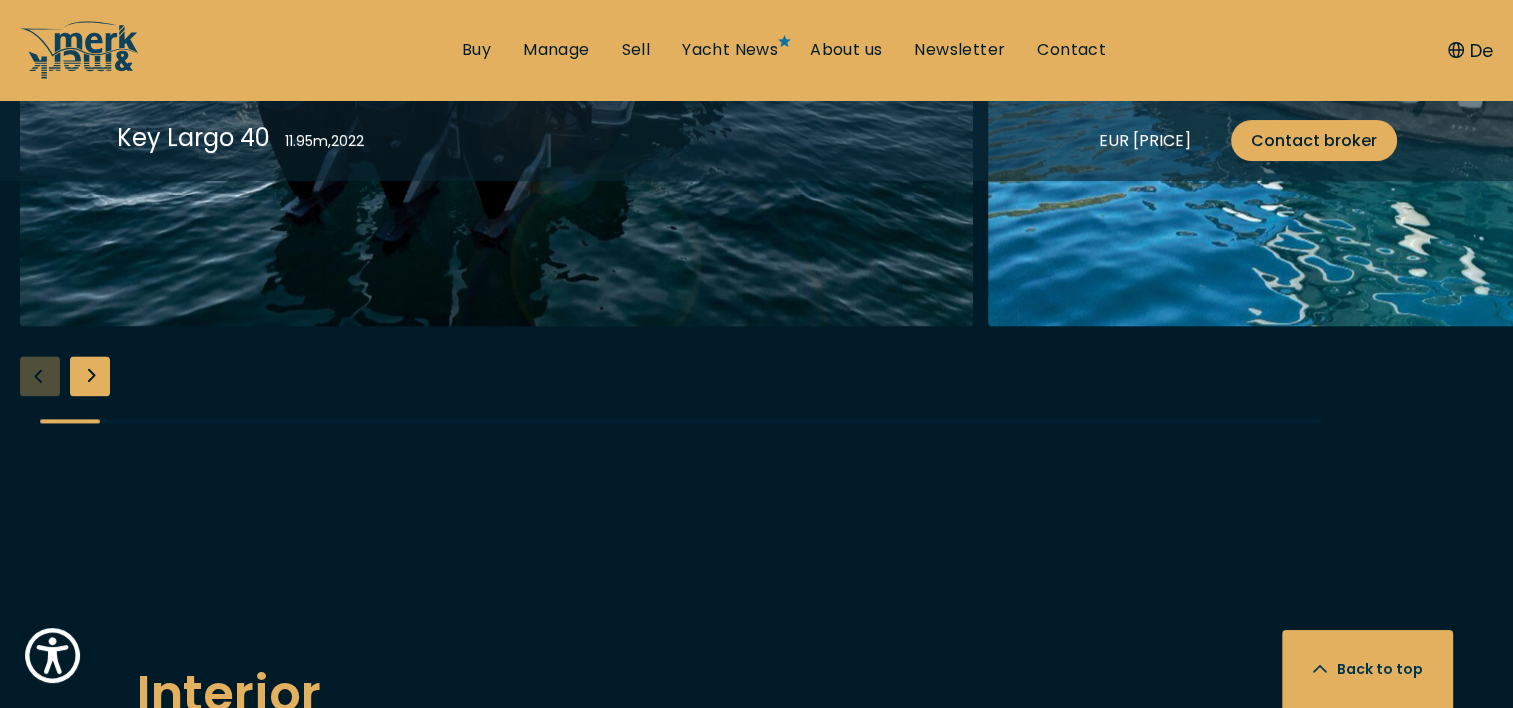 scroll, scrollTop: 2600, scrollLeft: 0, axis: vertical 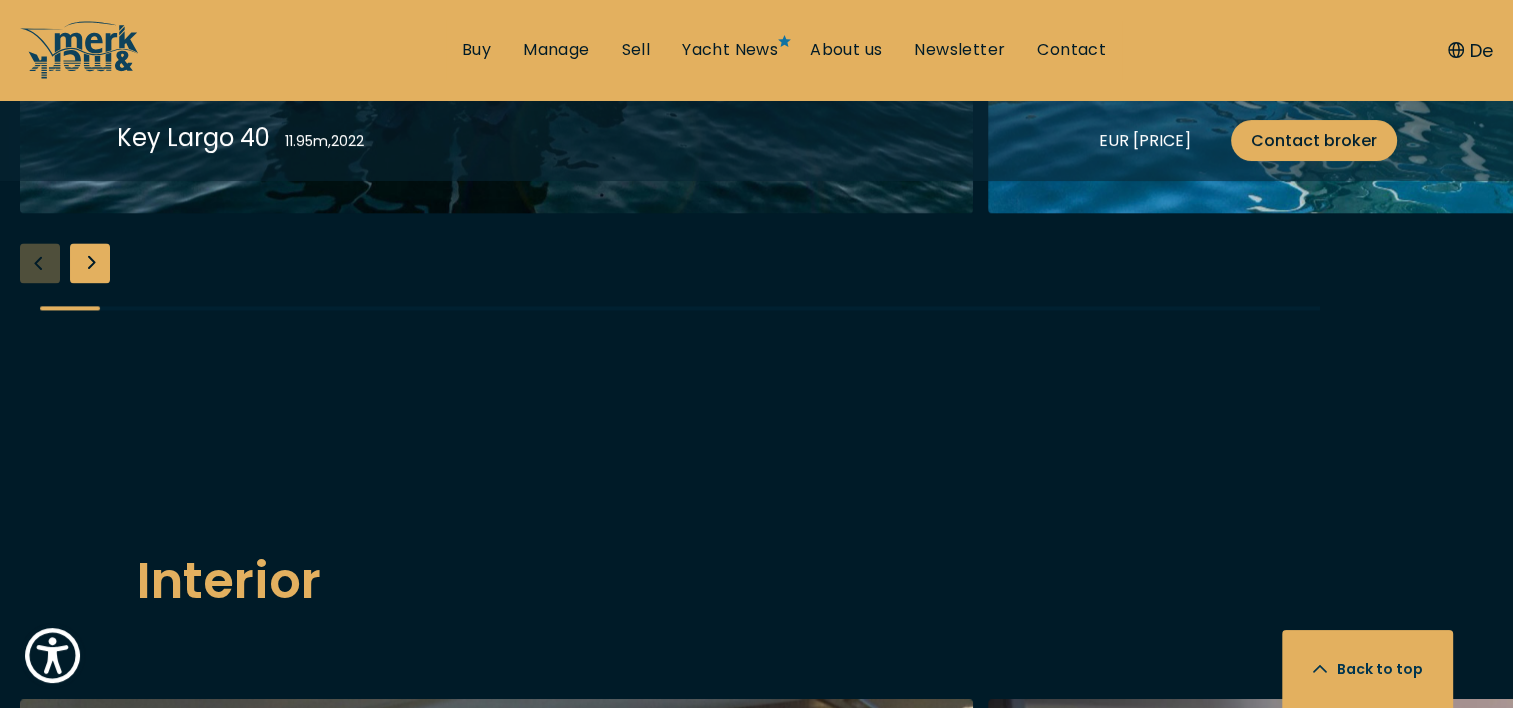 click at bounding box center [496, -107] 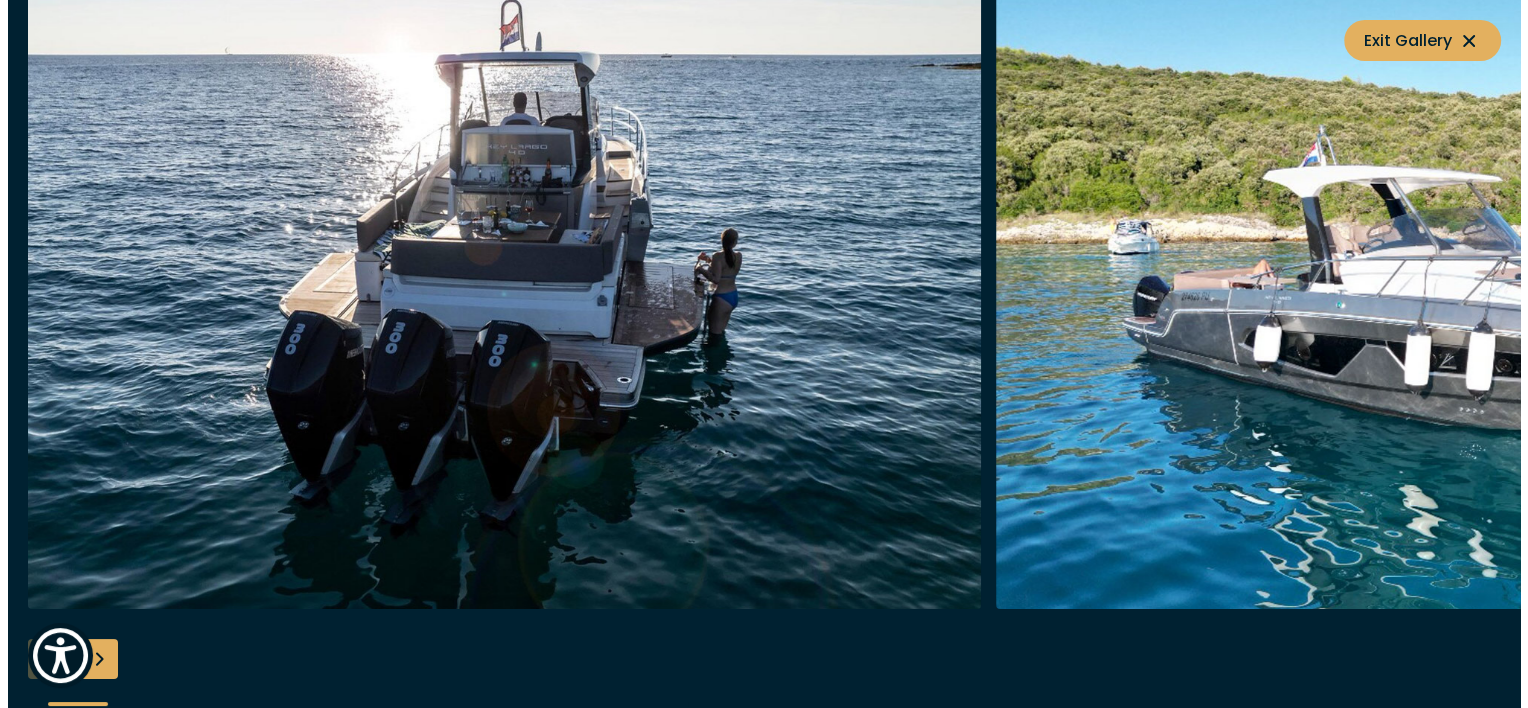 scroll, scrollTop: 2606, scrollLeft: 0, axis: vertical 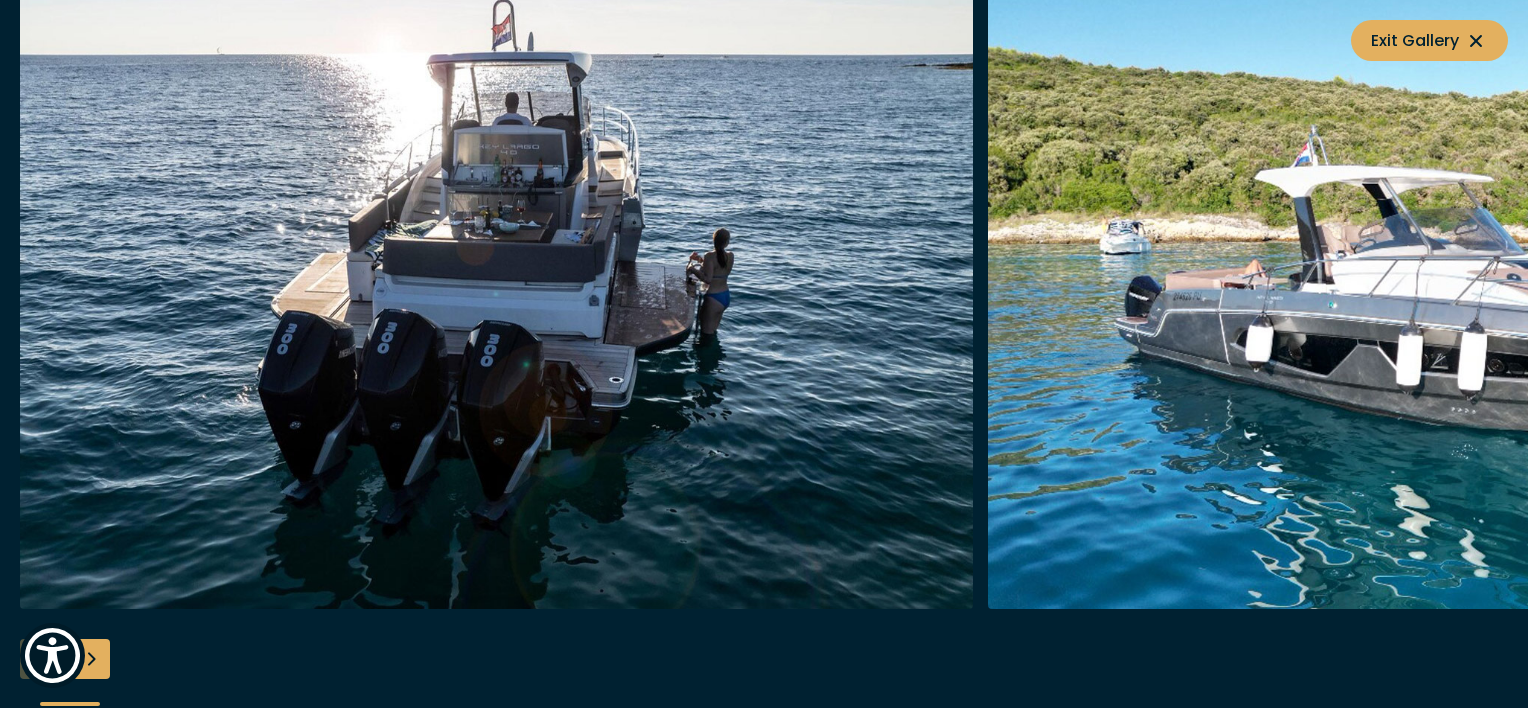 click at bounding box center [90, 659] 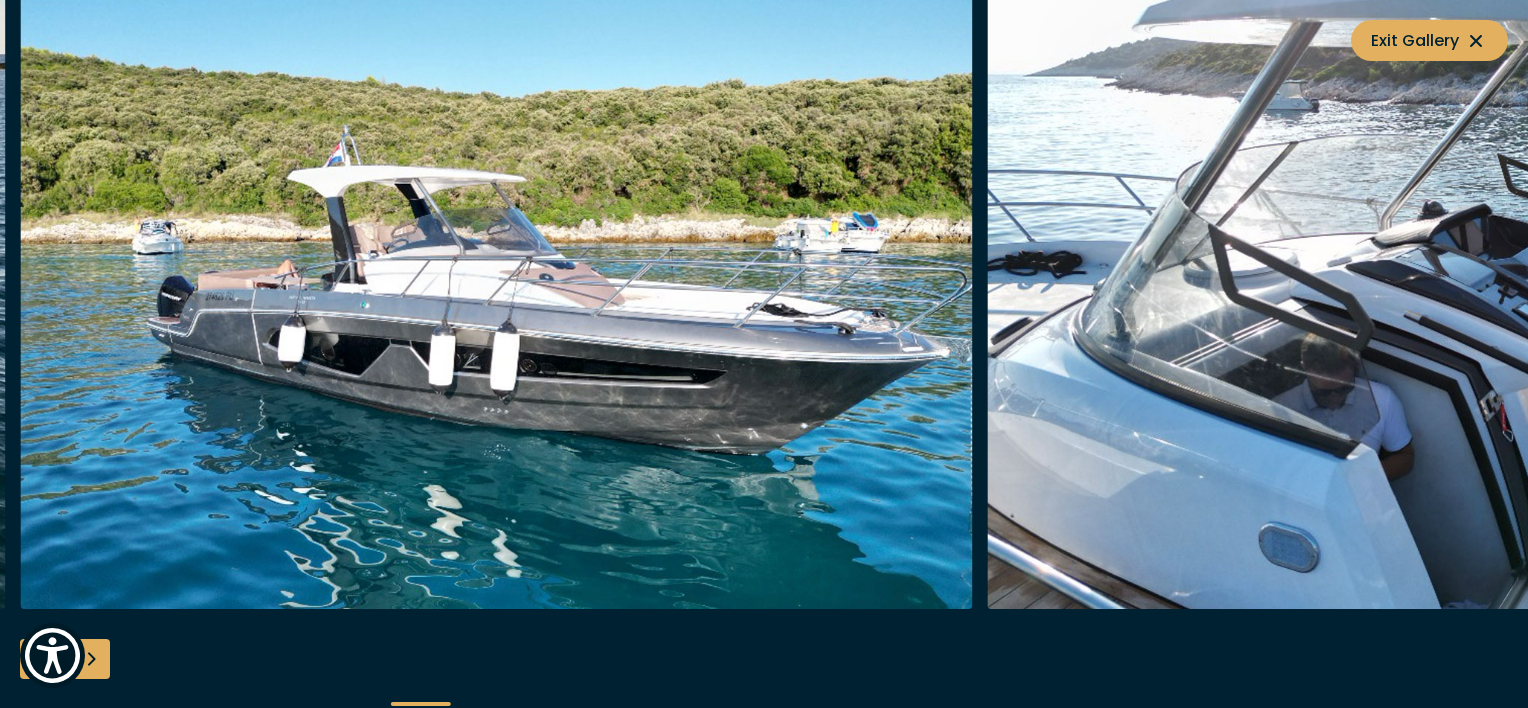 click at bounding box center [90, 659] 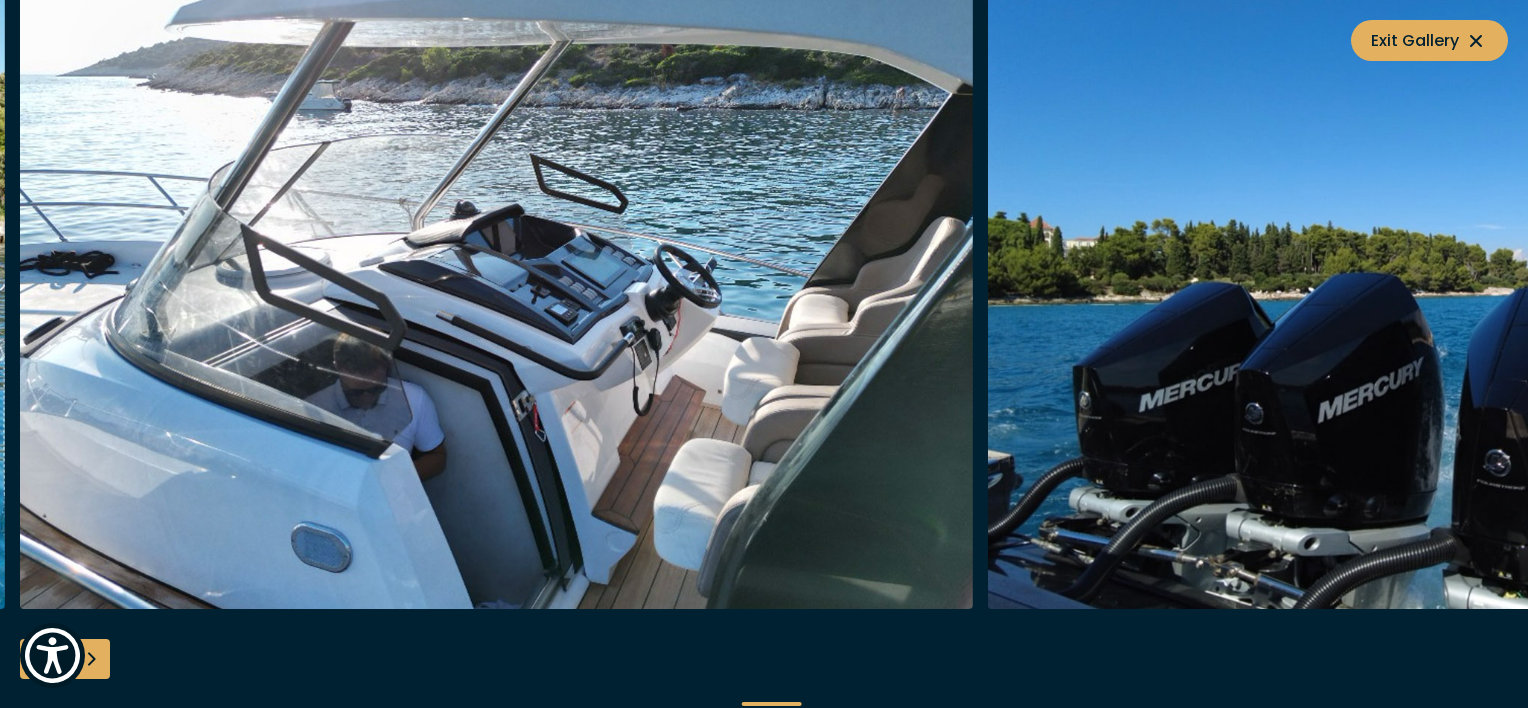 click at bounding box center [90, 659] 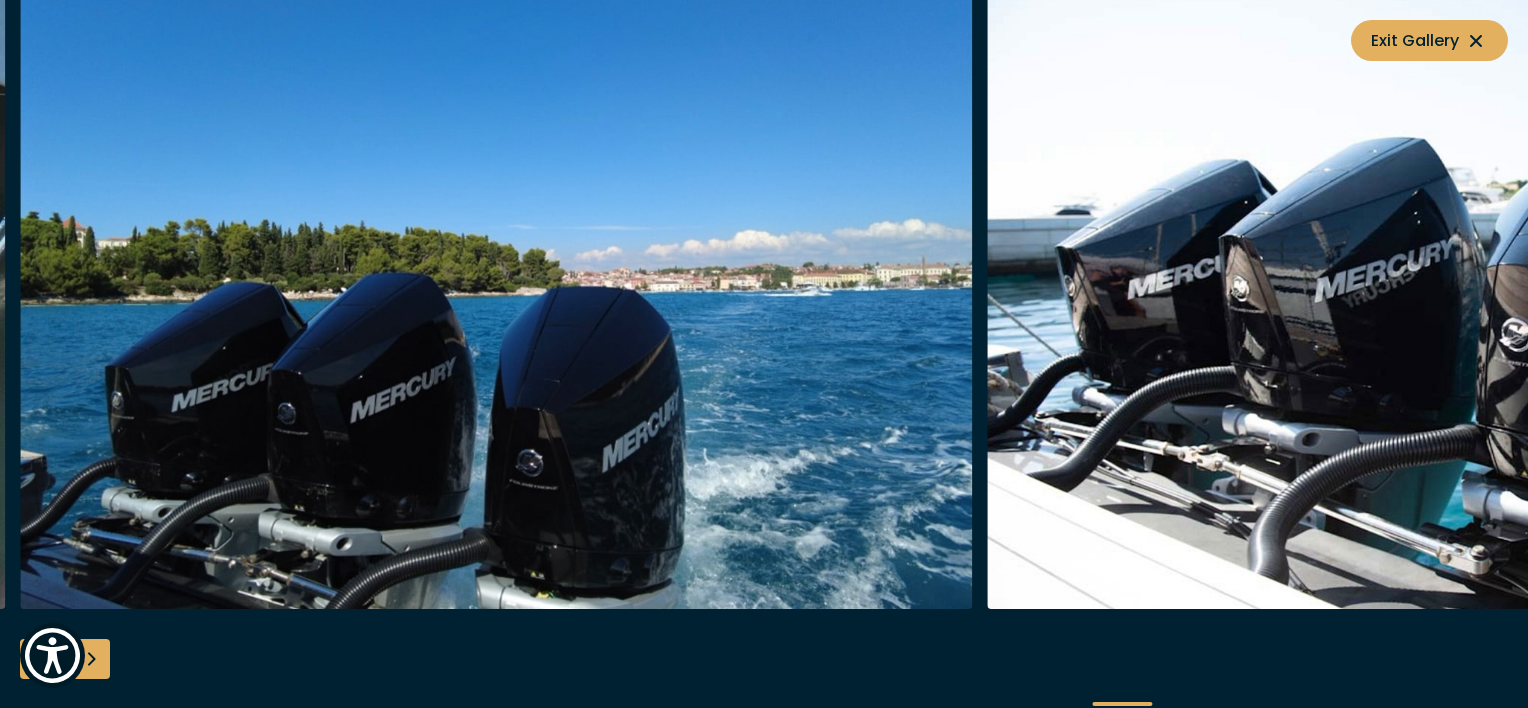 click at bounding box center (90, 659) 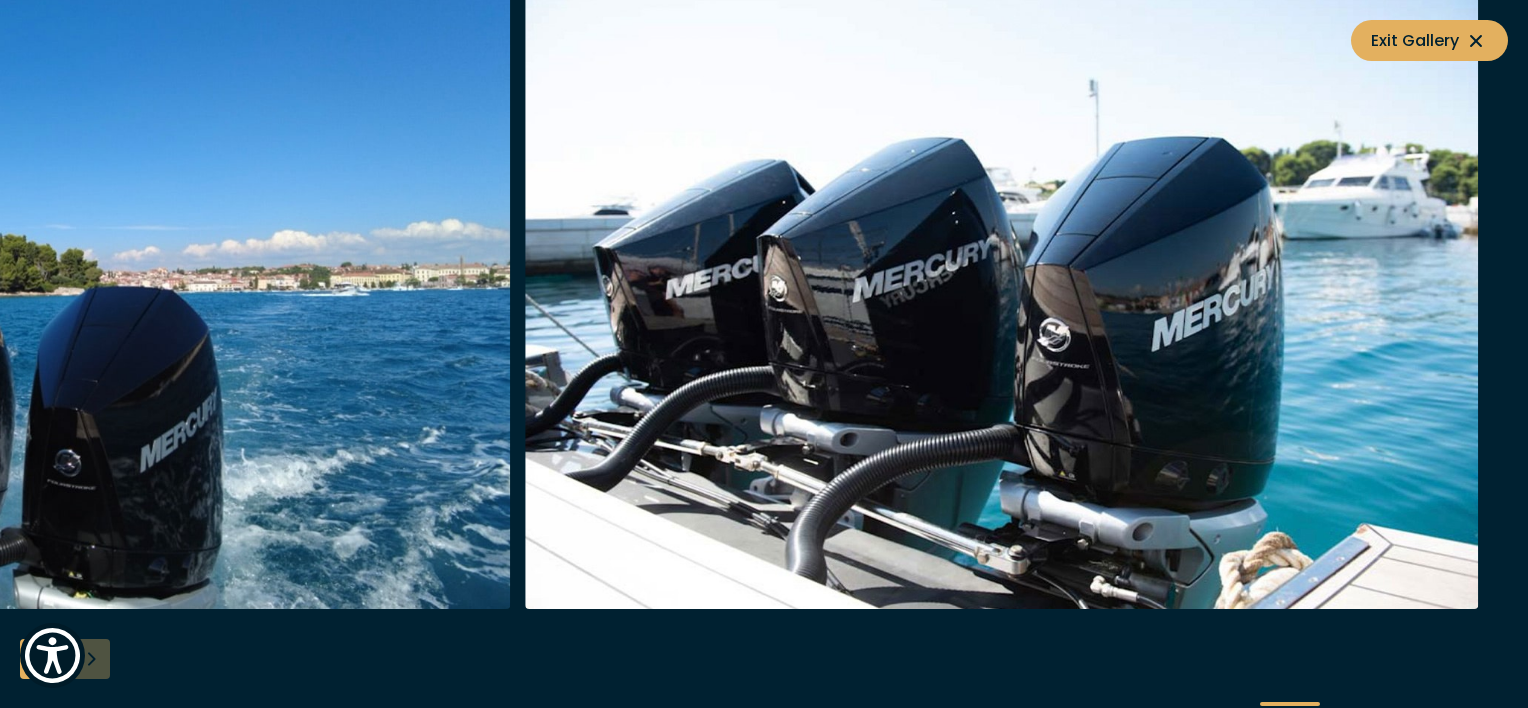 click at bounding box center (764, 354) 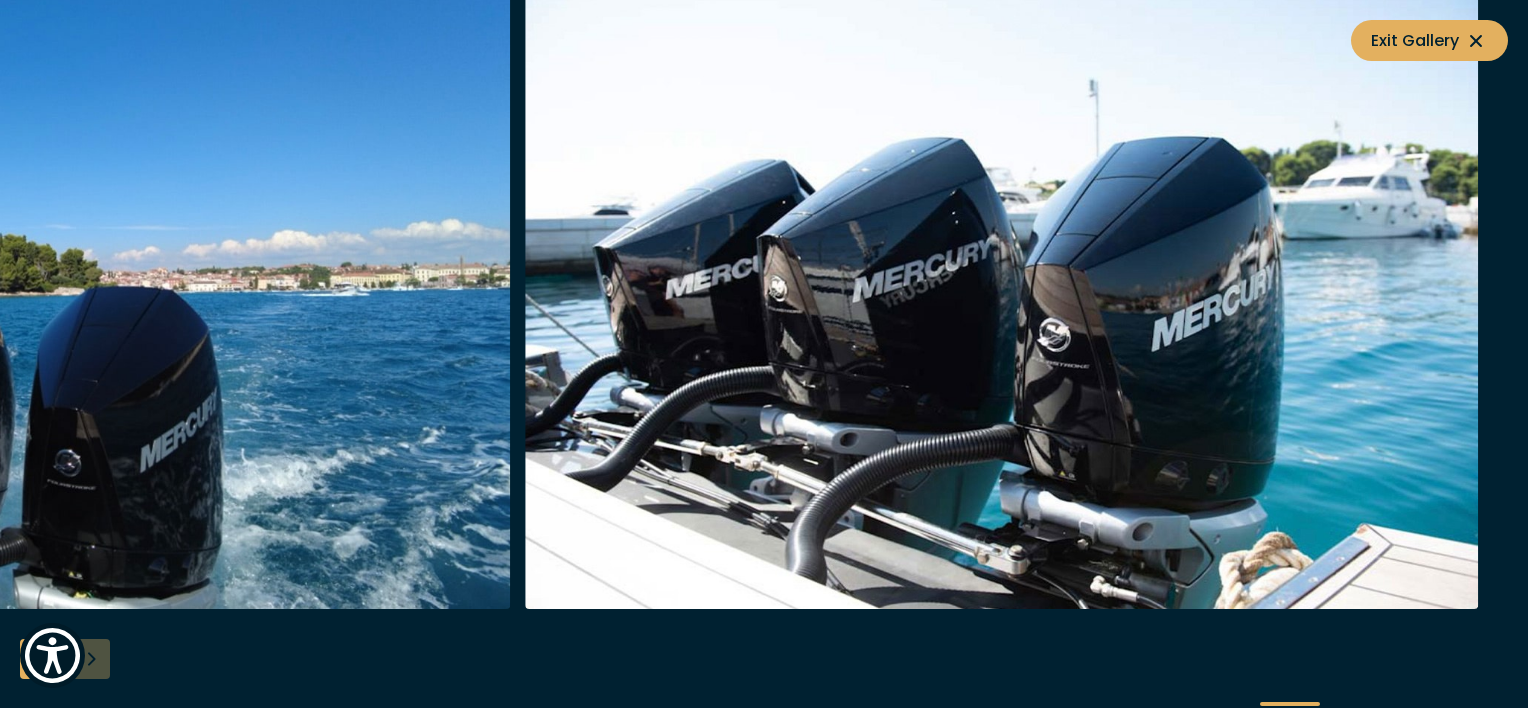 click at bounding box center (764, 354) 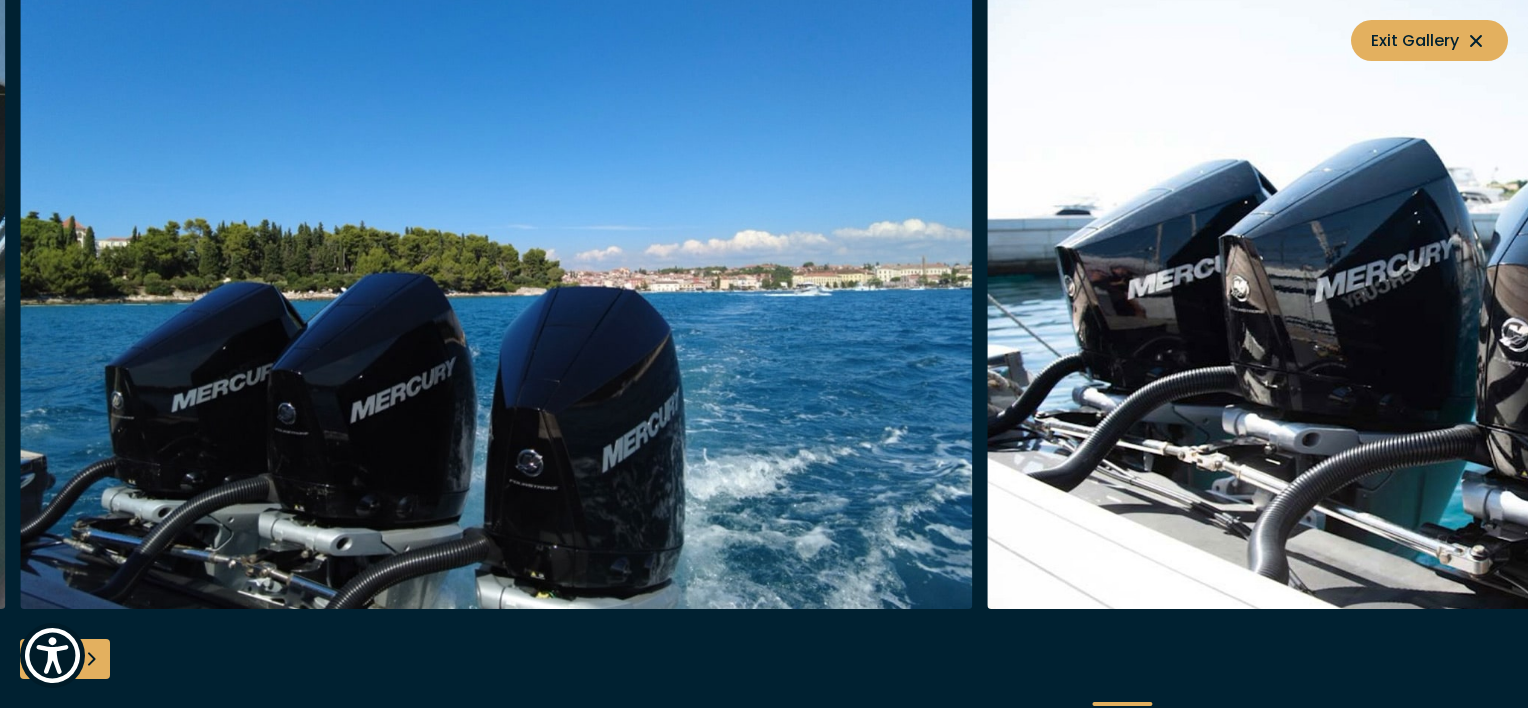 click at bounding box center (40, 659) 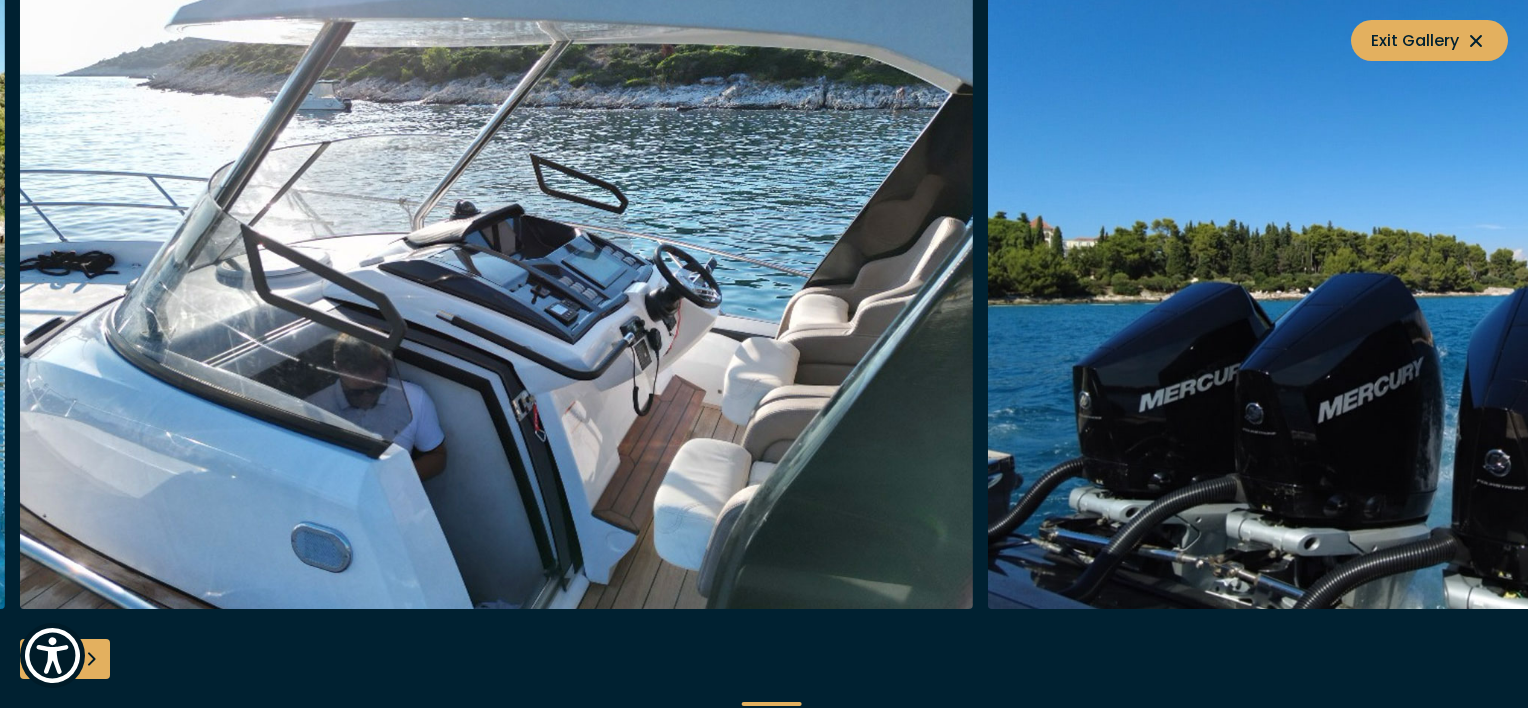 click at bounding box center (40, 659) 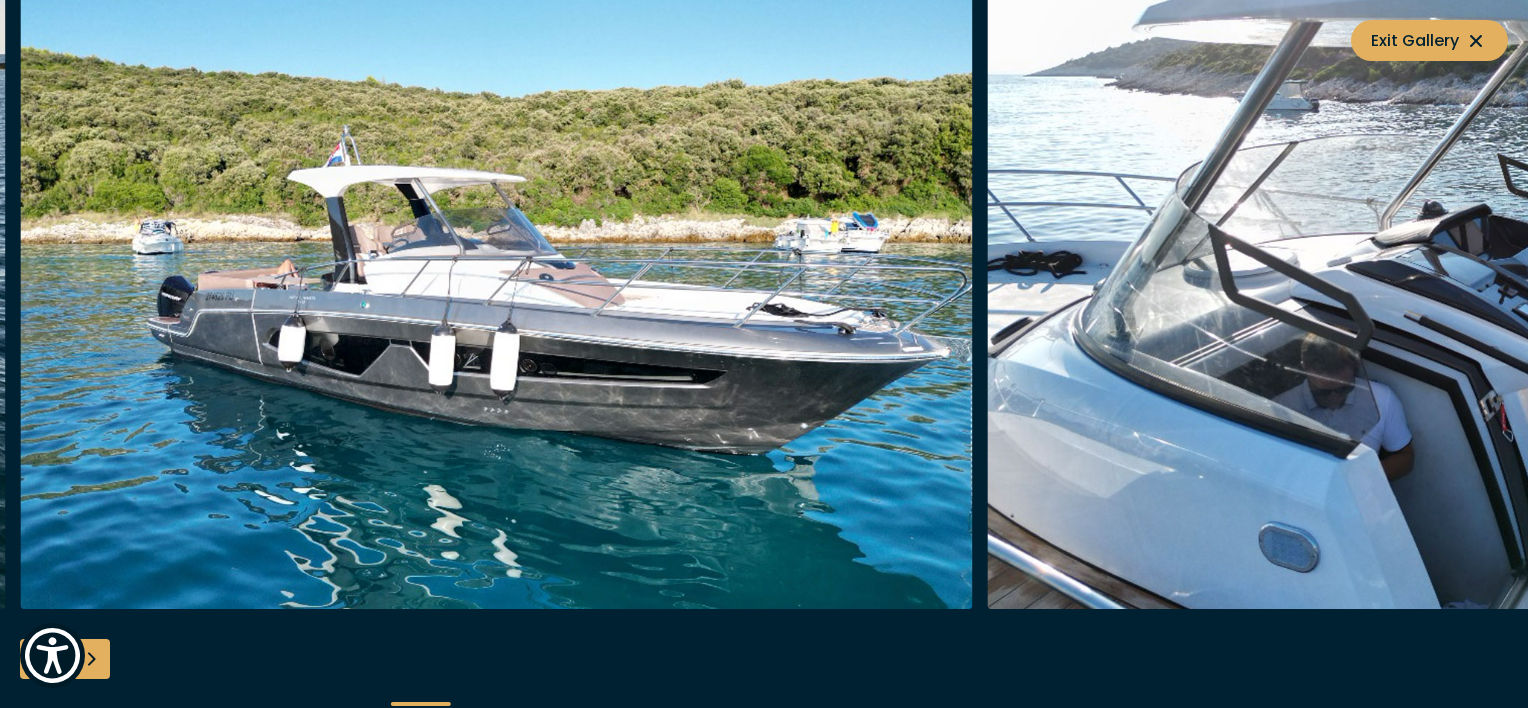 click at bounding box center [40, 659] 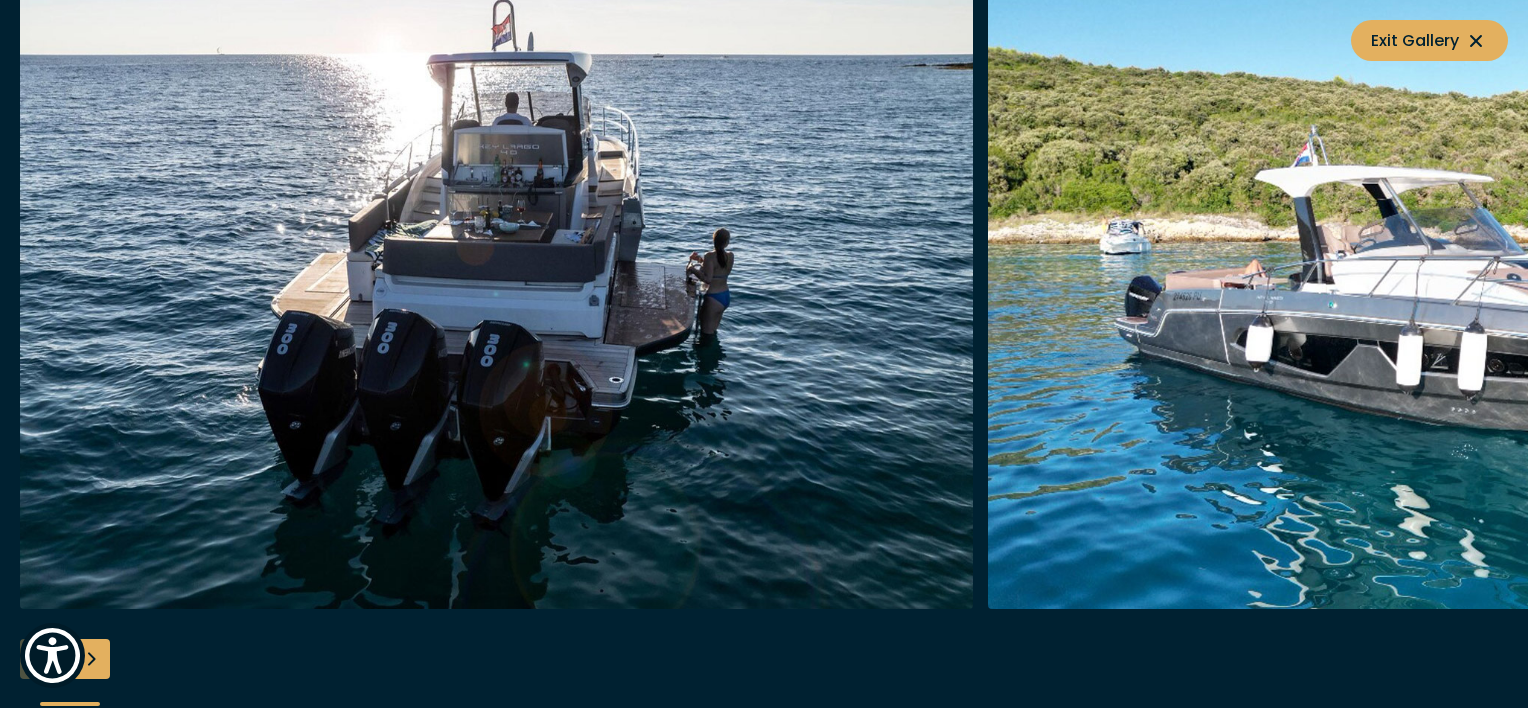 click at bounding box center [764, 354] 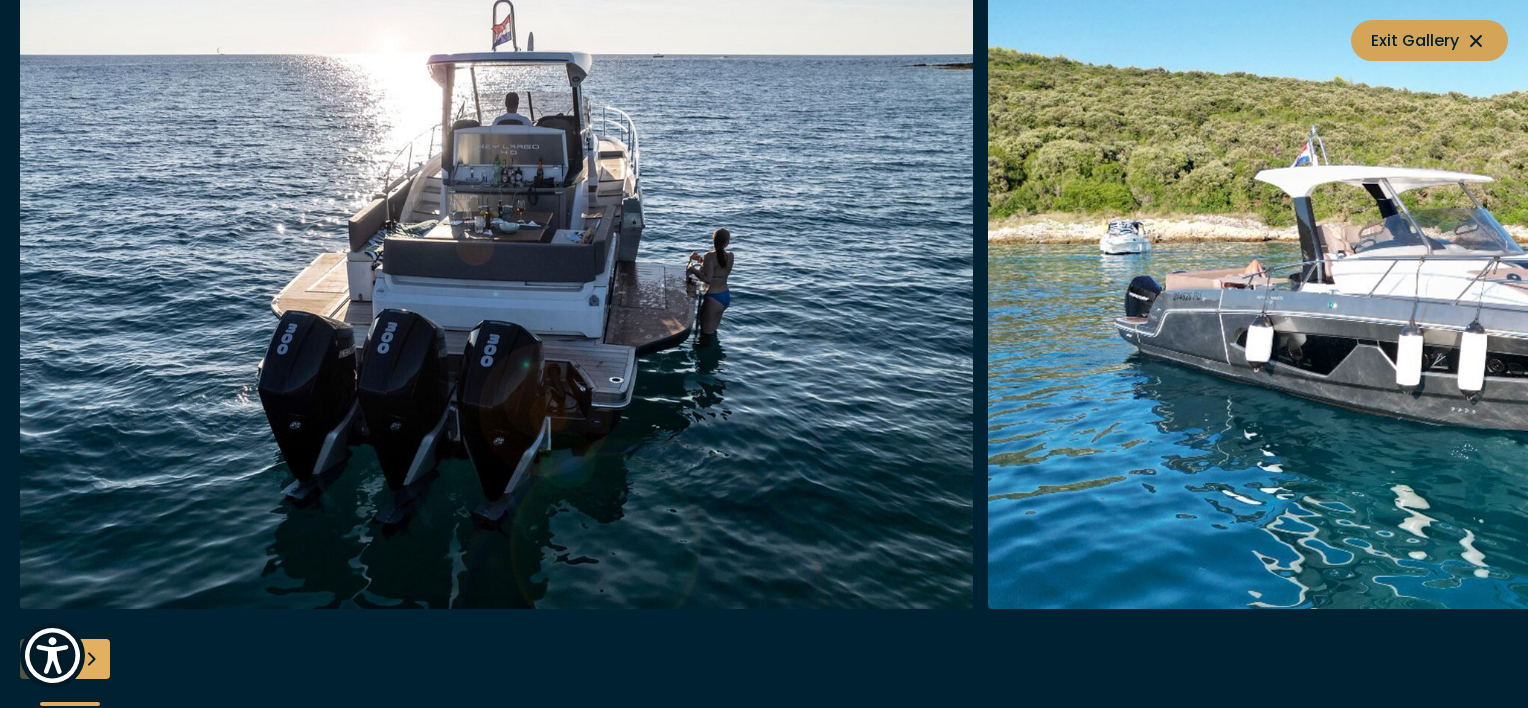 click on "Exit Gallery" at bounding box center [1429, 40] 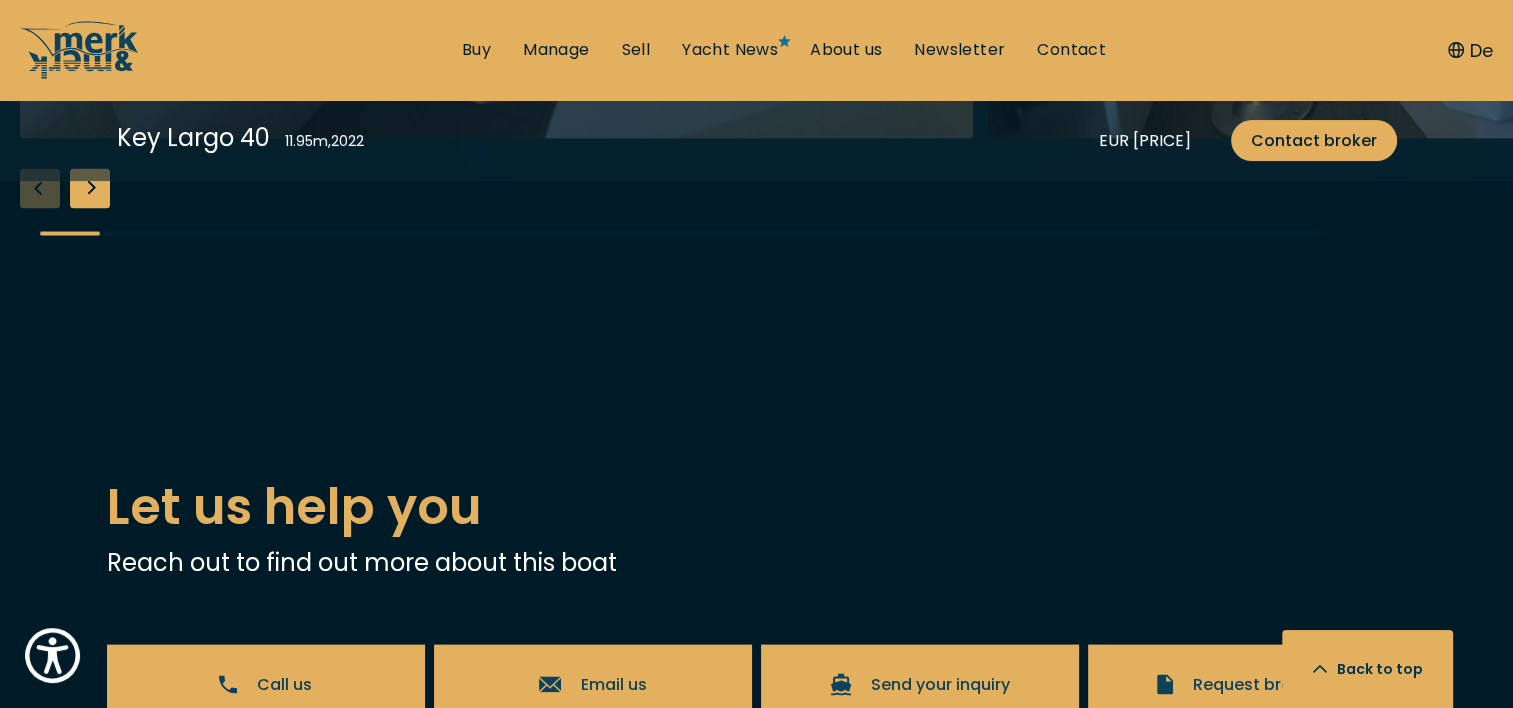 click at bounding box center [1464, -181] 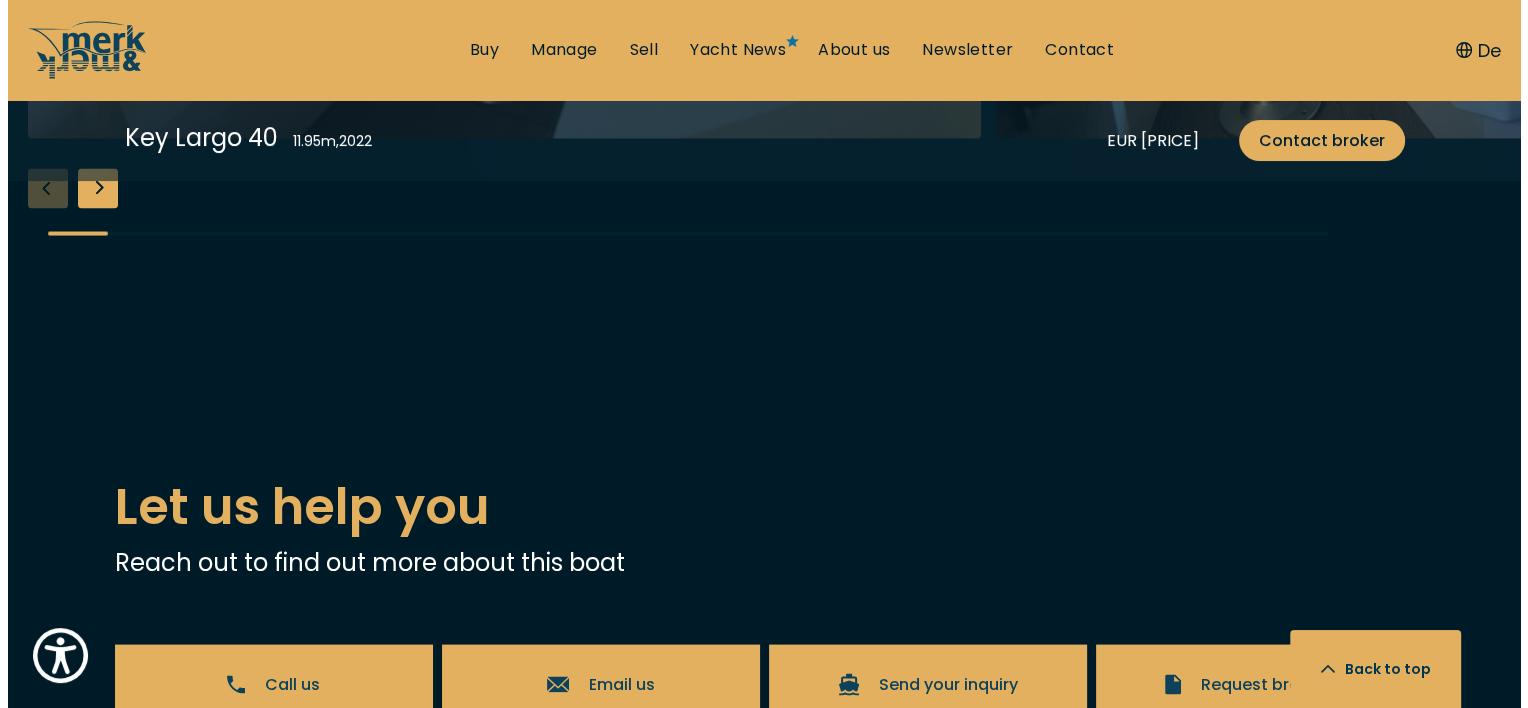 scroll, scrollTop: 3805, scrollLeft: 0, axis: vertical 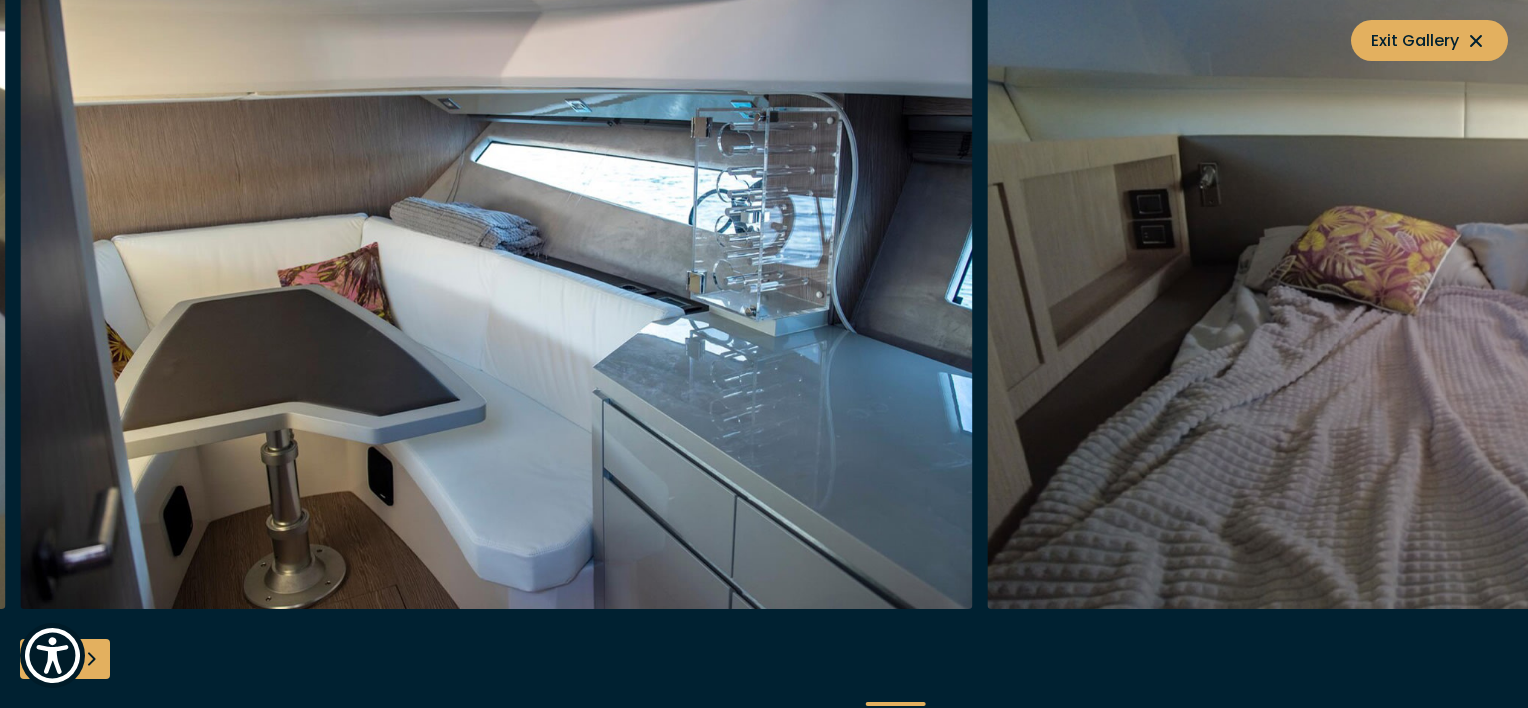 click at bounding box center [1464, 289] 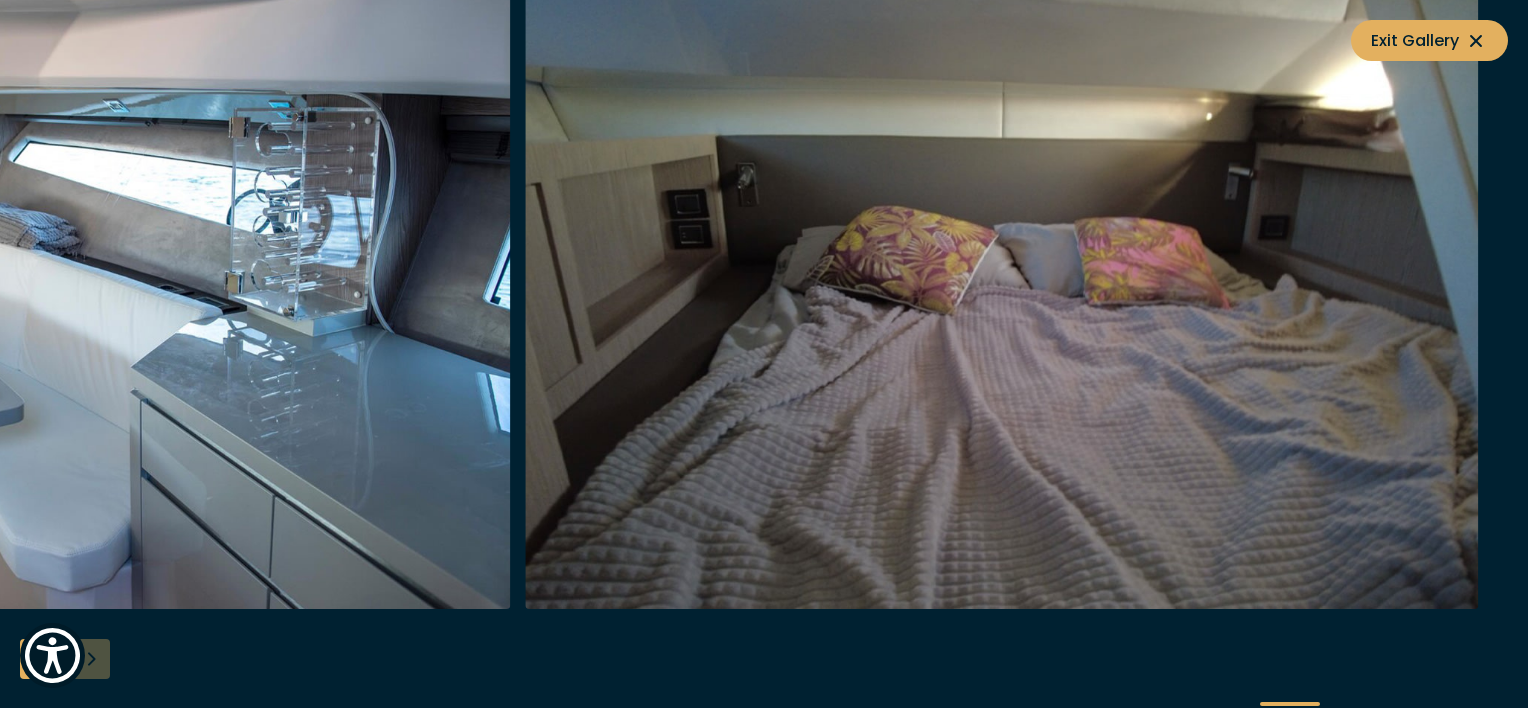 click at bounding box center (764, 354) 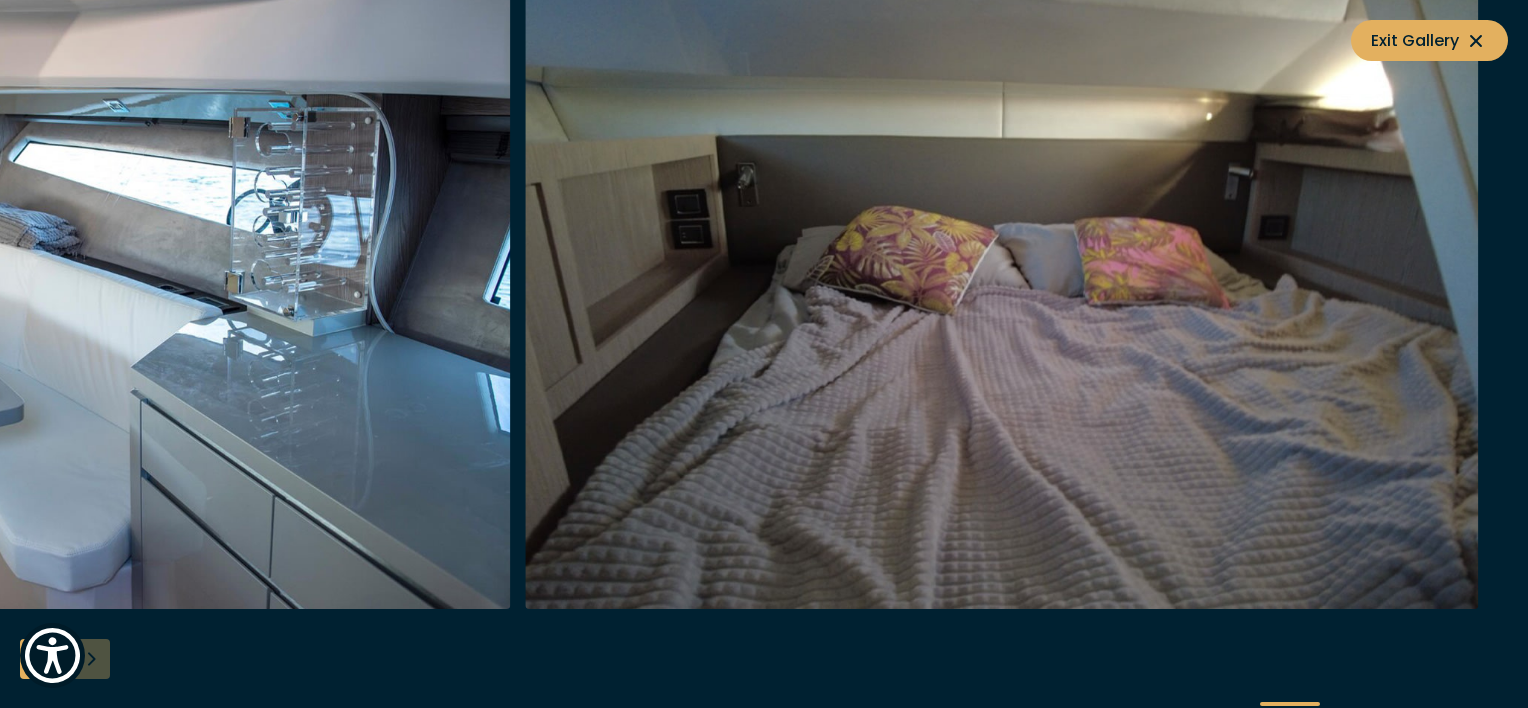 click at bounding box center (40, 659) 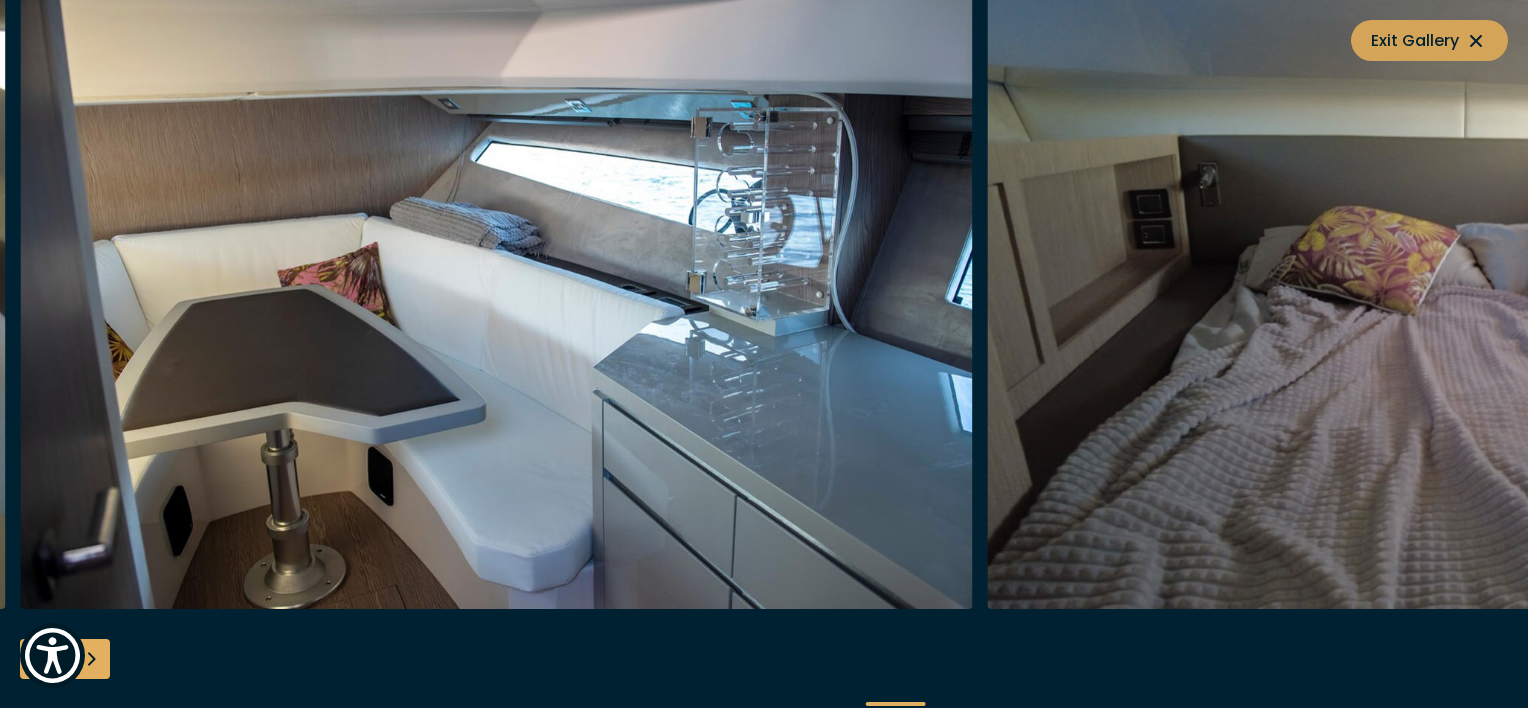 click on "Exit Gallery" at bounding box center [1429, 40] 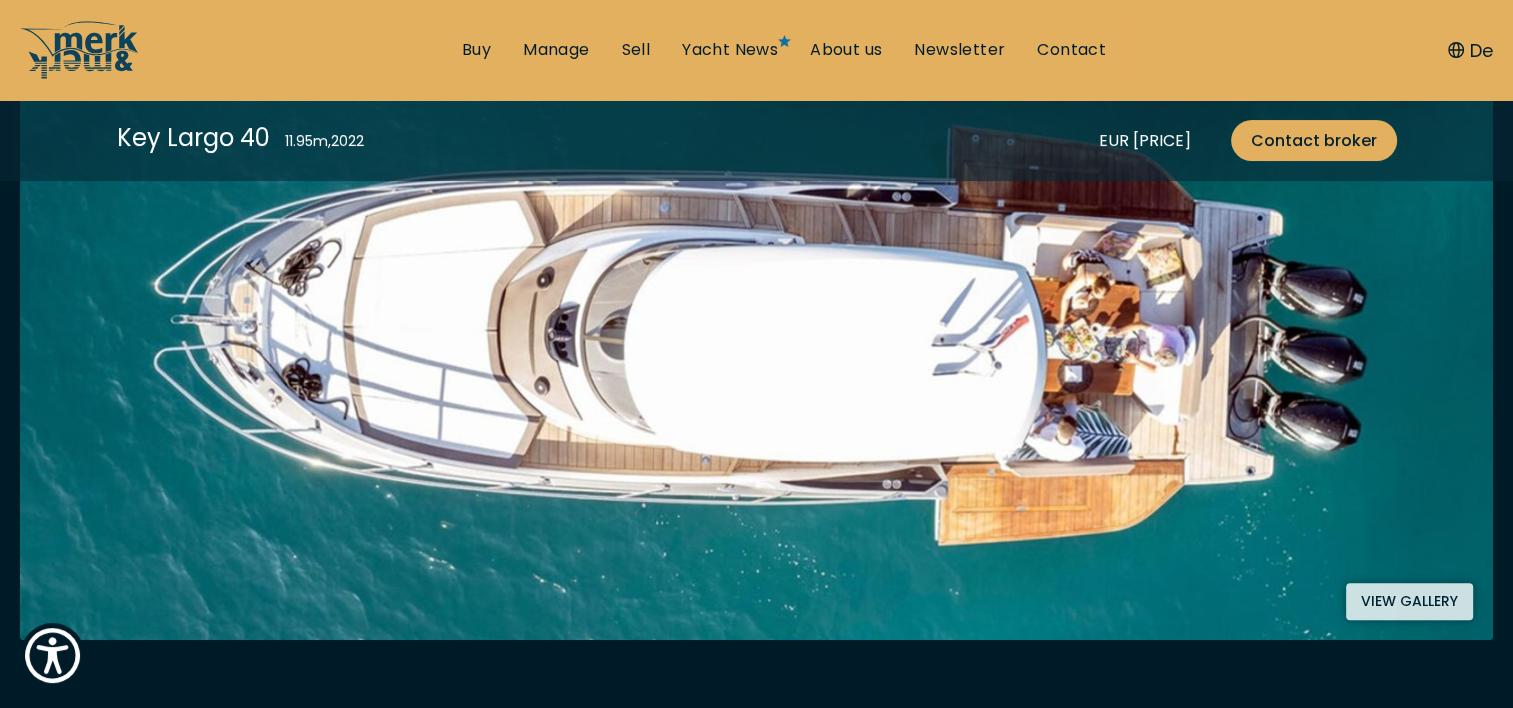 scroll, scrollTop: 0, scrollLeft: 0, axis: both 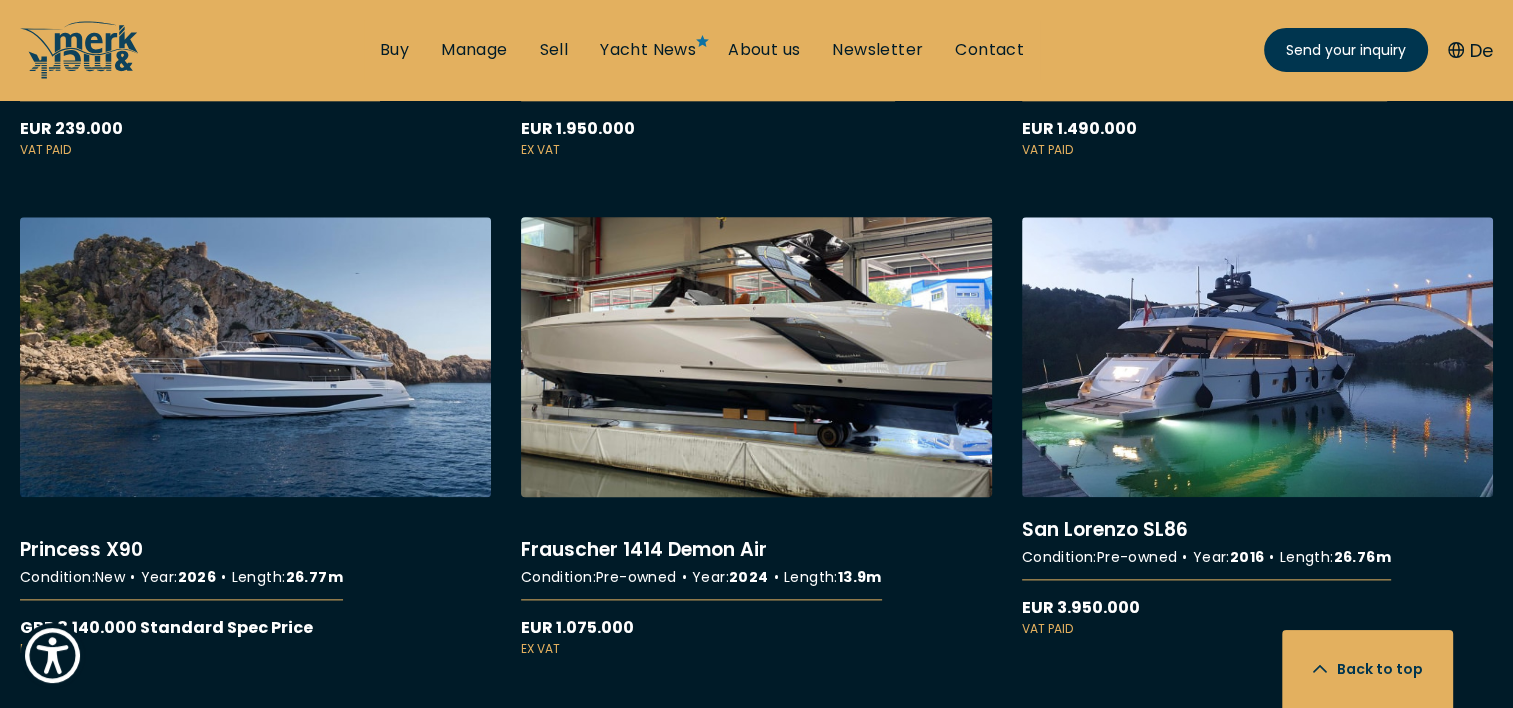 click on "More details about  Frauscher 1414 Demon Air" at bounding box center (756, 437) 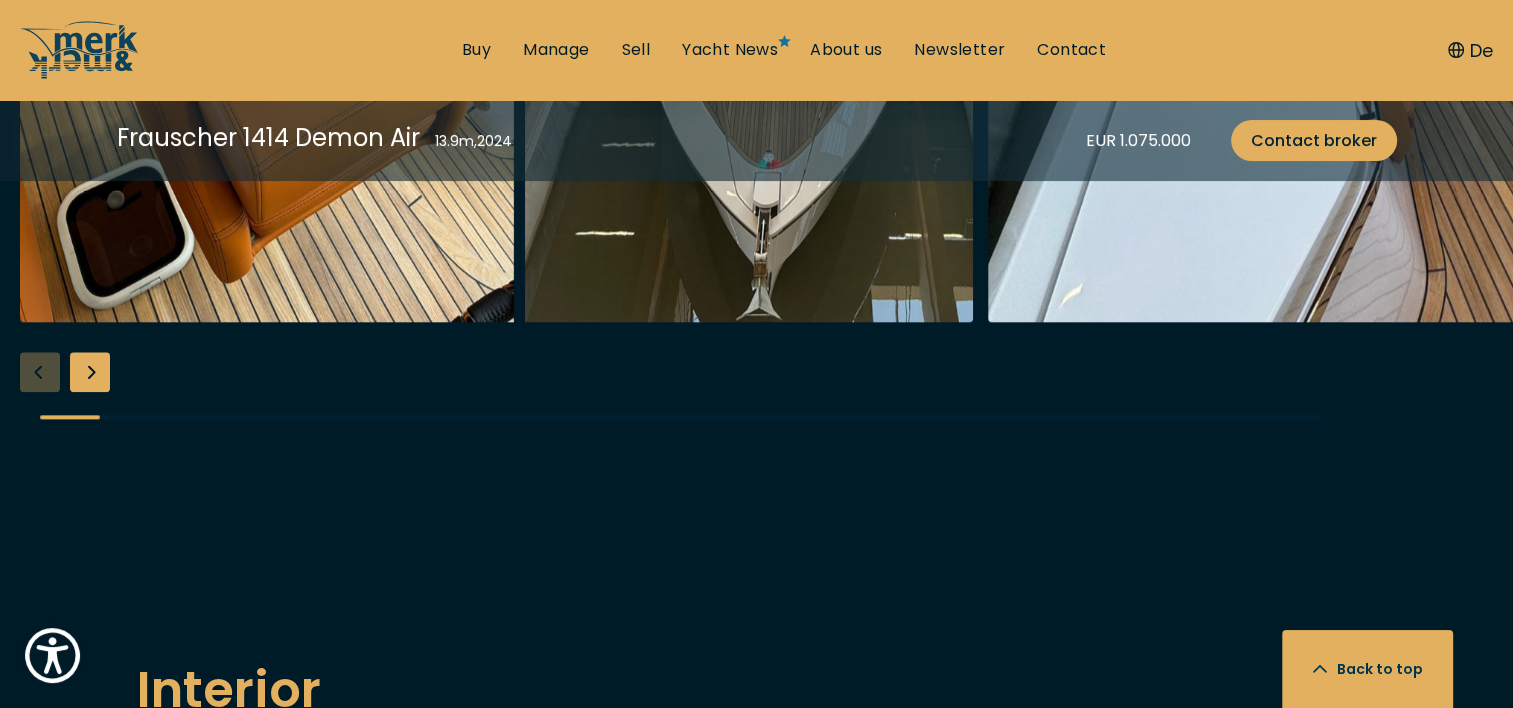 scroll, scrollTop: 2300, scrollLeft: 0, axis: vertical 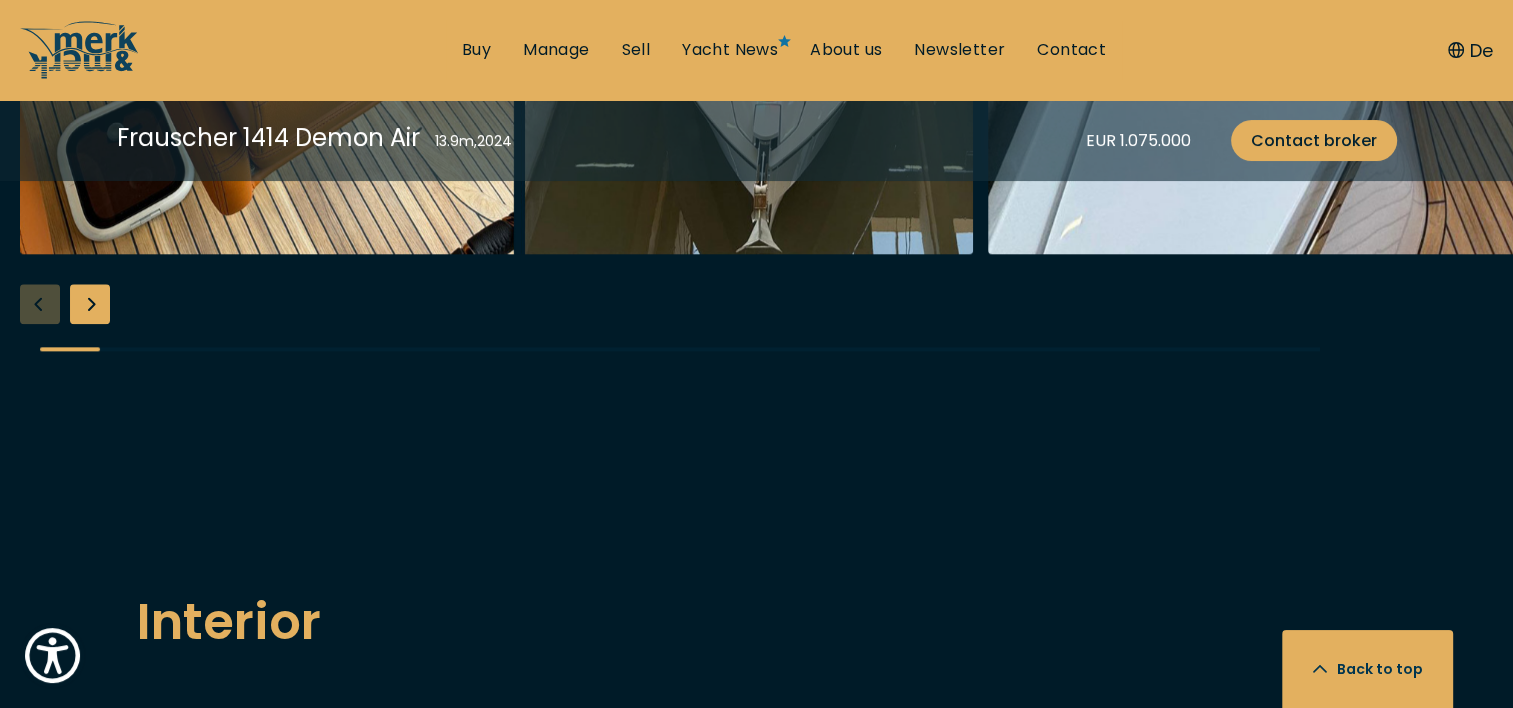 click at bounding box center [496, -66] 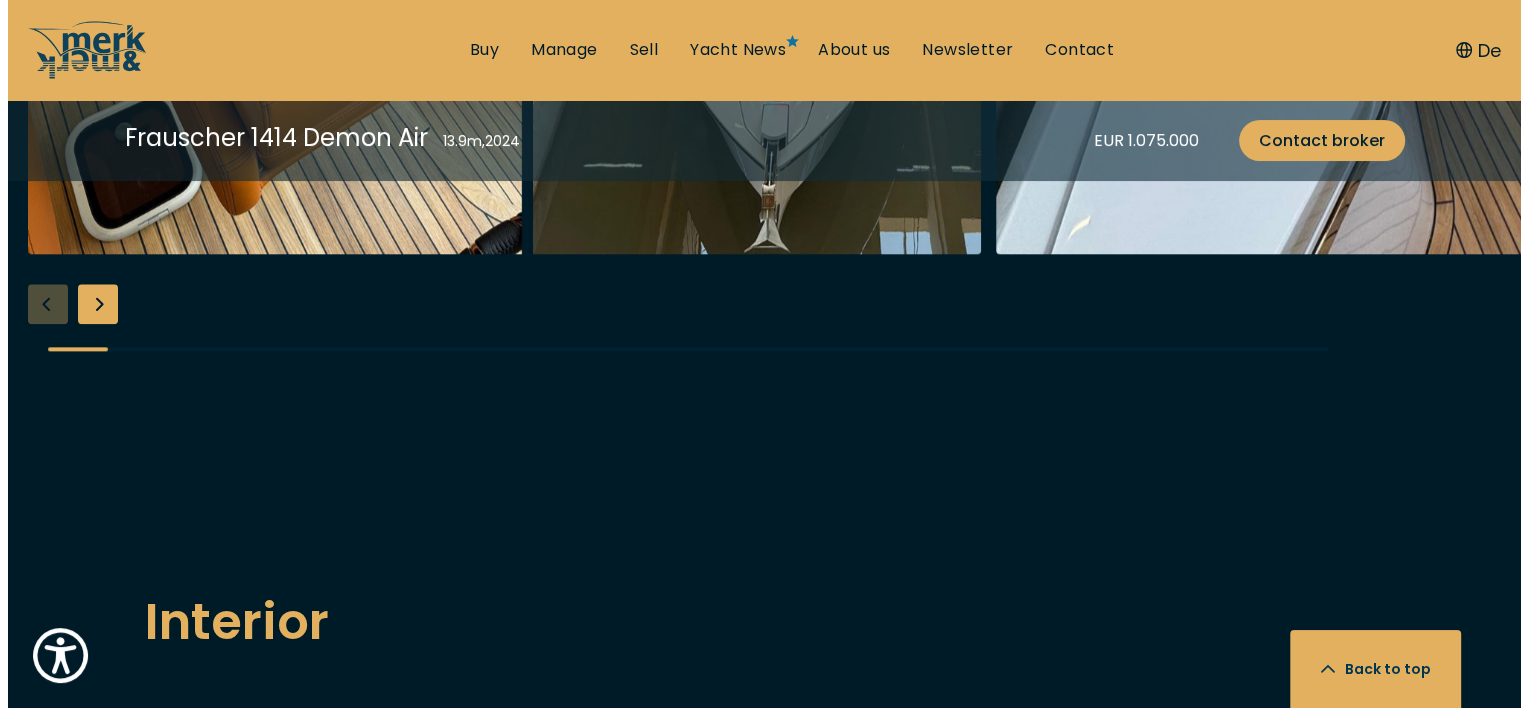 scroll, scrollTop: 2306, scrollLeft: 0, axis: vertical 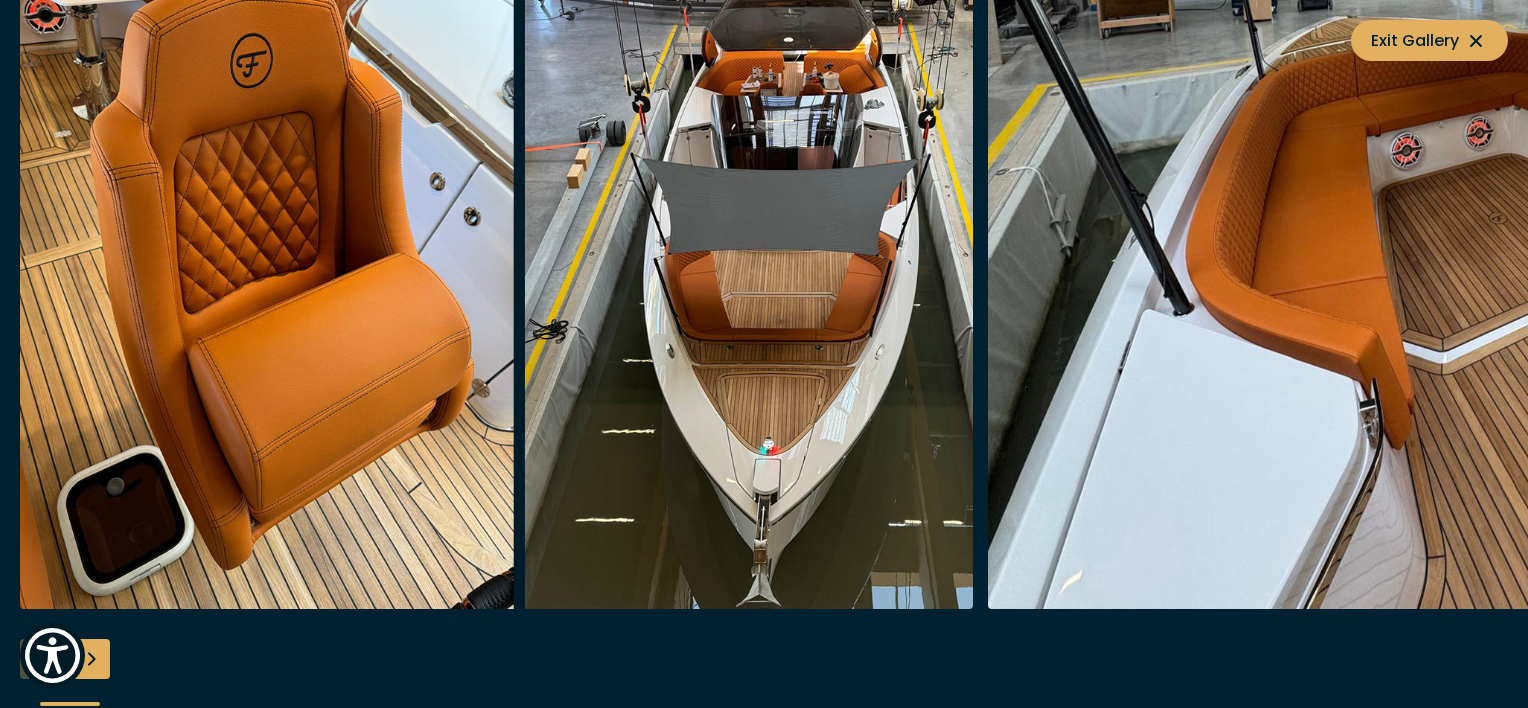 click at bounding box center (90, 659) 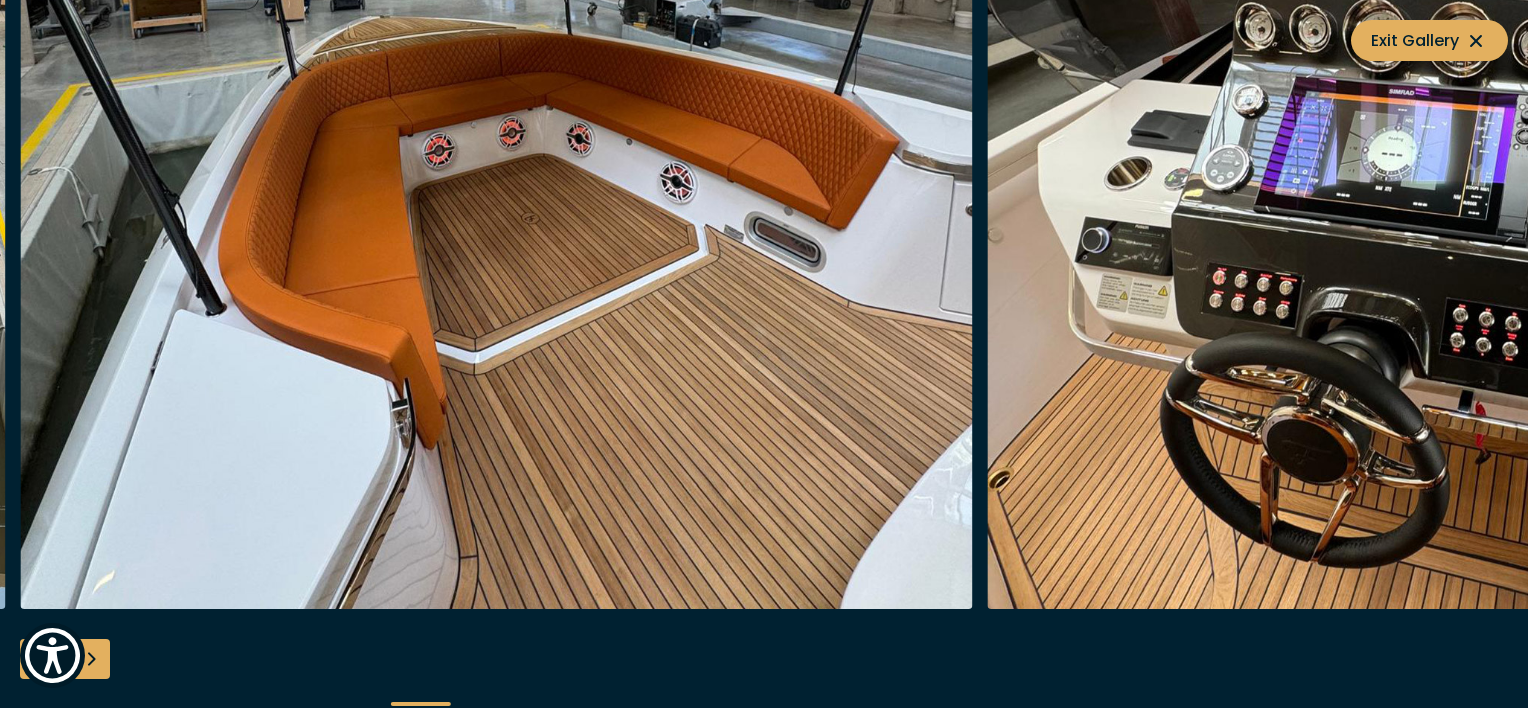 click at bounding box center [90, 659] 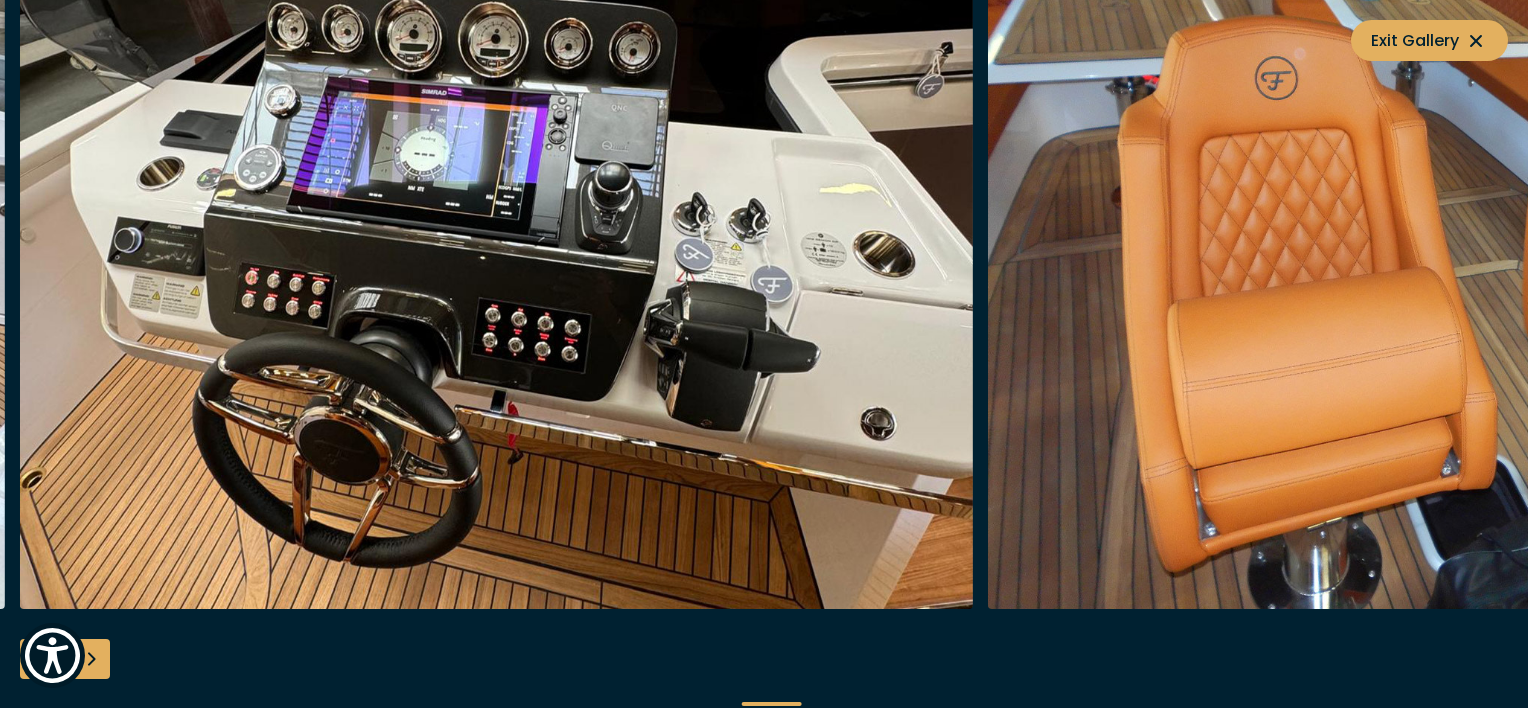 click at bounding box center (90, 659) 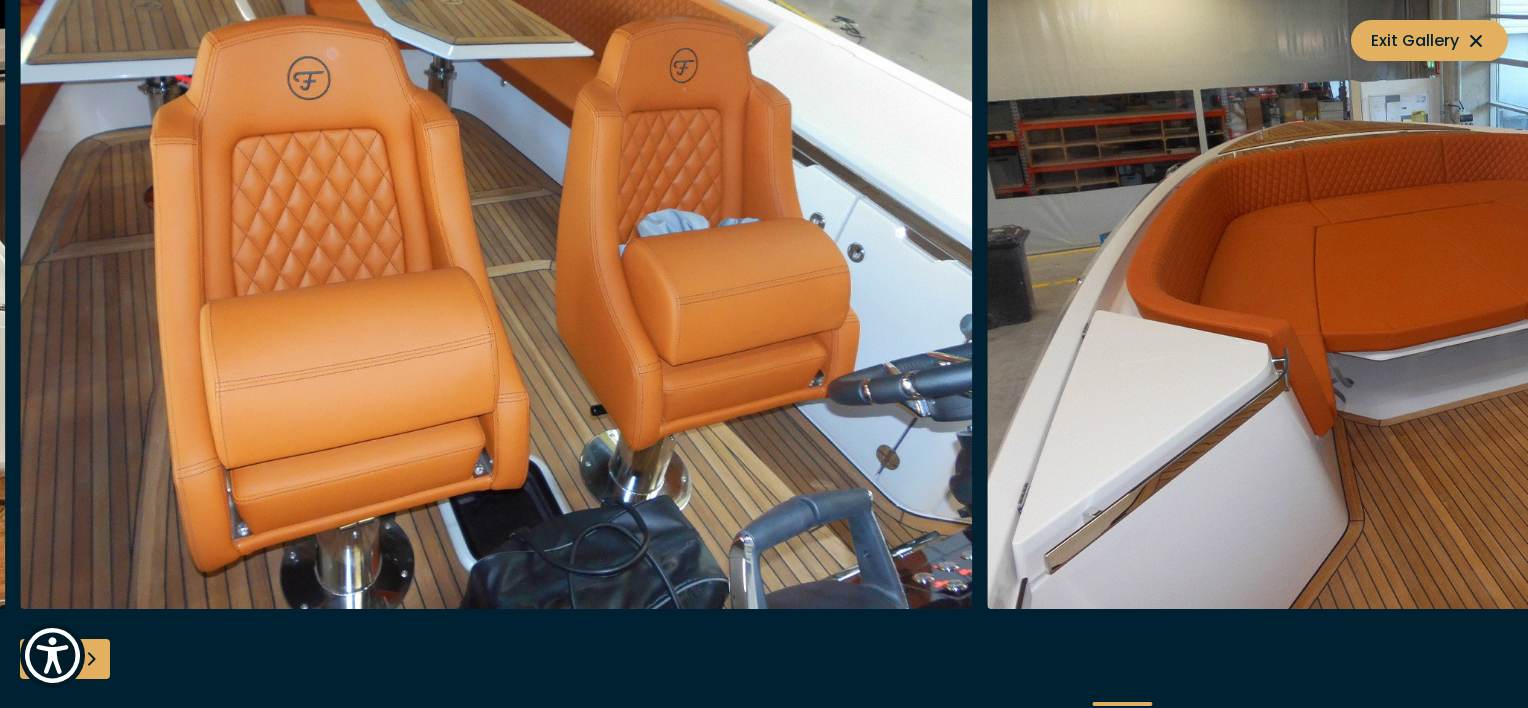 click at bounding box center (90, 659) 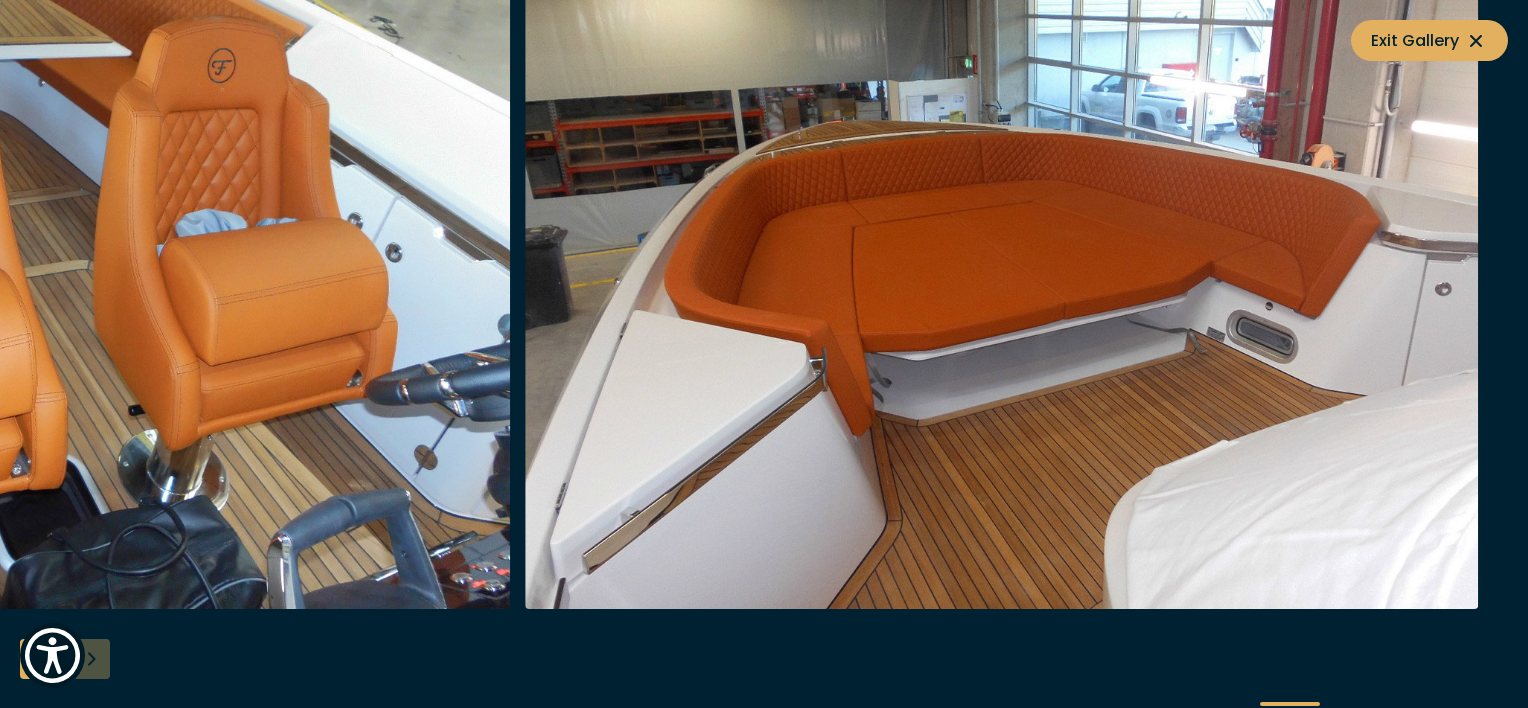 click at bounding box center (764, 354) 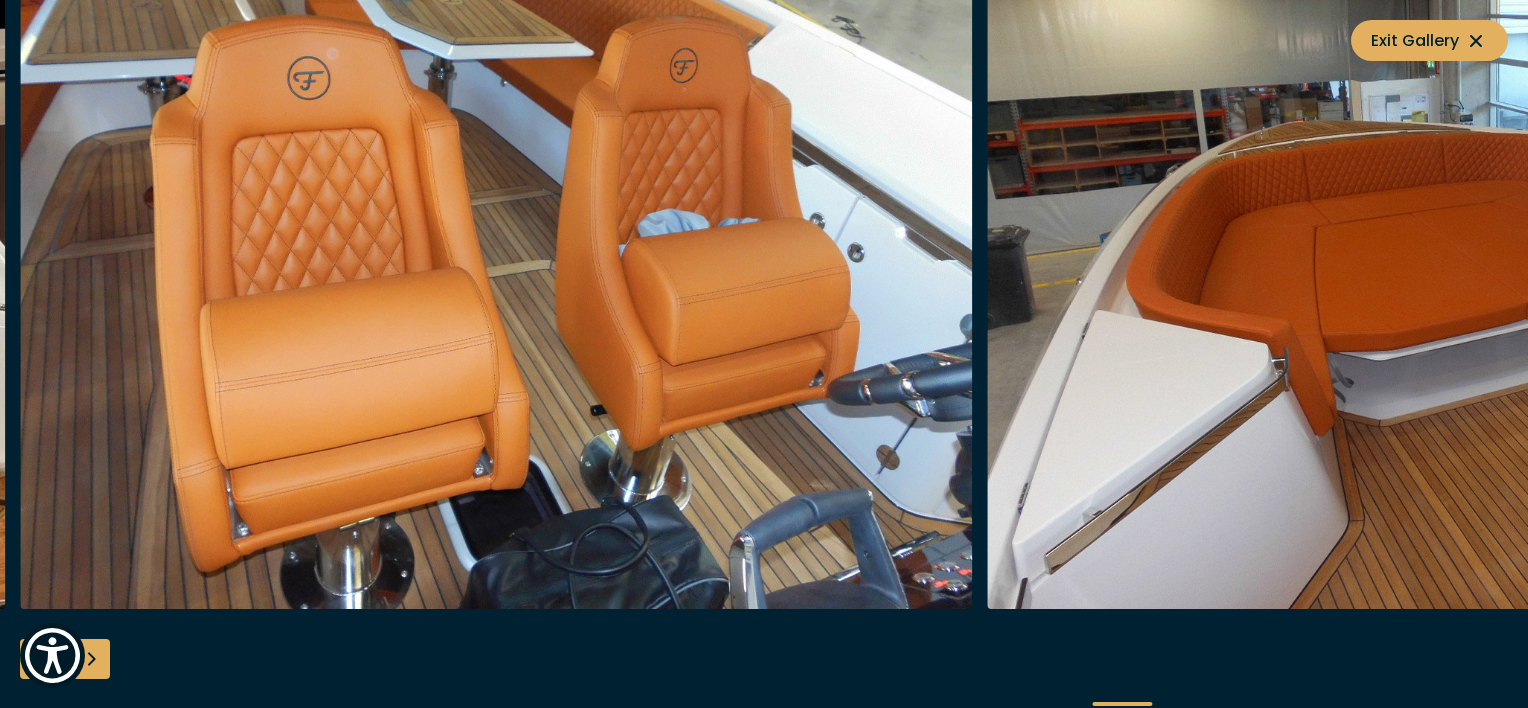 click at bounding box center (40, 659) 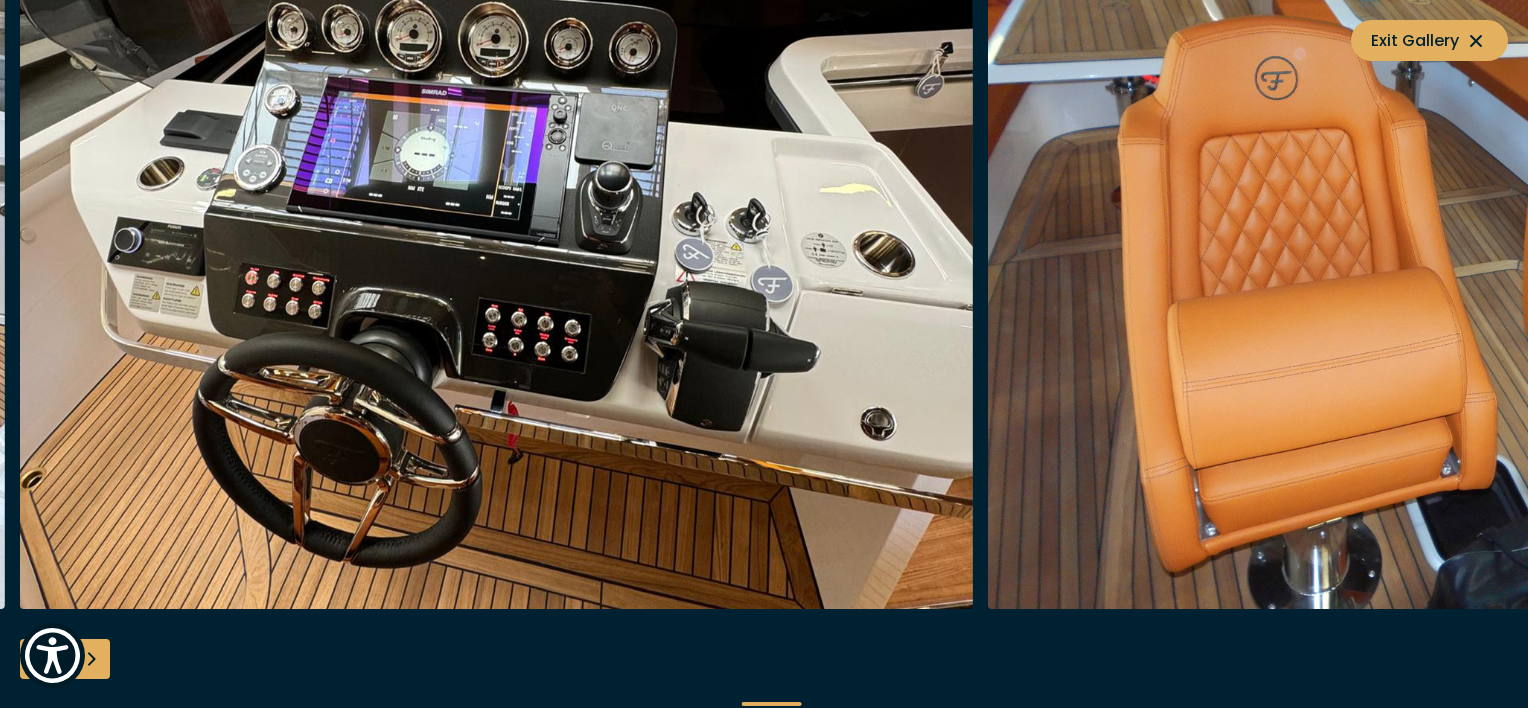 click at bounding box center (40, 659) 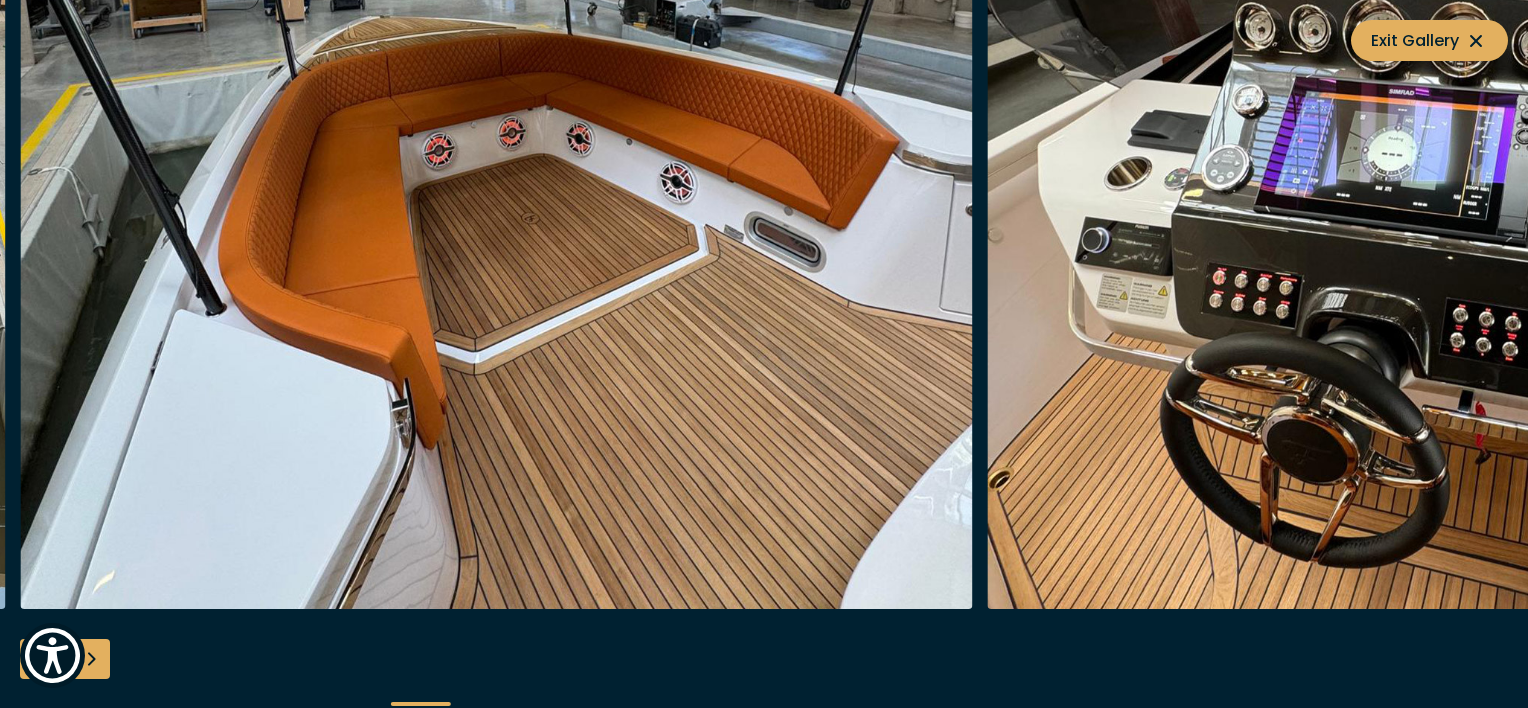 click at bounding box center [40, 659] 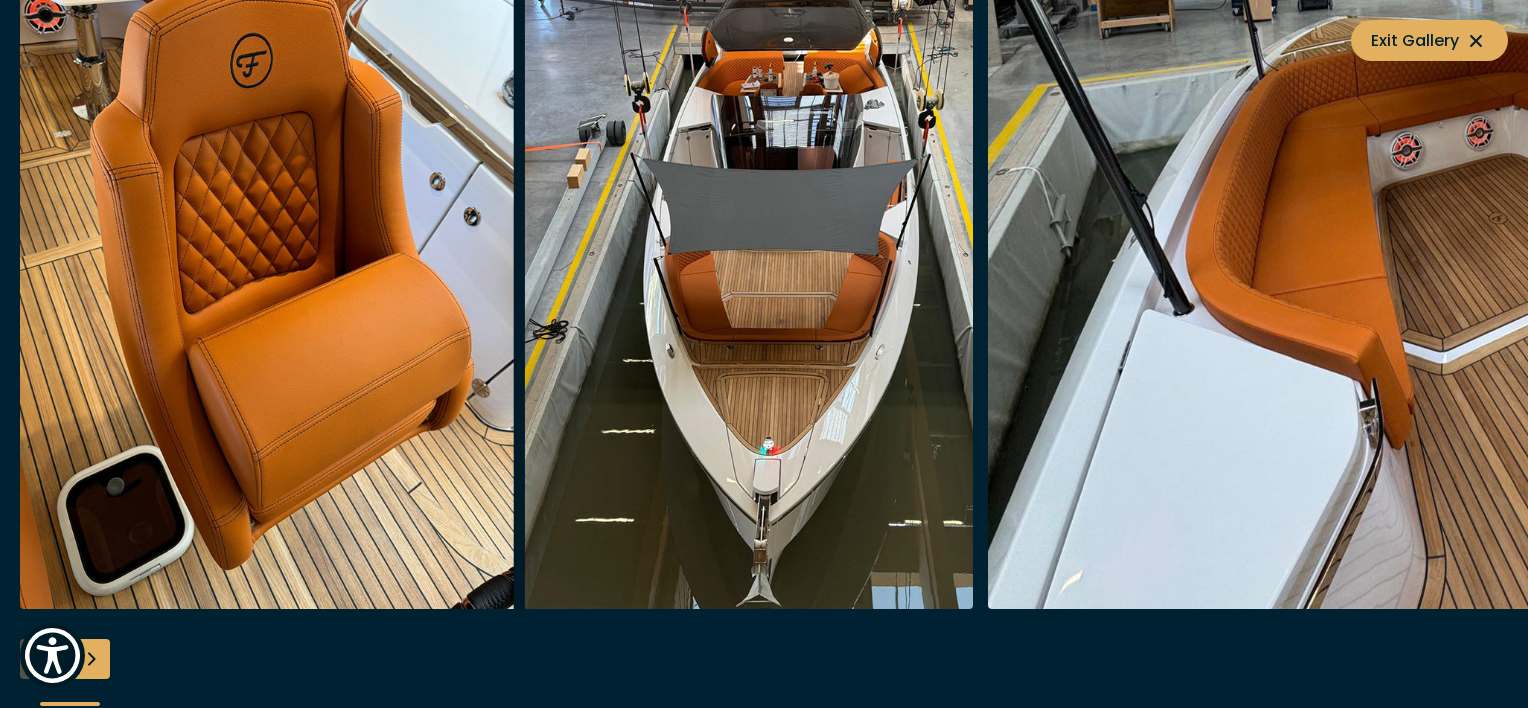 click at bounding box center (764, 354) 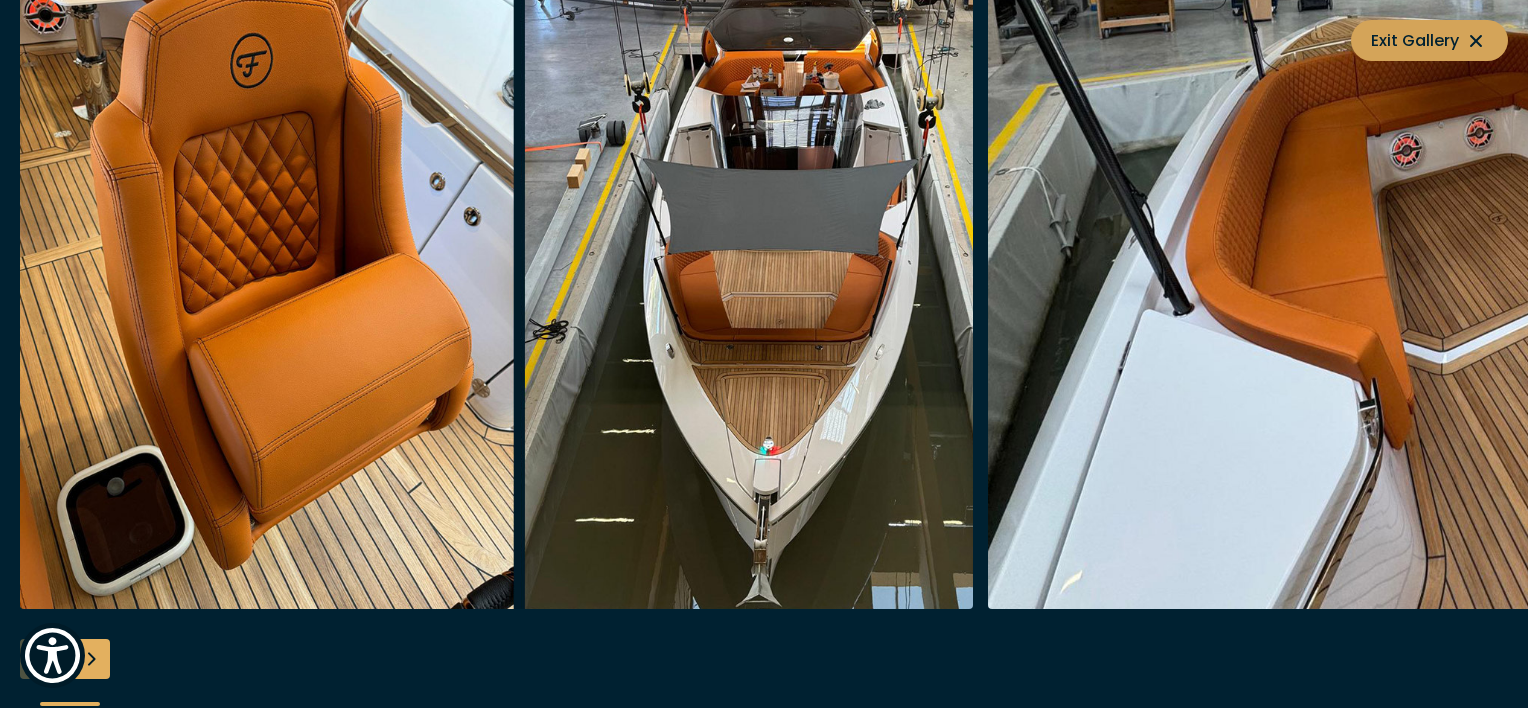 click on "Exit Gallery" at bounding box center [1429, 40] 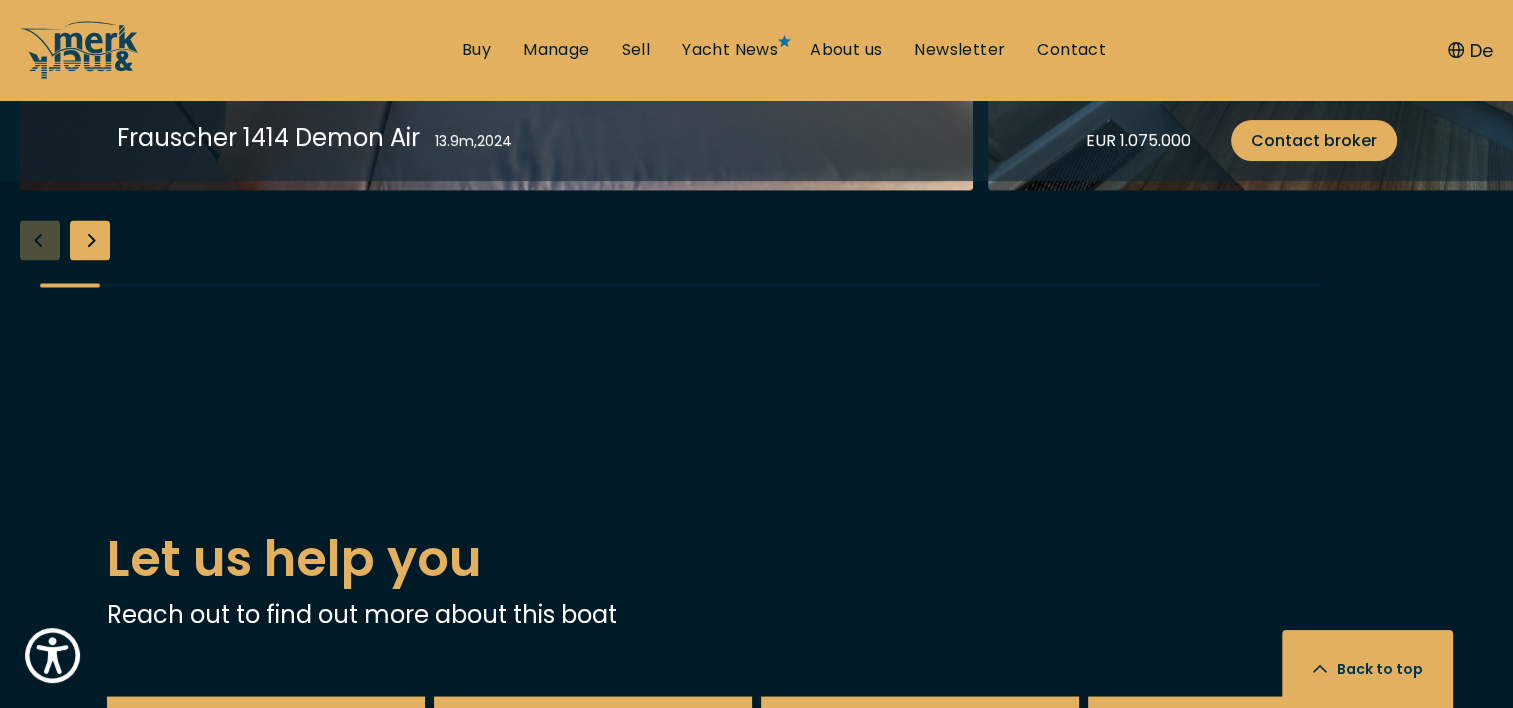 scroll, scrollTop: 3500, scrollLeft: 0, axis: vertical 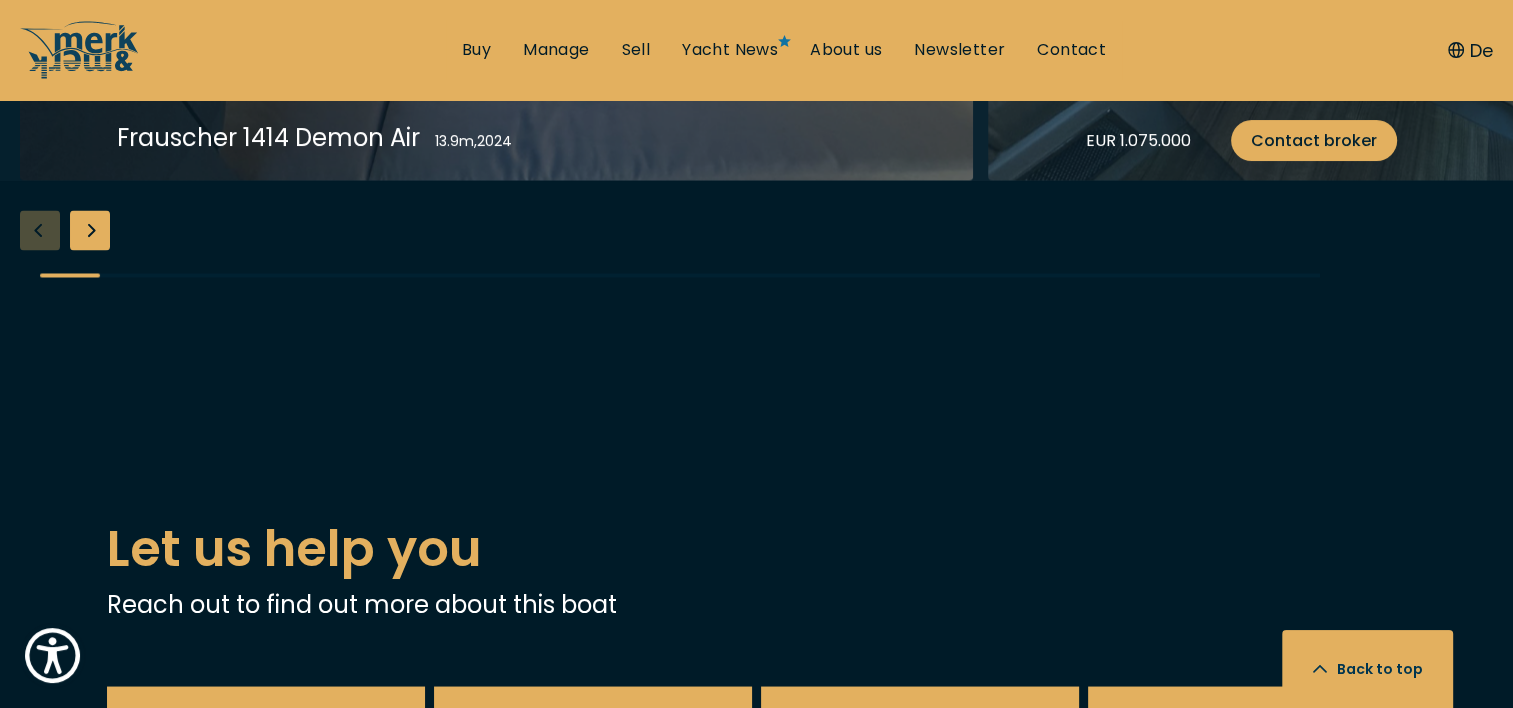 click at bounding box center [496, -140] 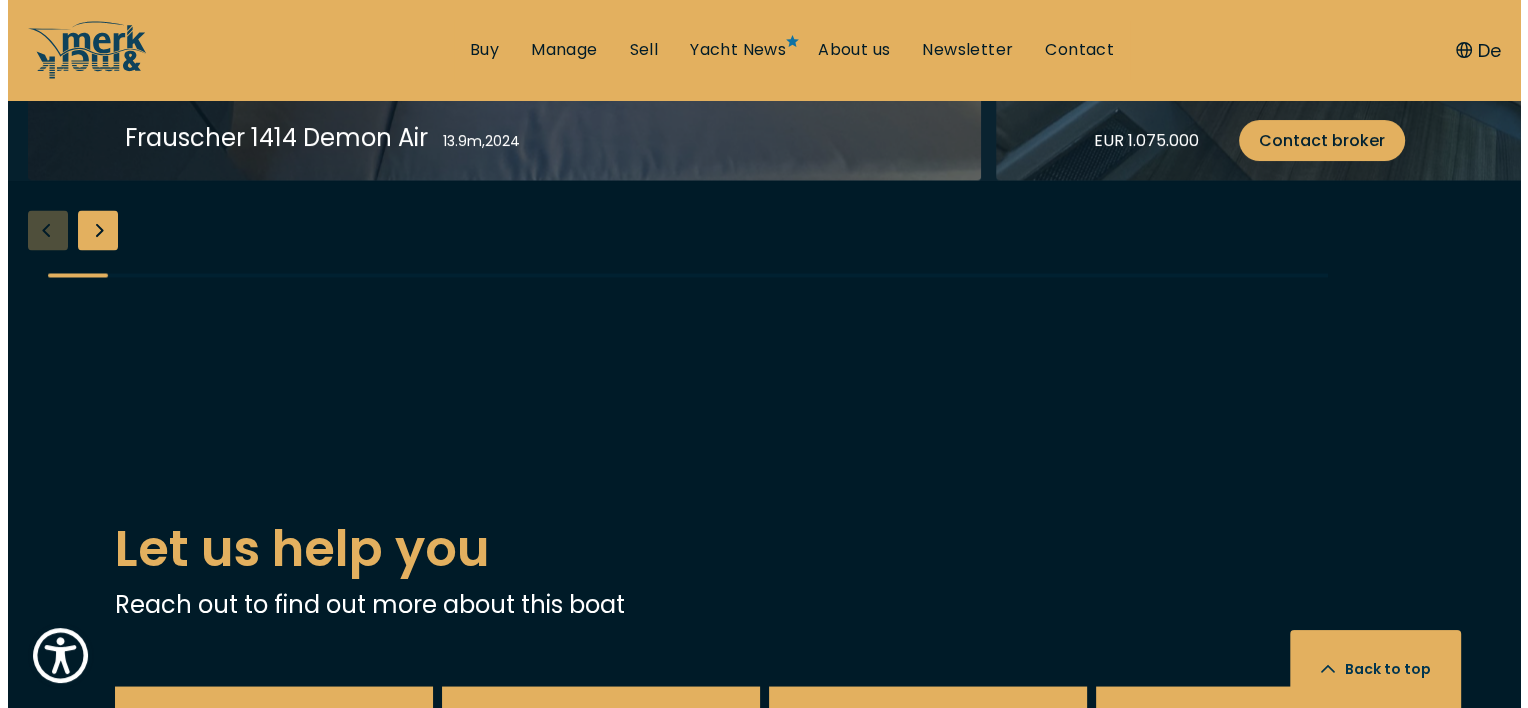 scroll, scrollTop: 3505, scrollLeft: 0, axis: vertical 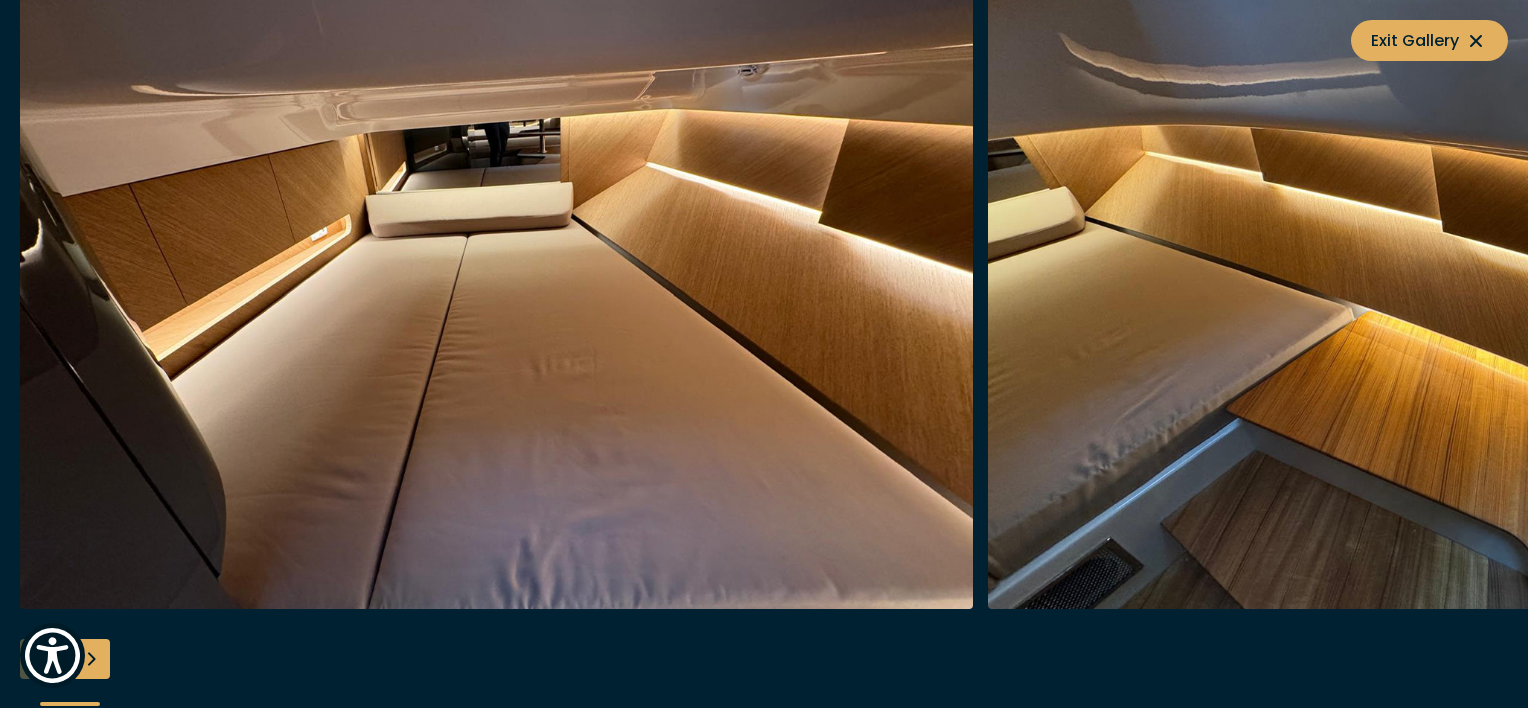 click at bounding box center (90, 659) 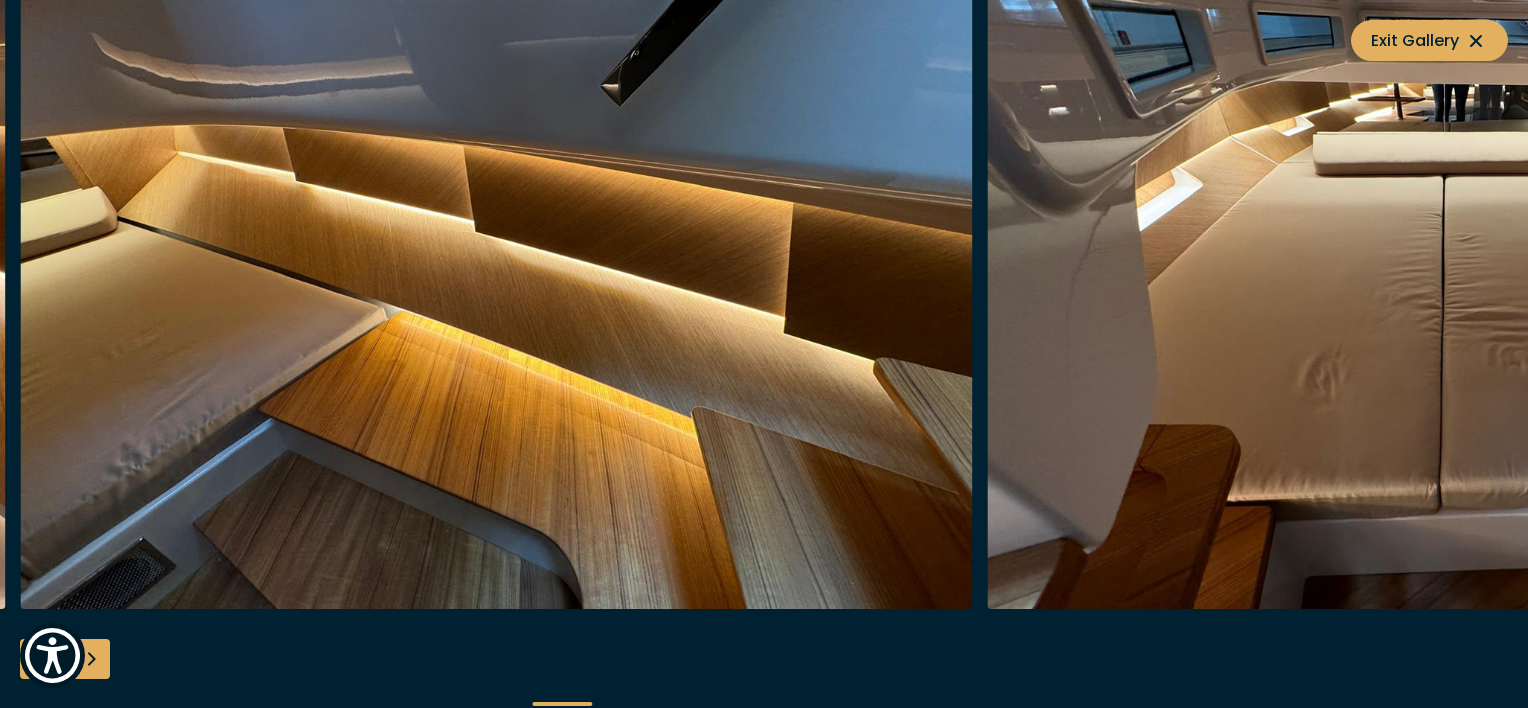 click at bounding box center (90, 659) 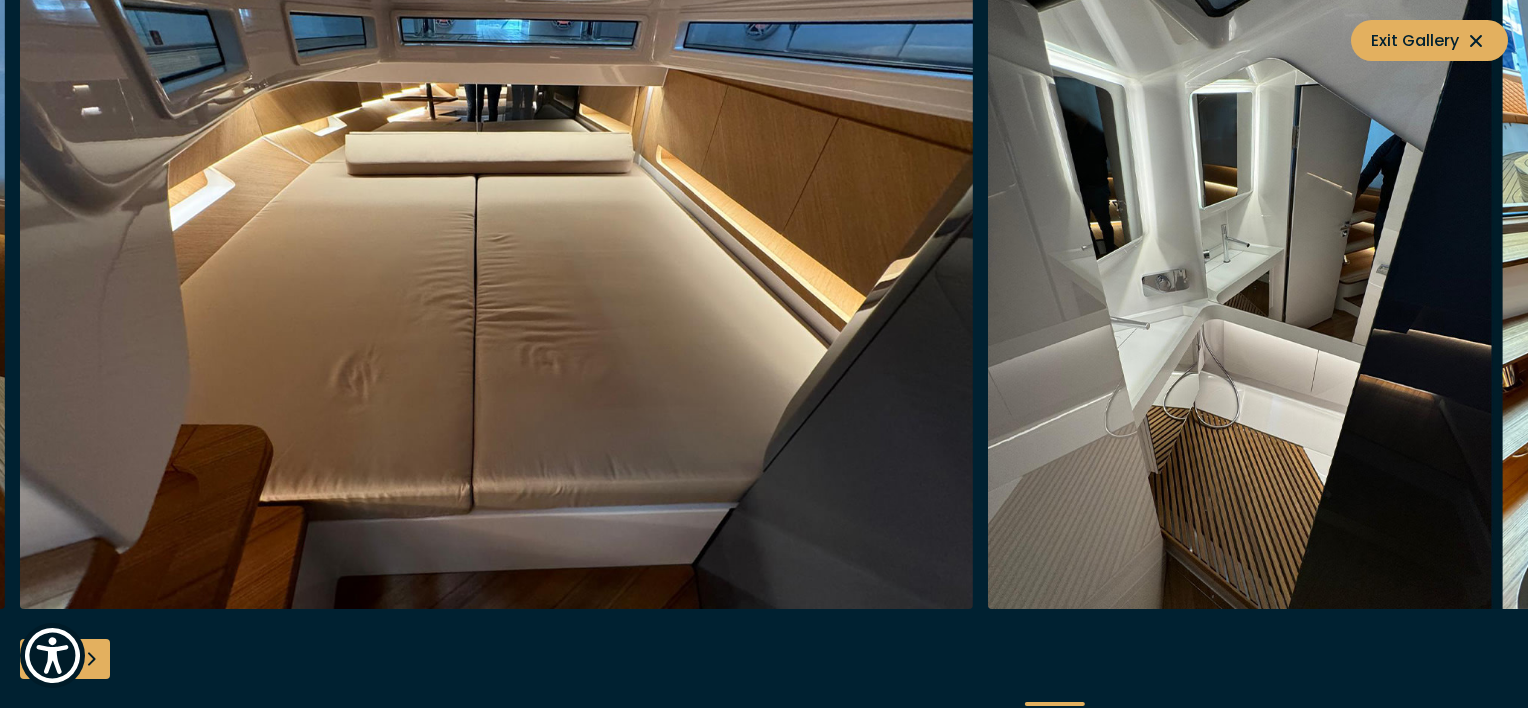 click at bounding box center (90, 659) 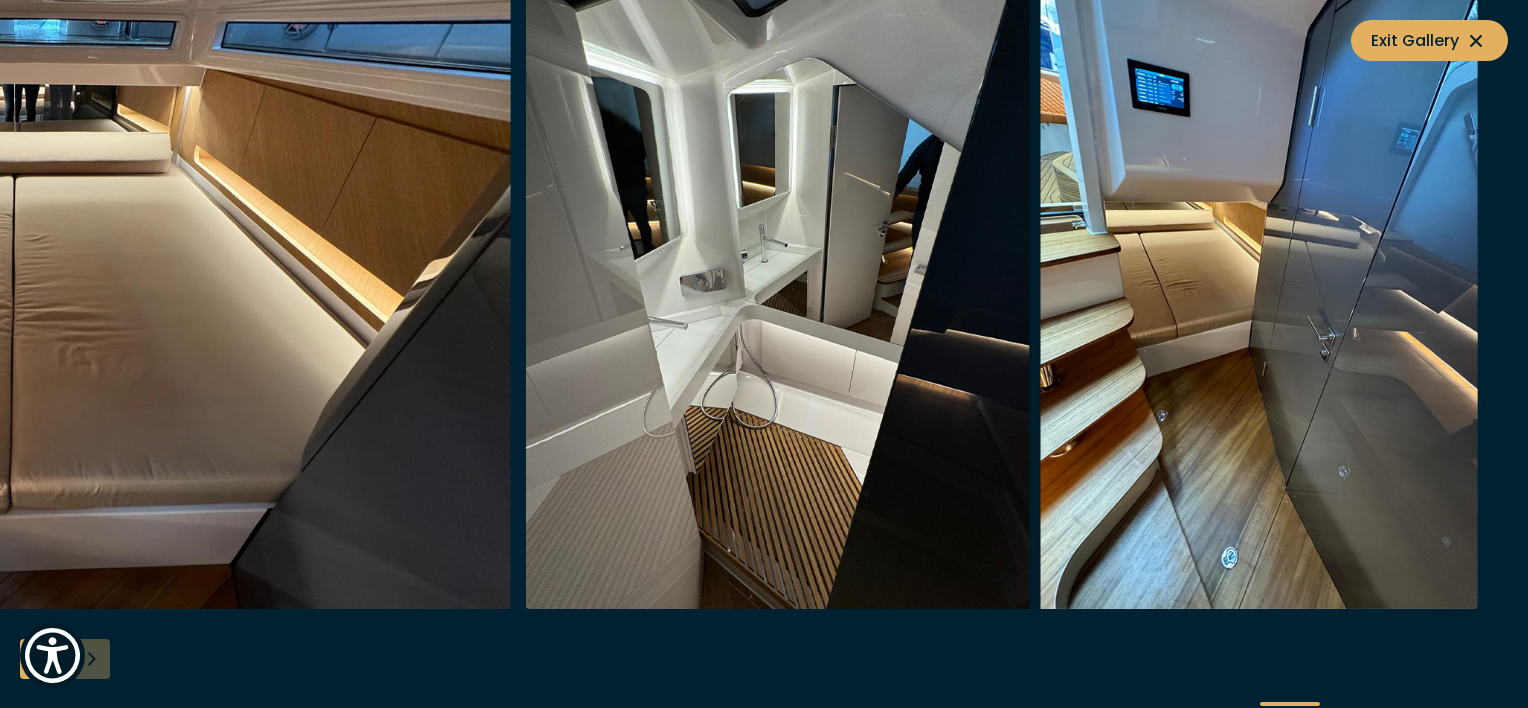 click at bounding box center (764, 354) 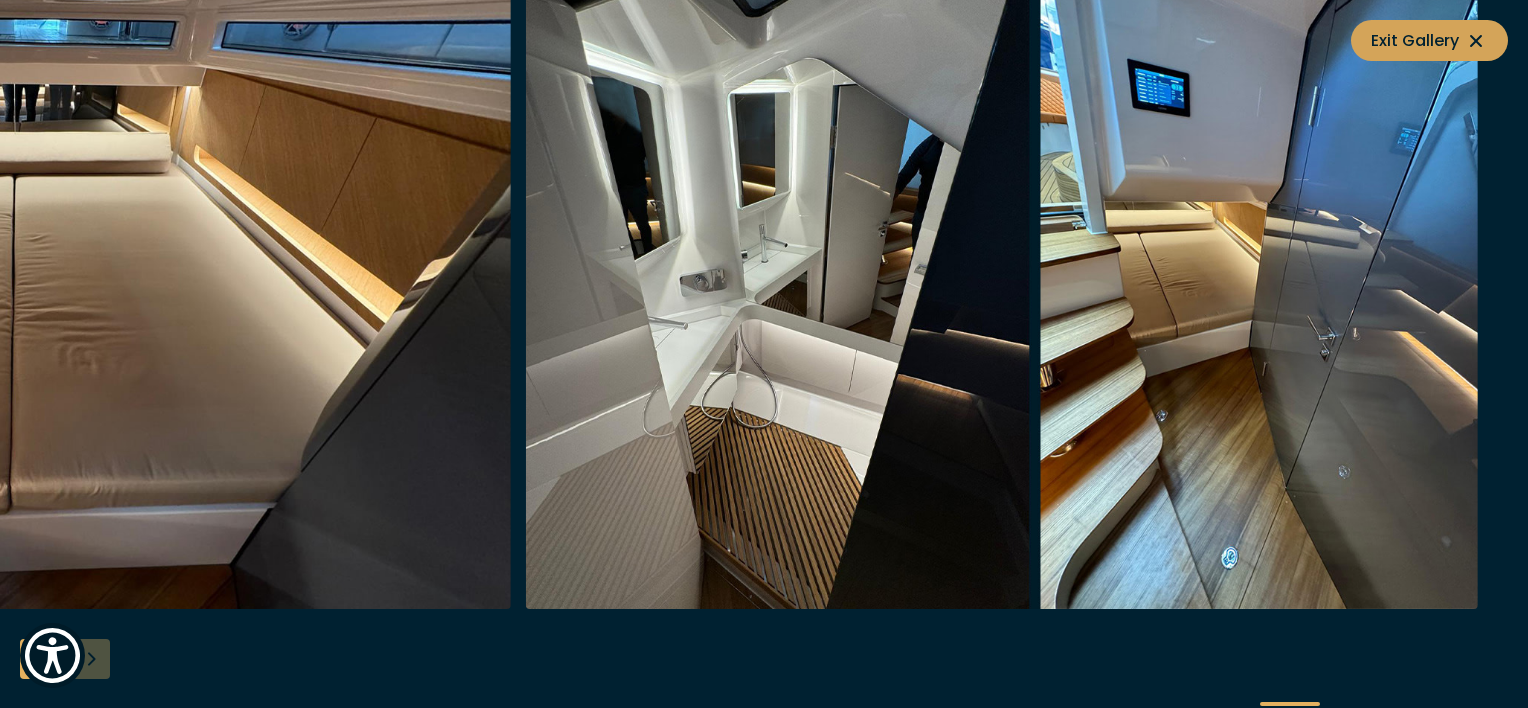 click on "Exit Gallery" at bounding box center (1429, 40) 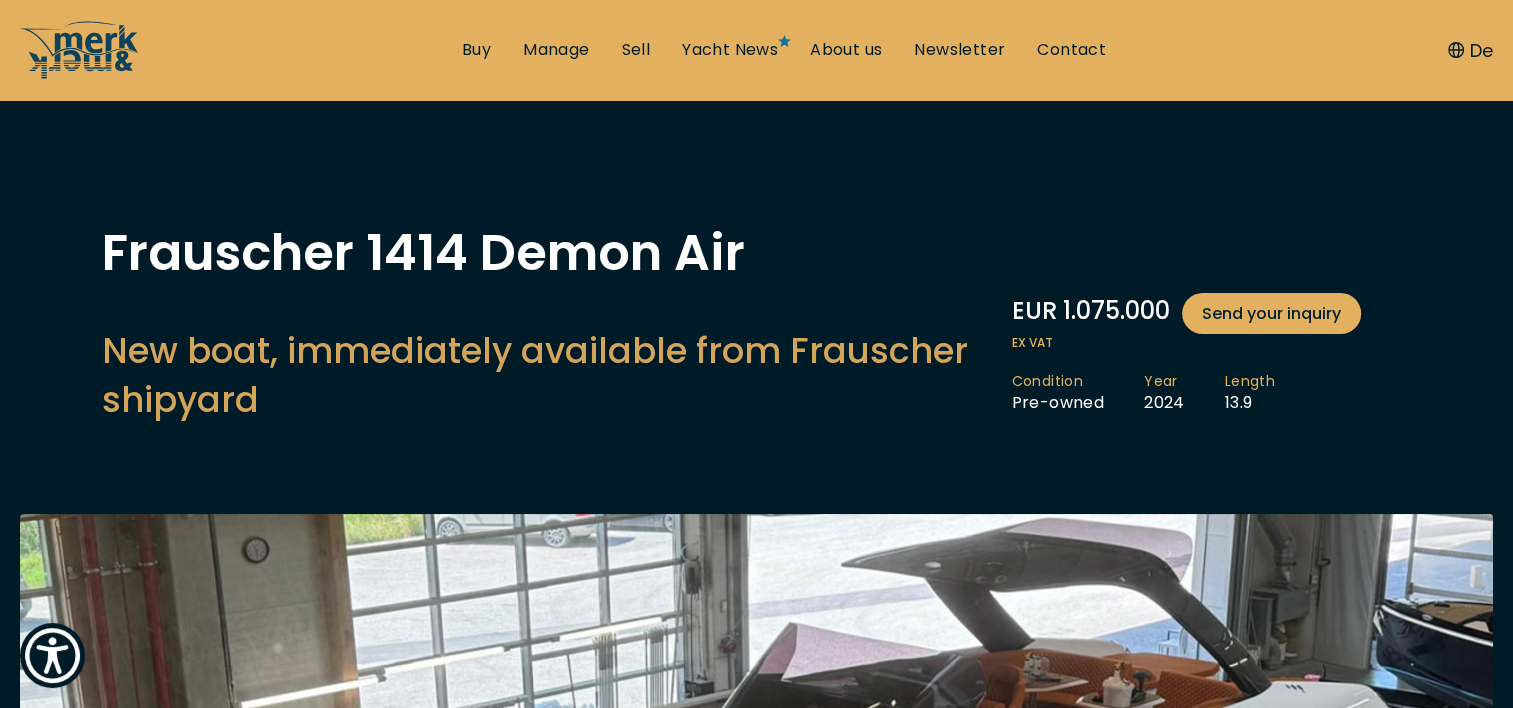 scroll, scrollTop: 0, scrollLeft: 0, axis: both 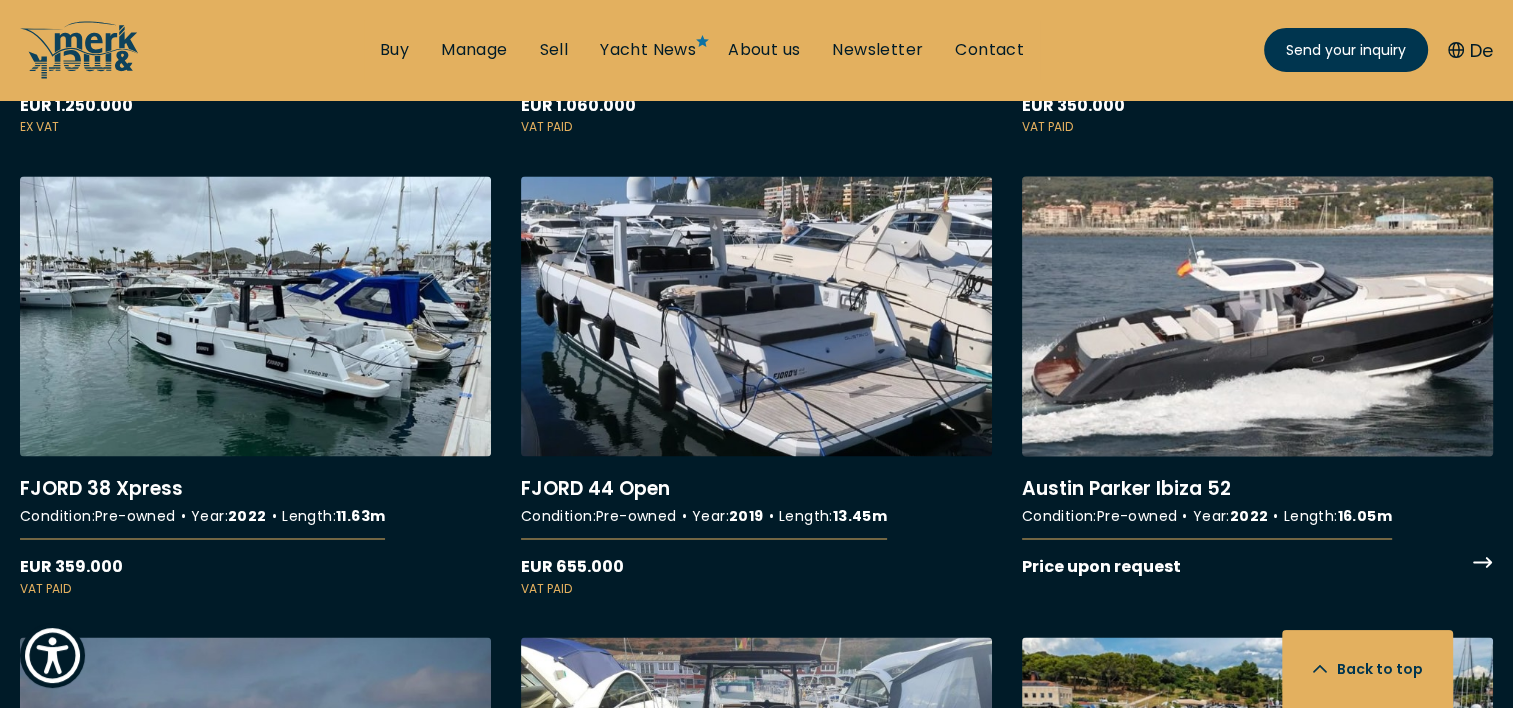 click on "More details about  Austin Parker Ibiza 52" at bounding box center (1257, 377) 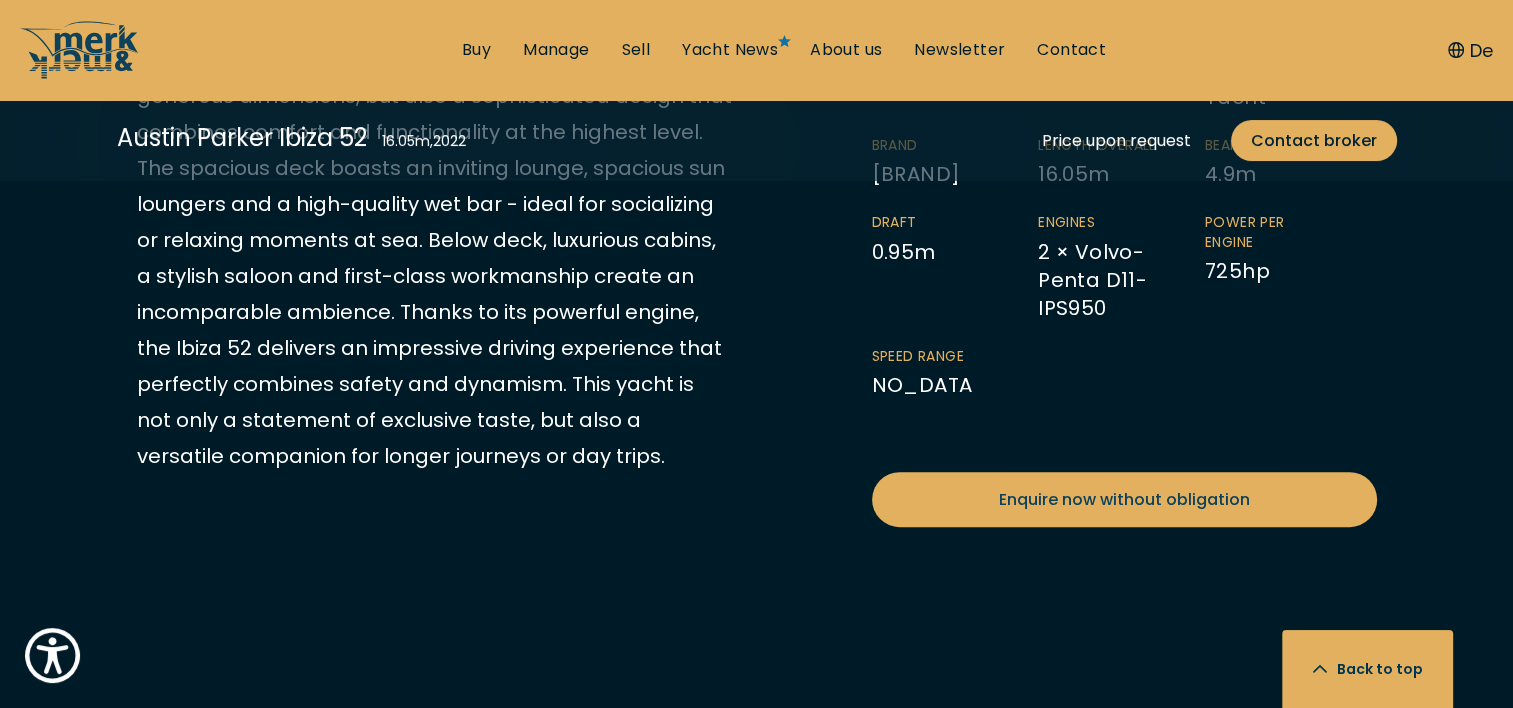 scroll, scrollTop: 0, scrollLeft: 0, axis: both 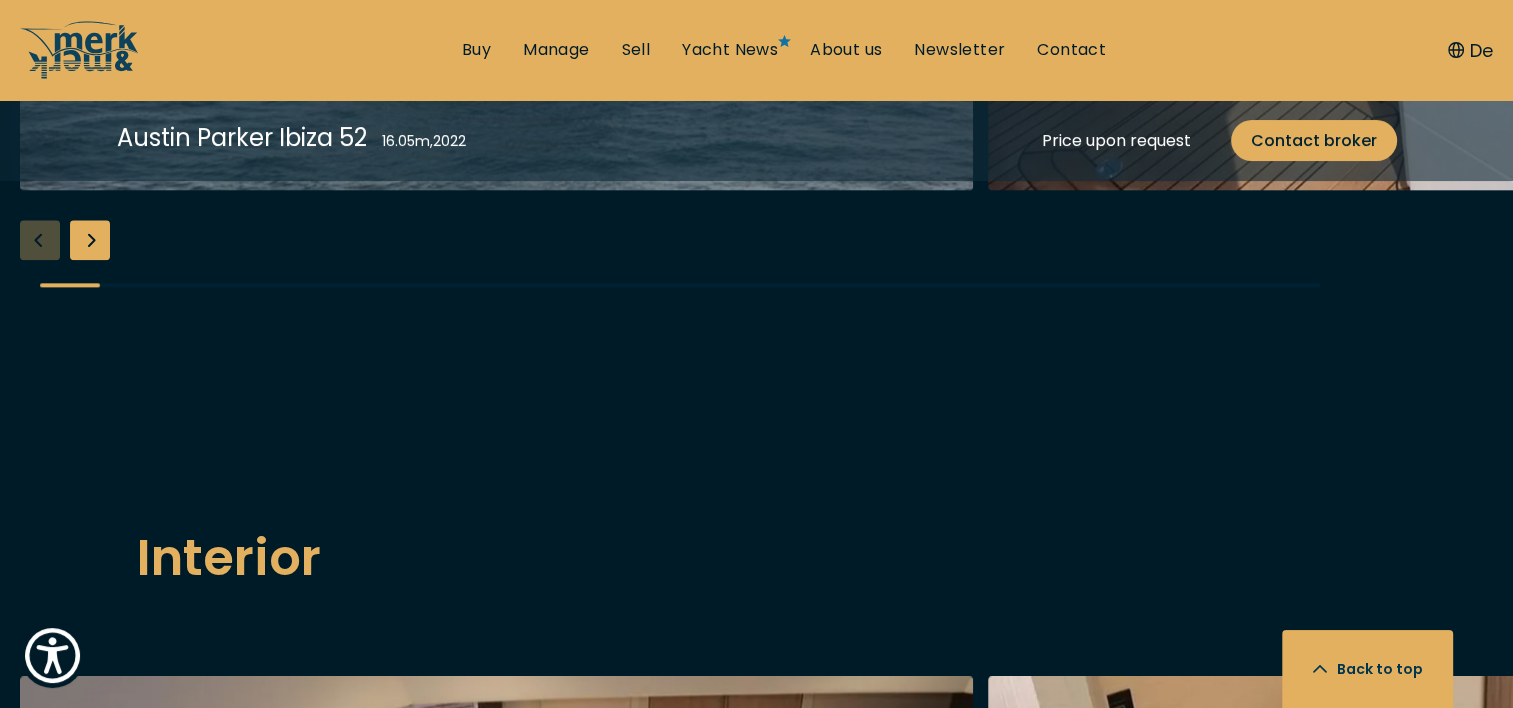 click at bounding box center (496, -130) 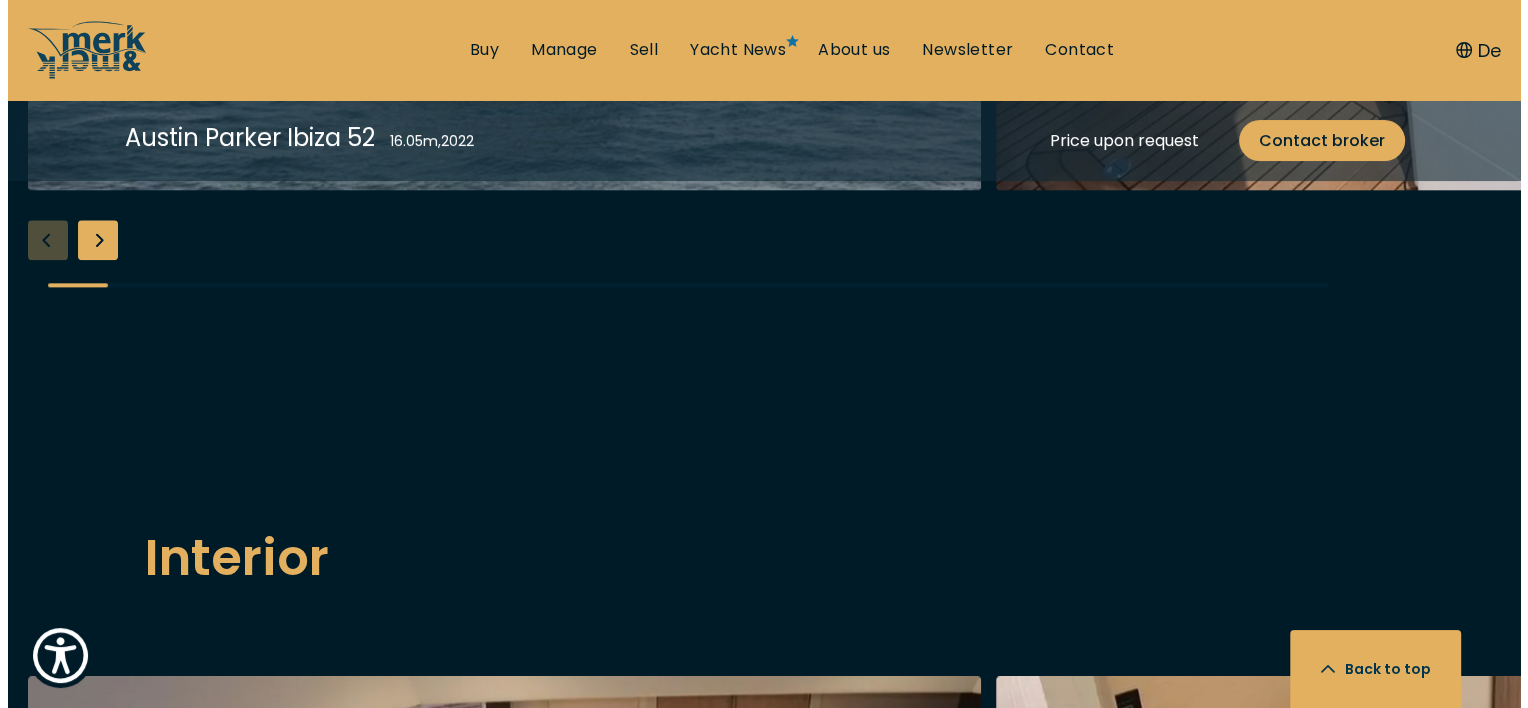 scroll, scrollTop: 2406, scrollLeft: 0, axis: vertical 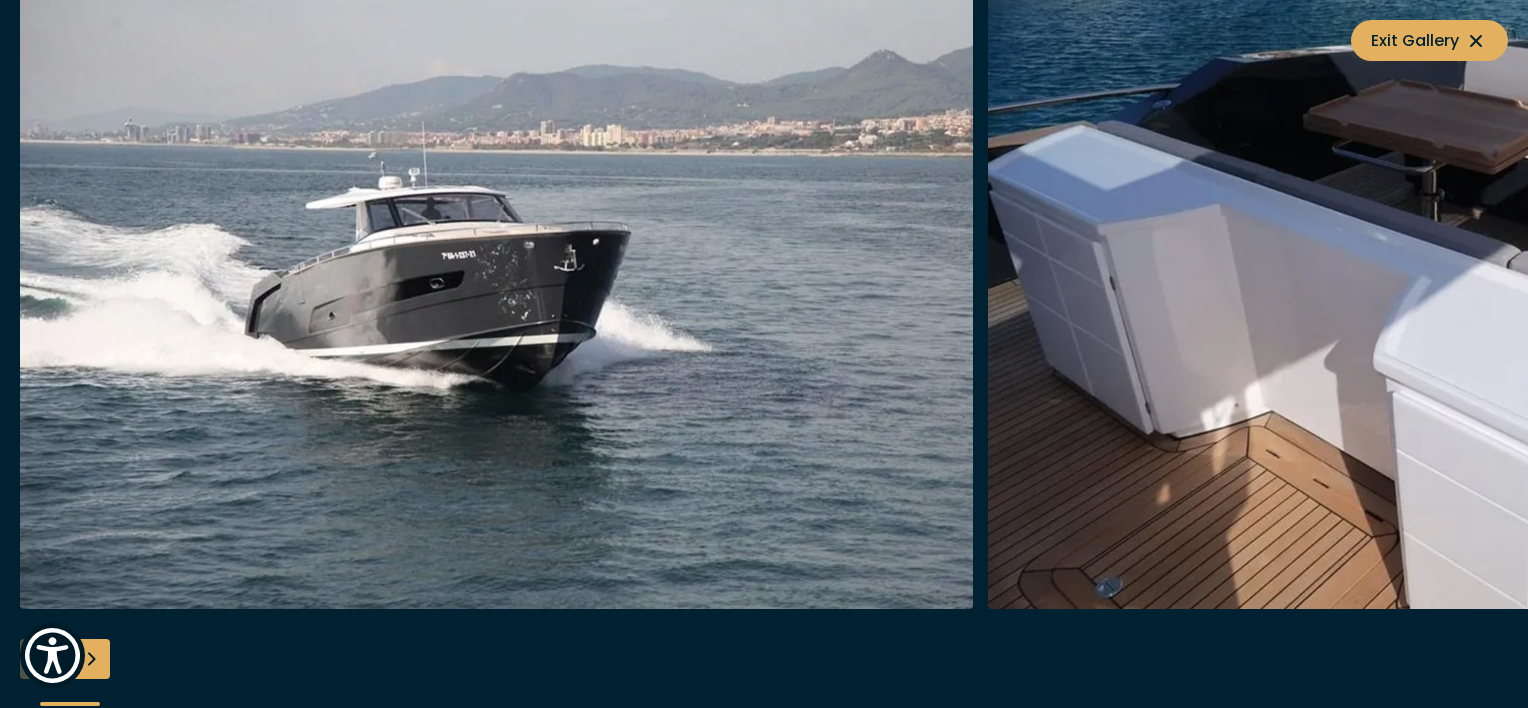 click at bounding box center (90, 659) 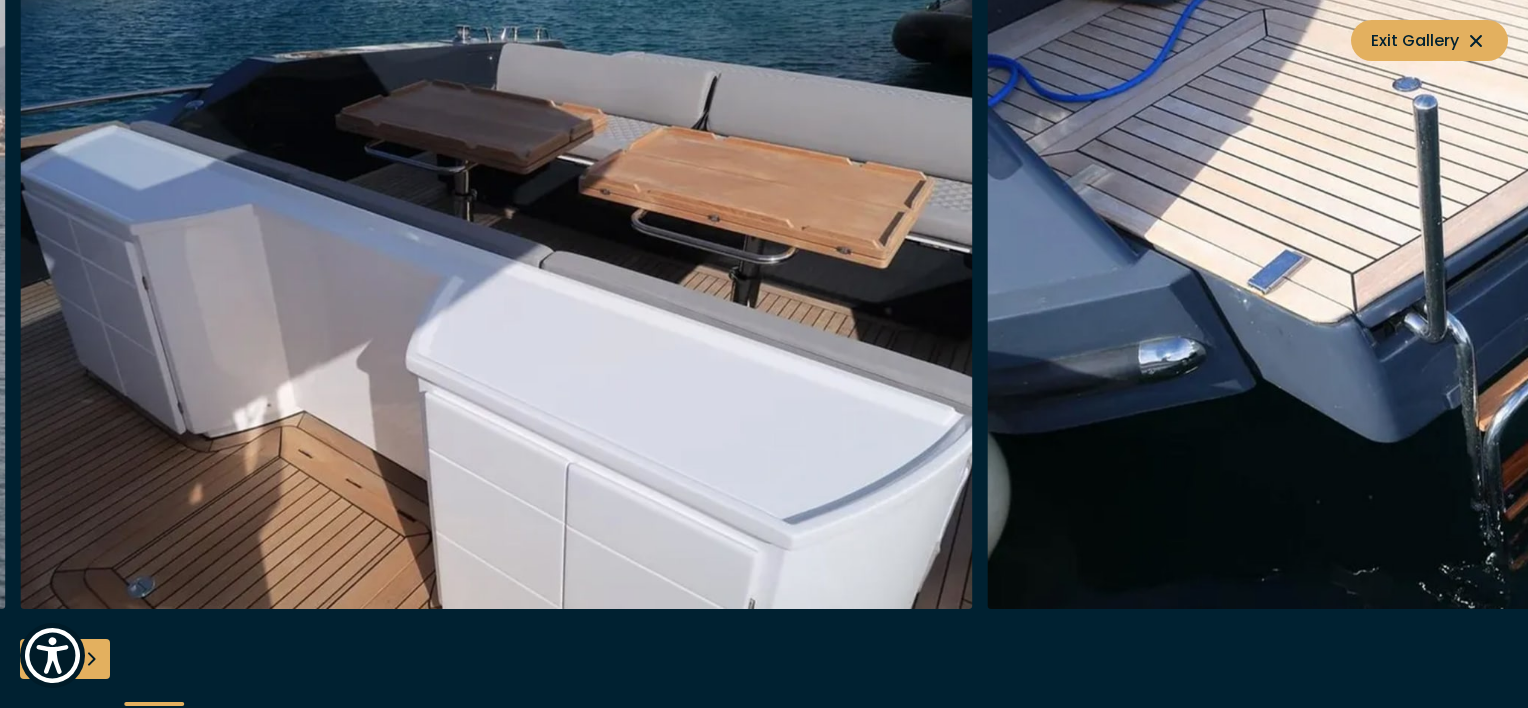 click at bounding box center [90, 659] 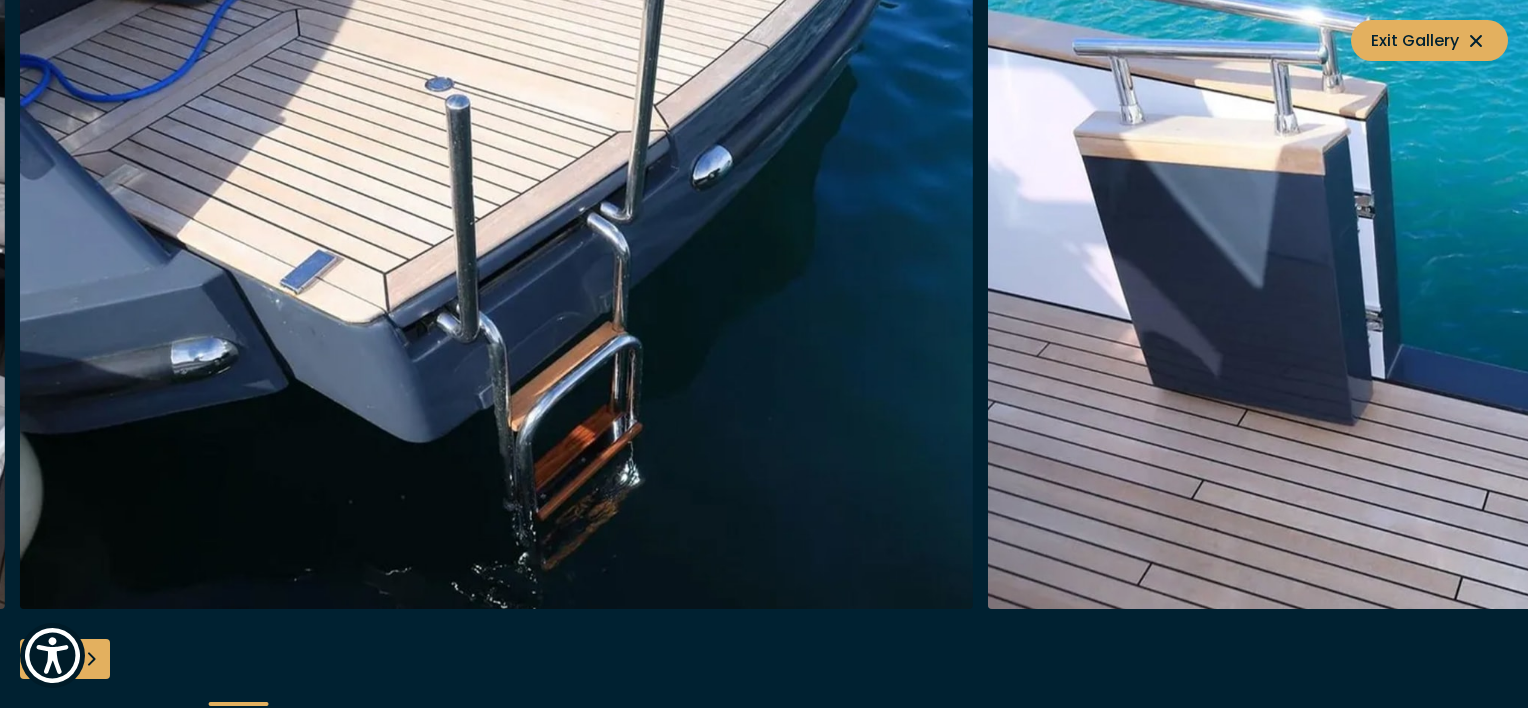 click at bounding box center (90, 659) 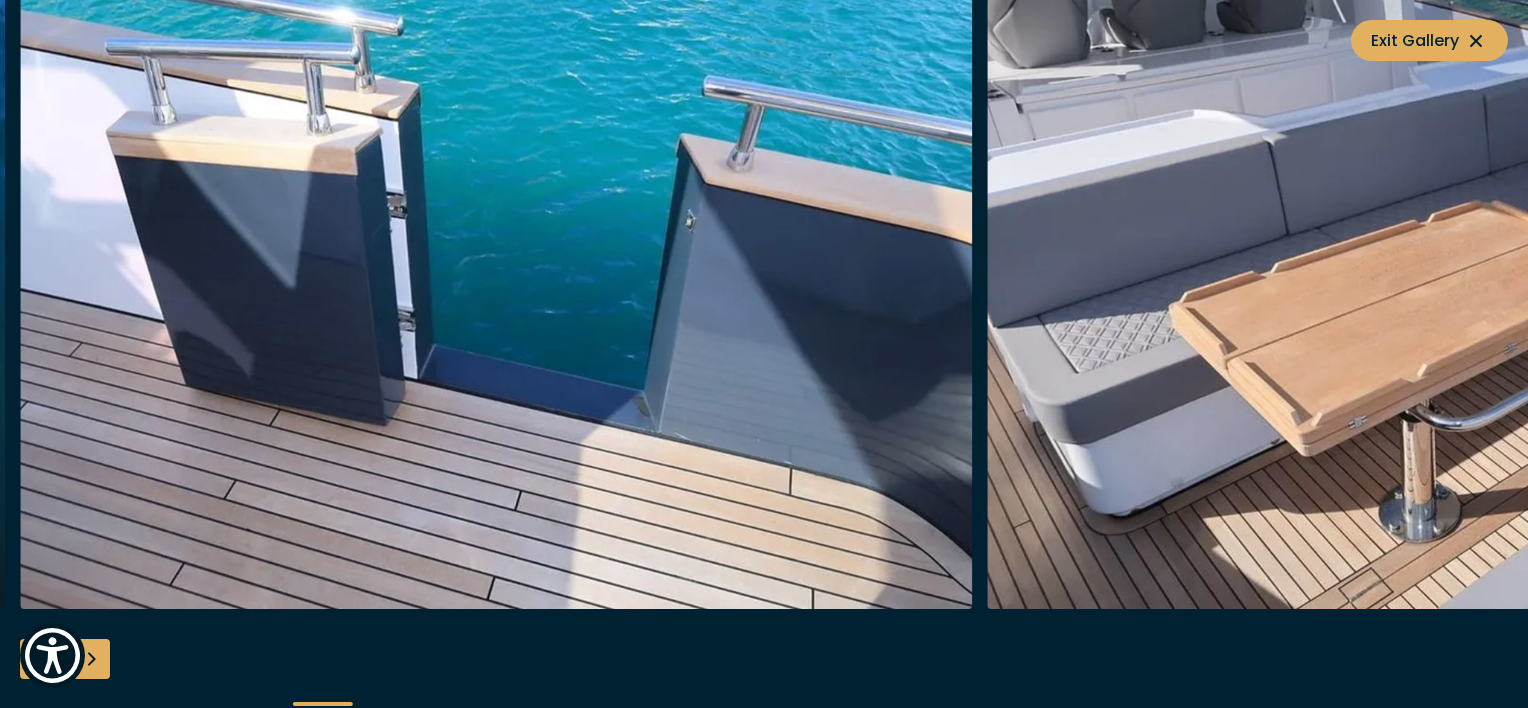 click at bounding box center [90, 659] 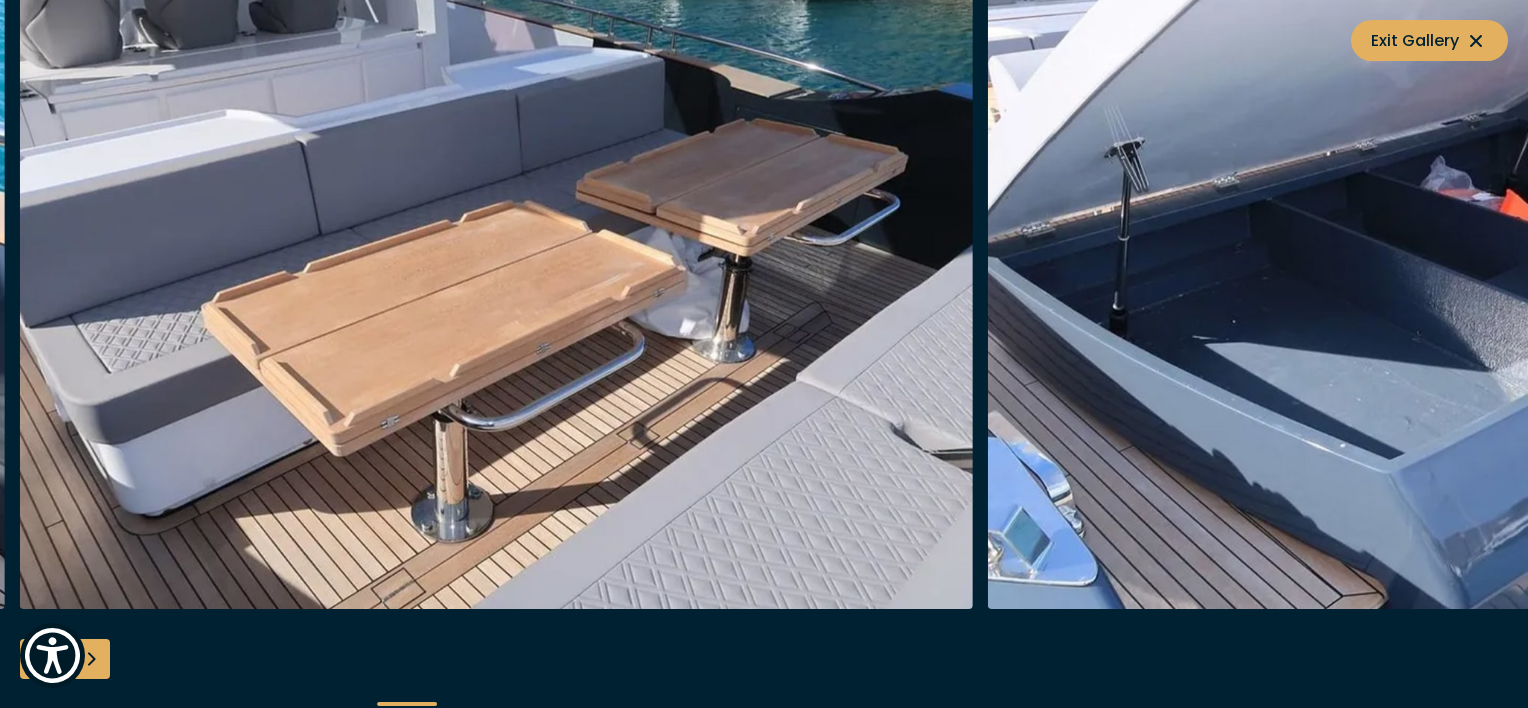 click at bounding box center (90, 659) 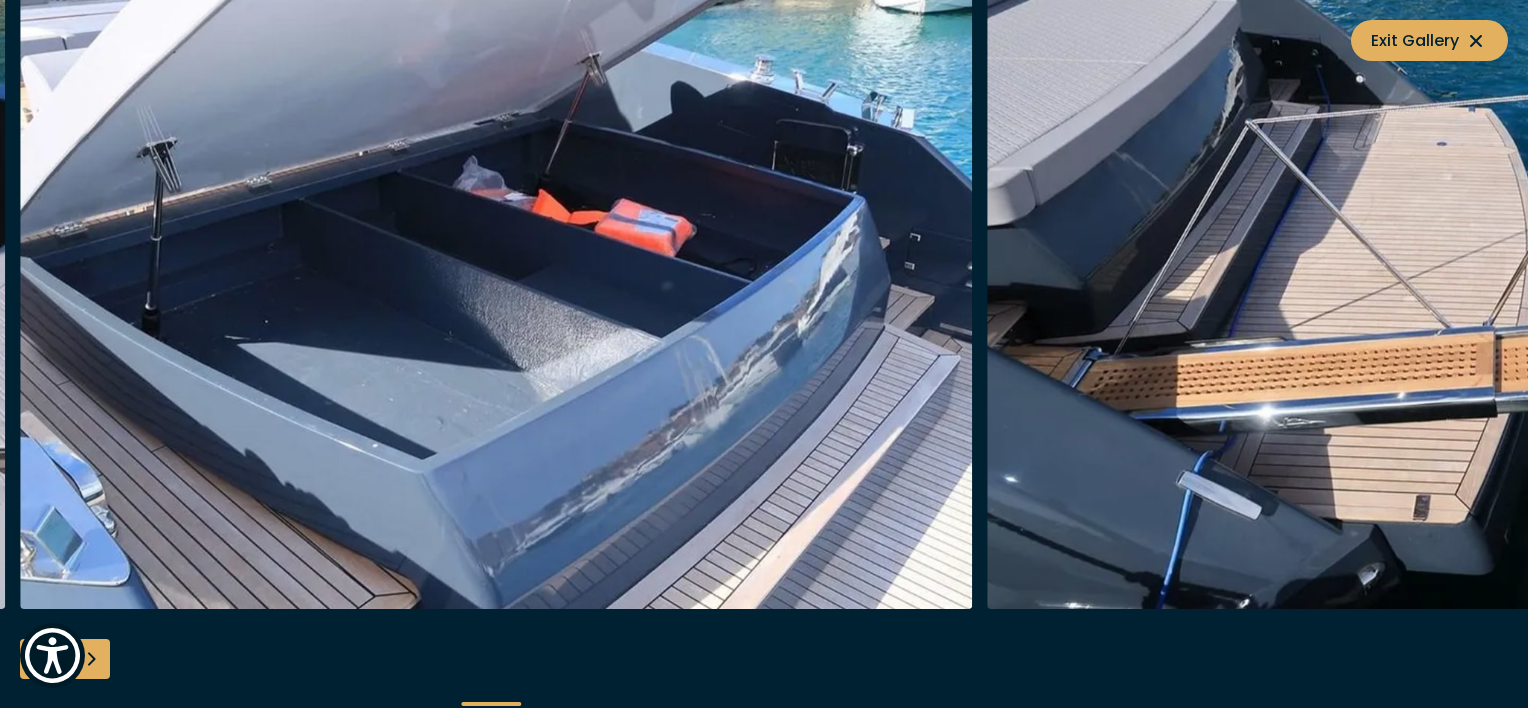 click at bounding box center [90, 659] 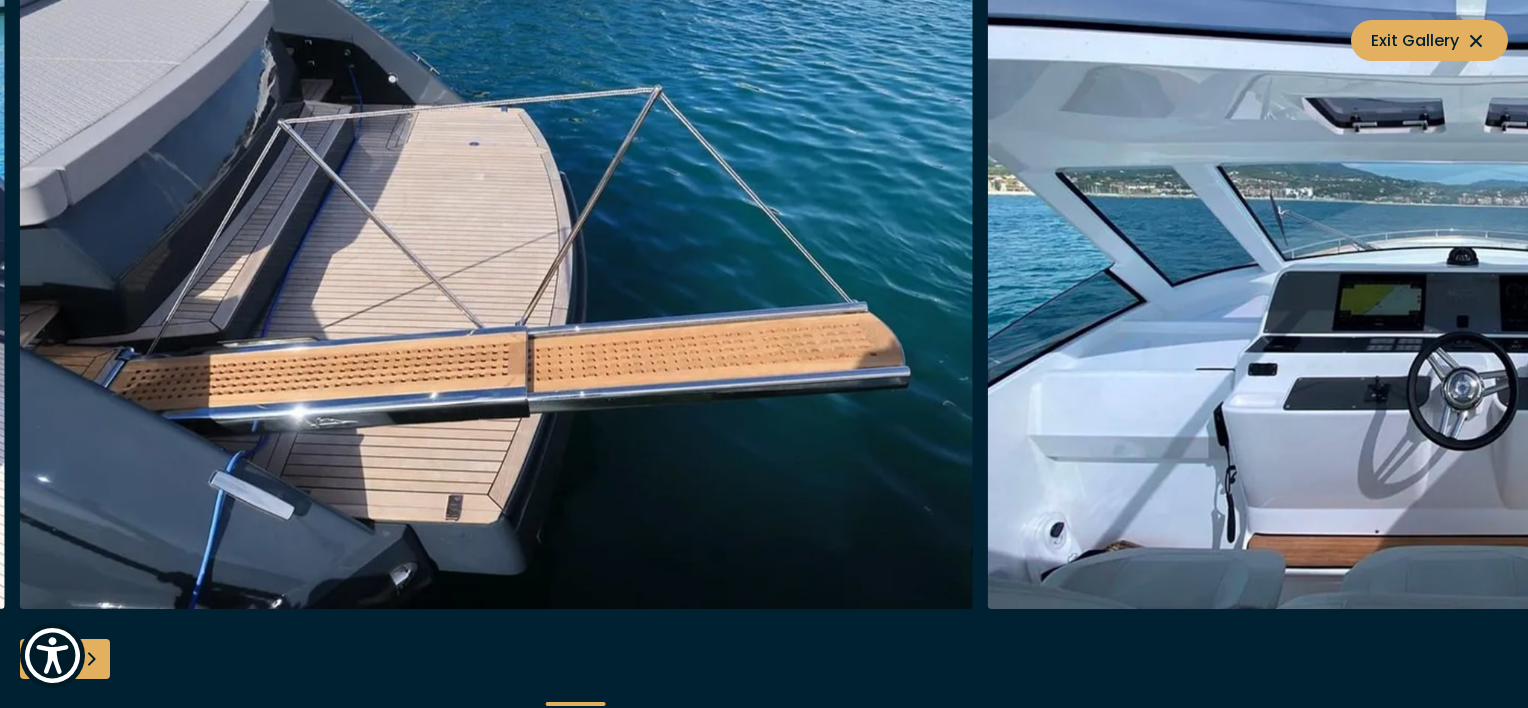 click at bounding box center (90, 659) 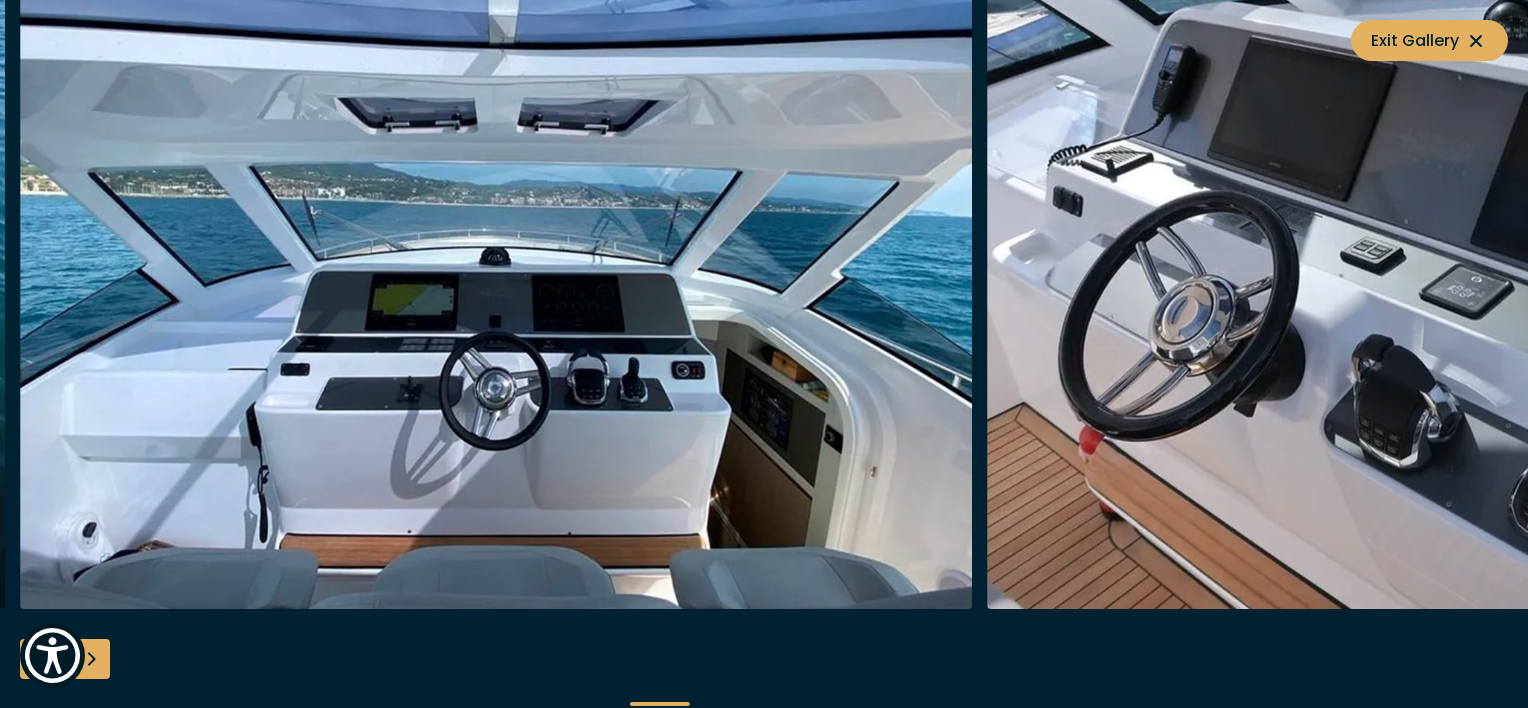 click at bounding box center [90, 659] 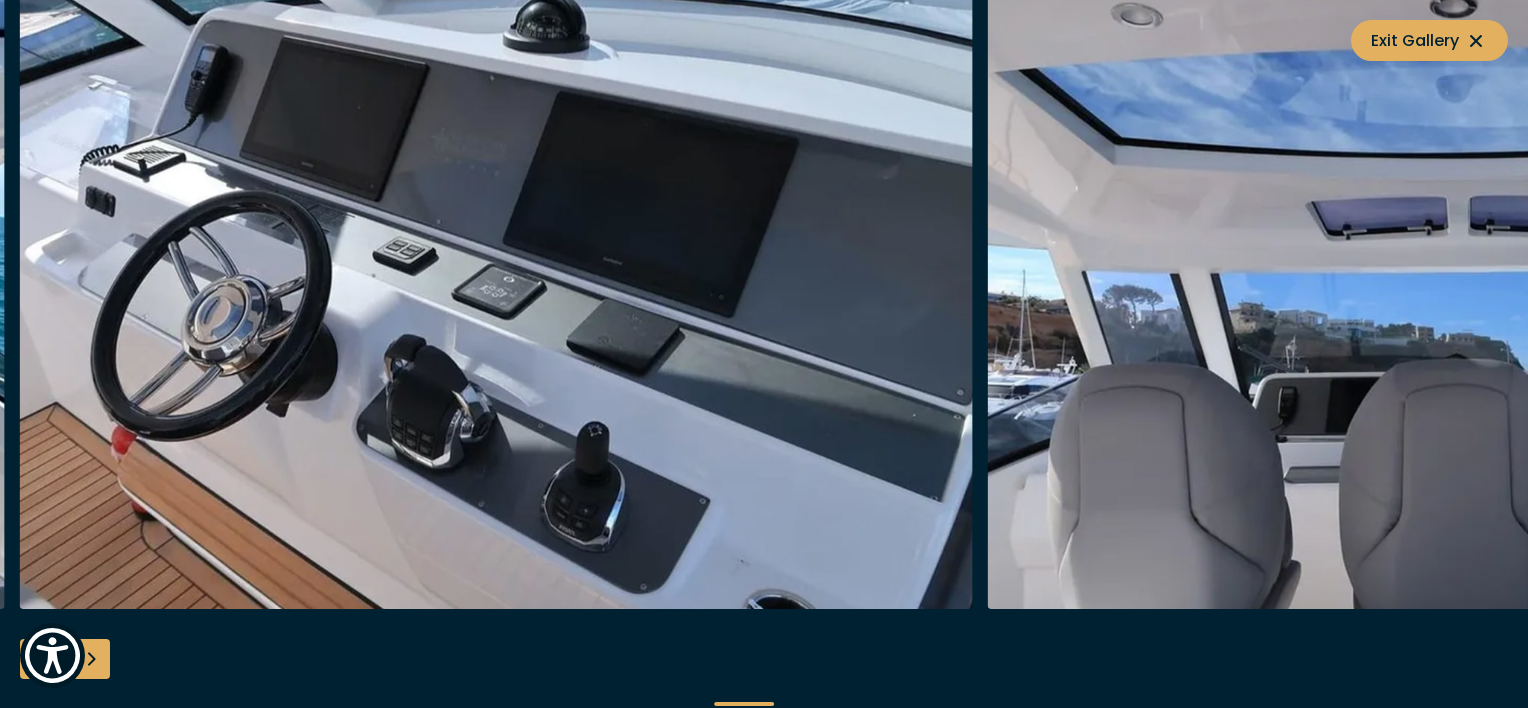 click at bounding box center (90, 659) 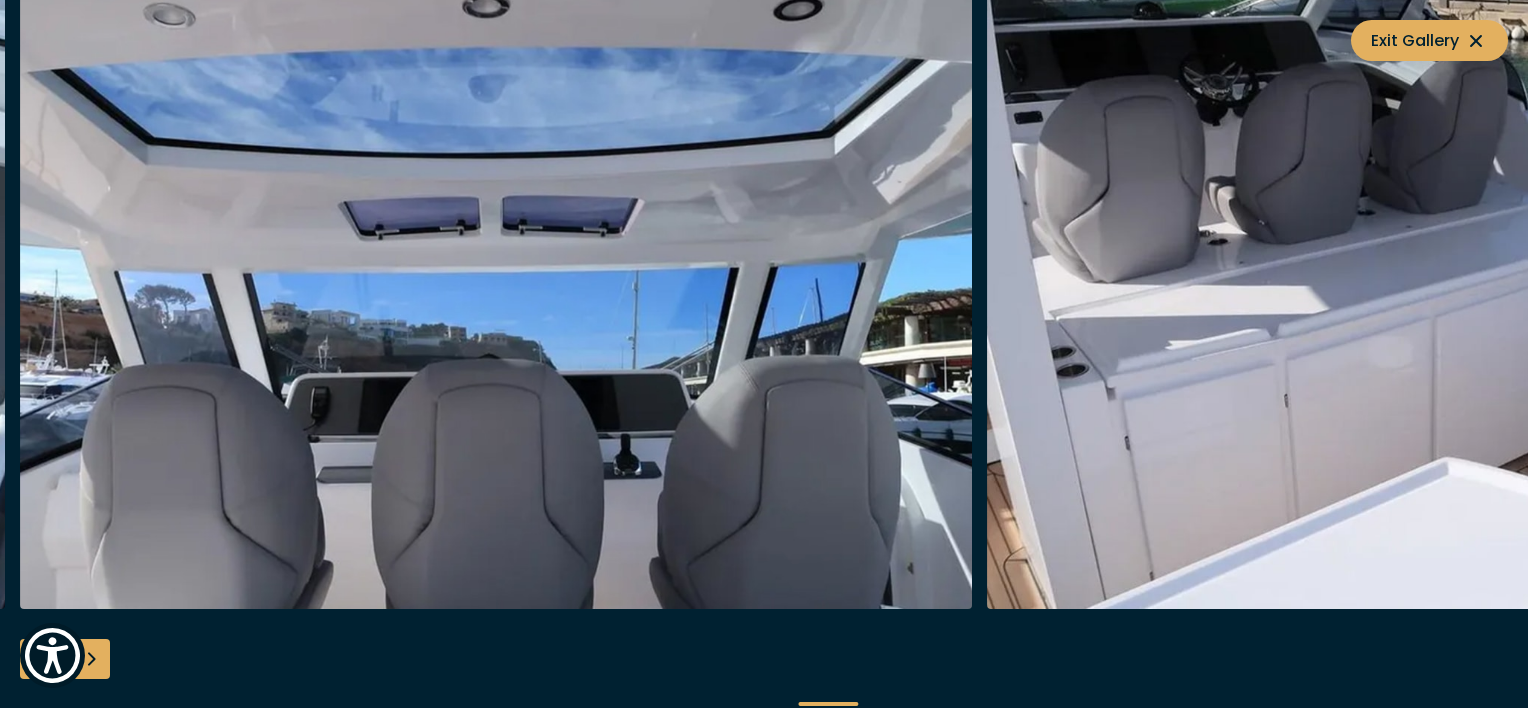 click at bounding box center [90, 659] 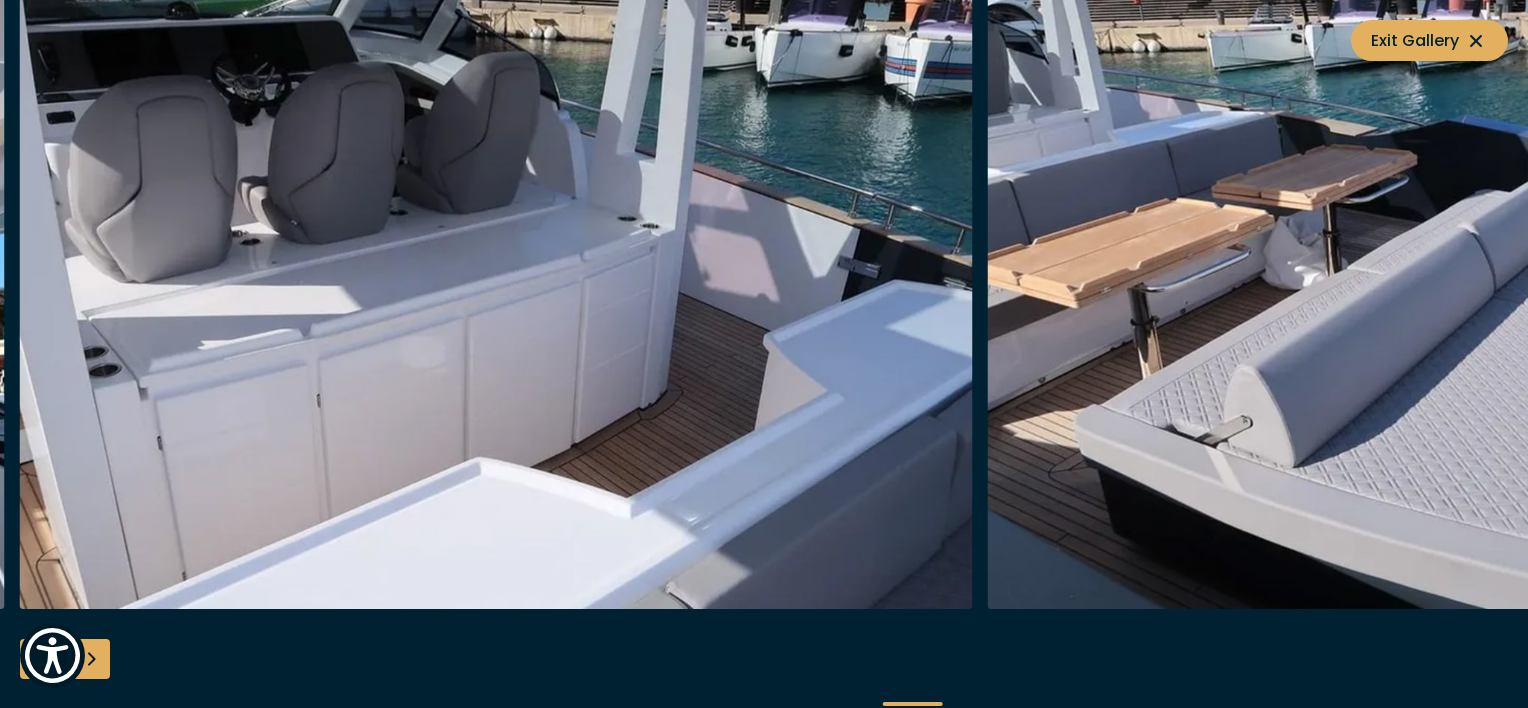 click at bounding box center (90, 659) 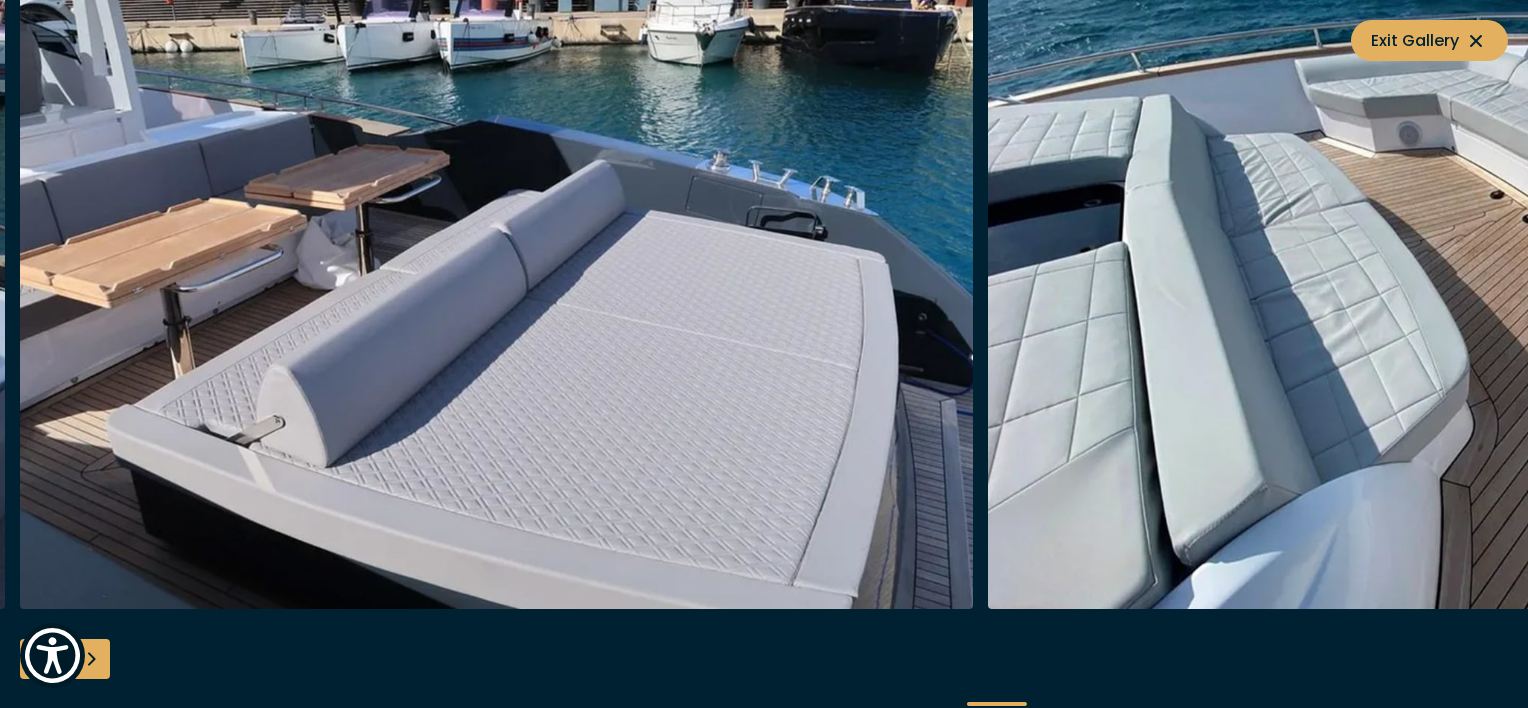 click at bounding box center [90, 659] 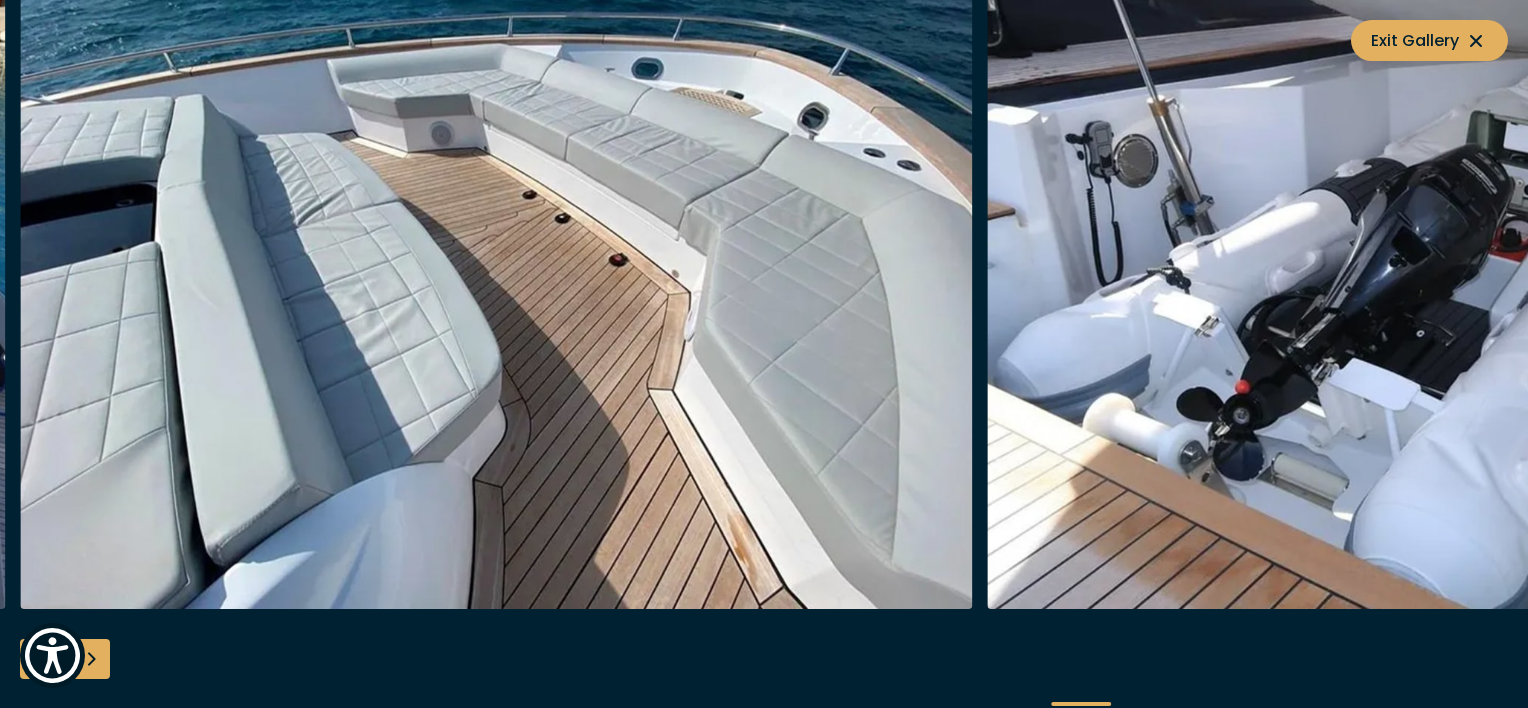 click at bounding box center [90, 659] 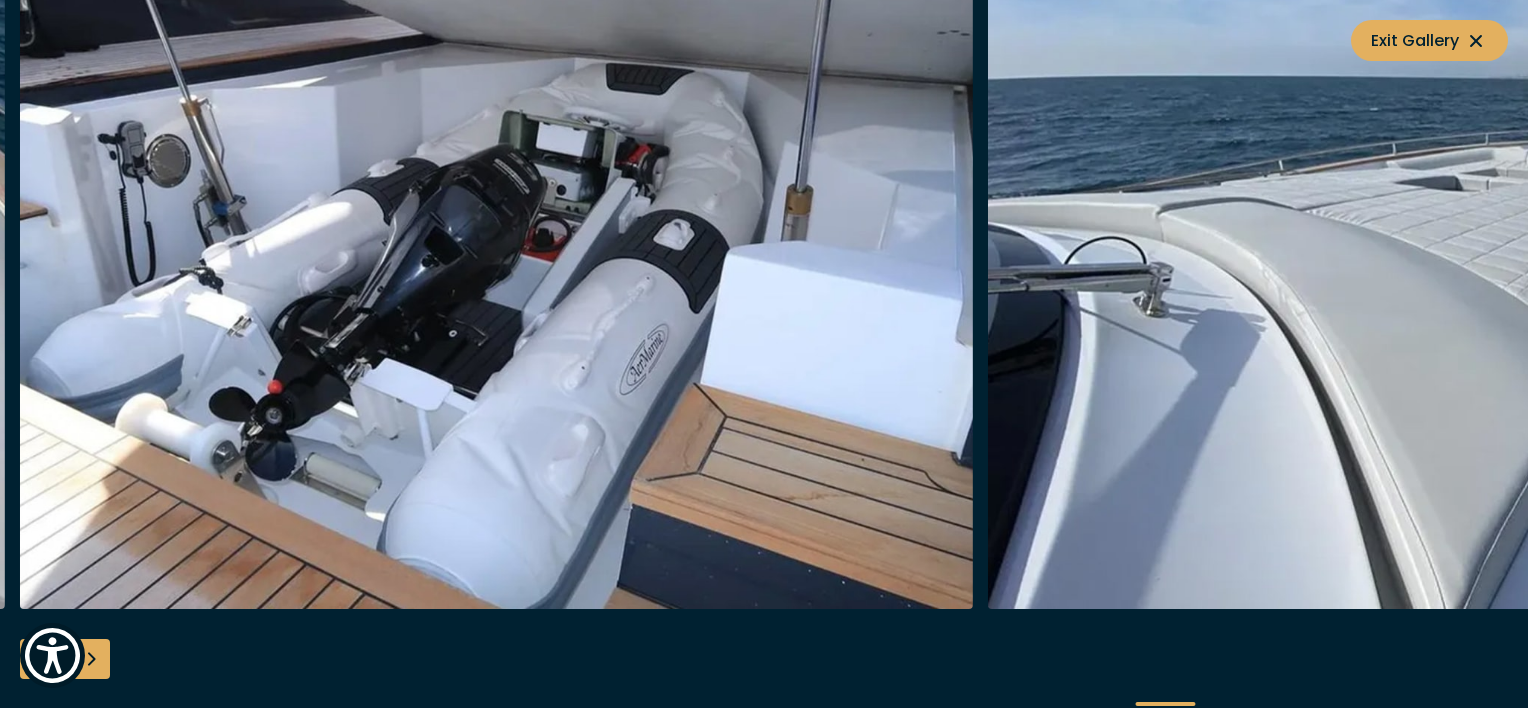 click at bounding box center [90, 659] 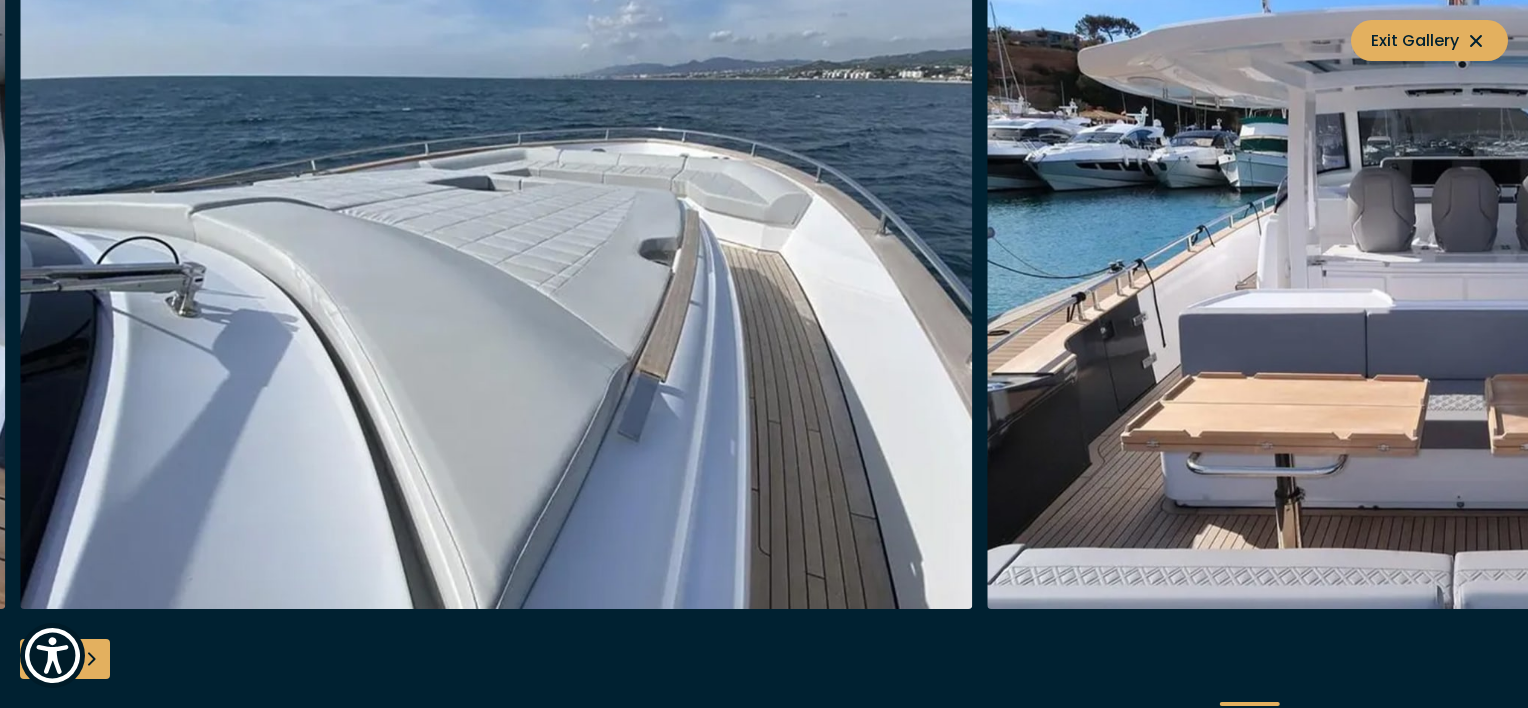 click at bounding box center (90, 659) 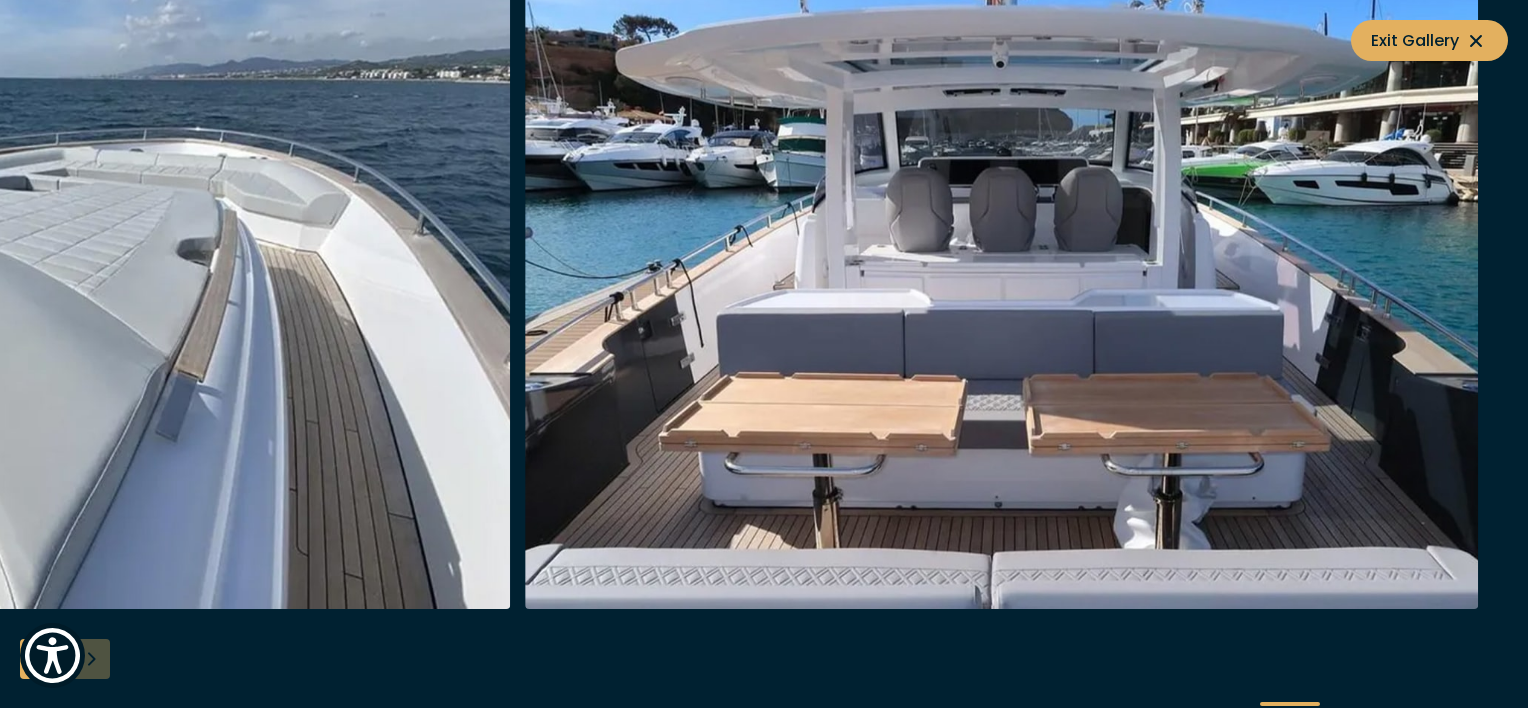 click at bounding box center [764, 354] 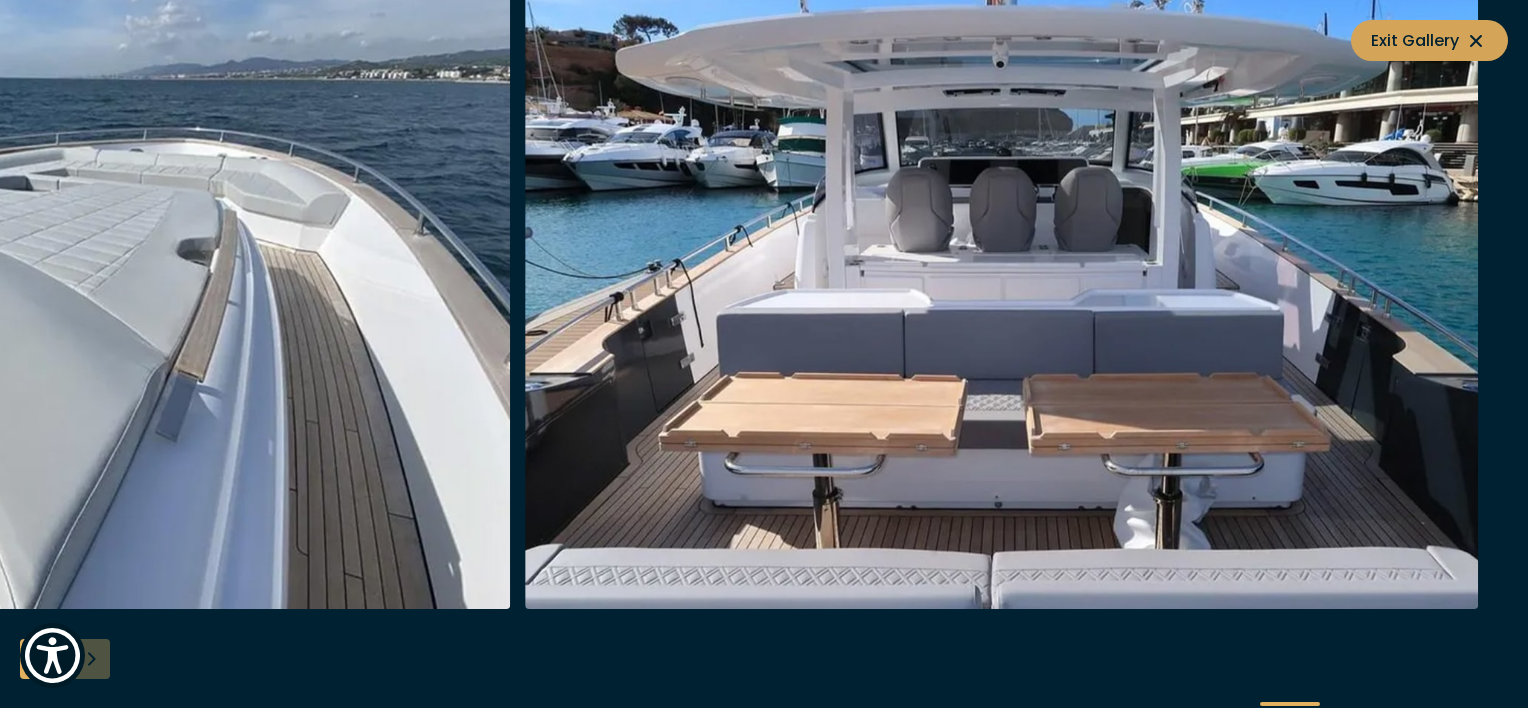 click on "Exit Gallery" at bounding box center (1429, 40) 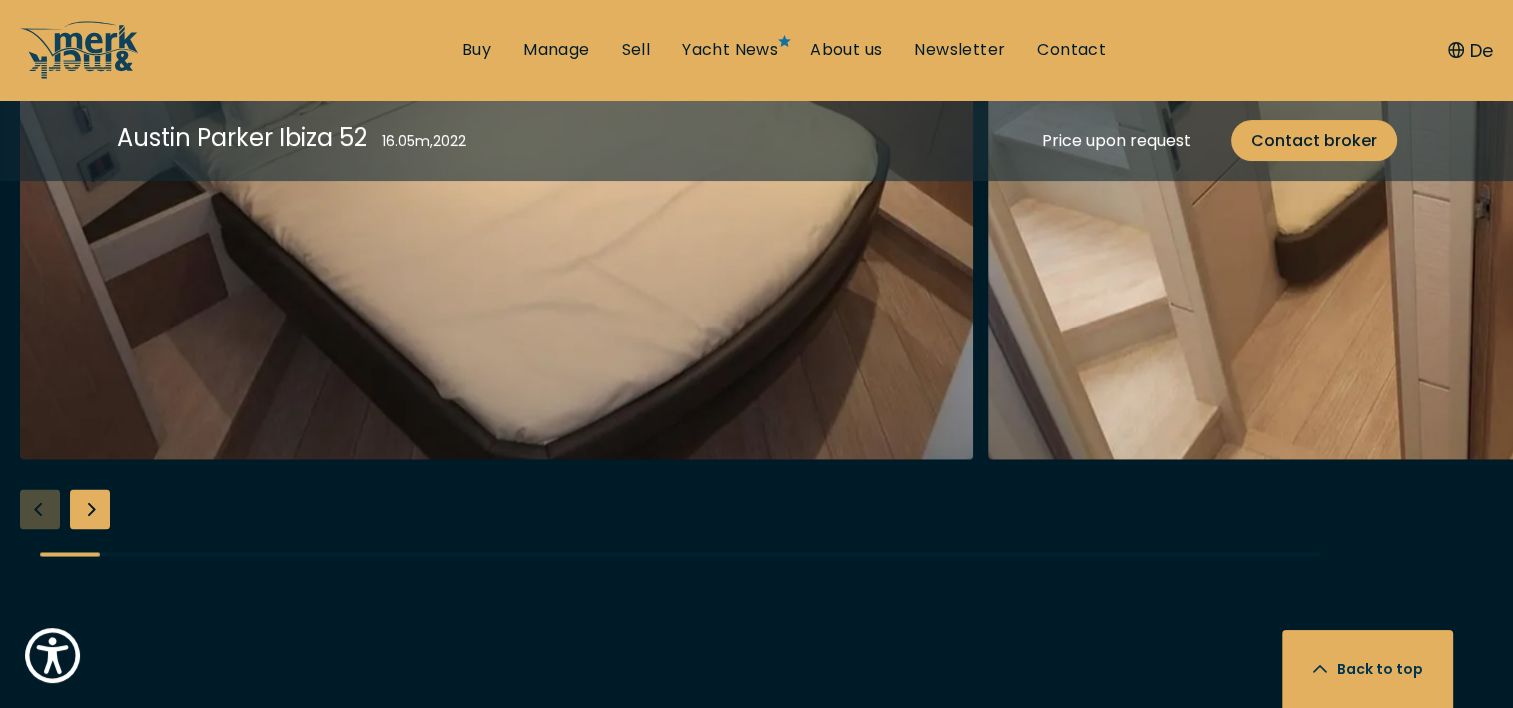 scroll, scrollTop: 3500, scrollLeft: 0, axis: vertical 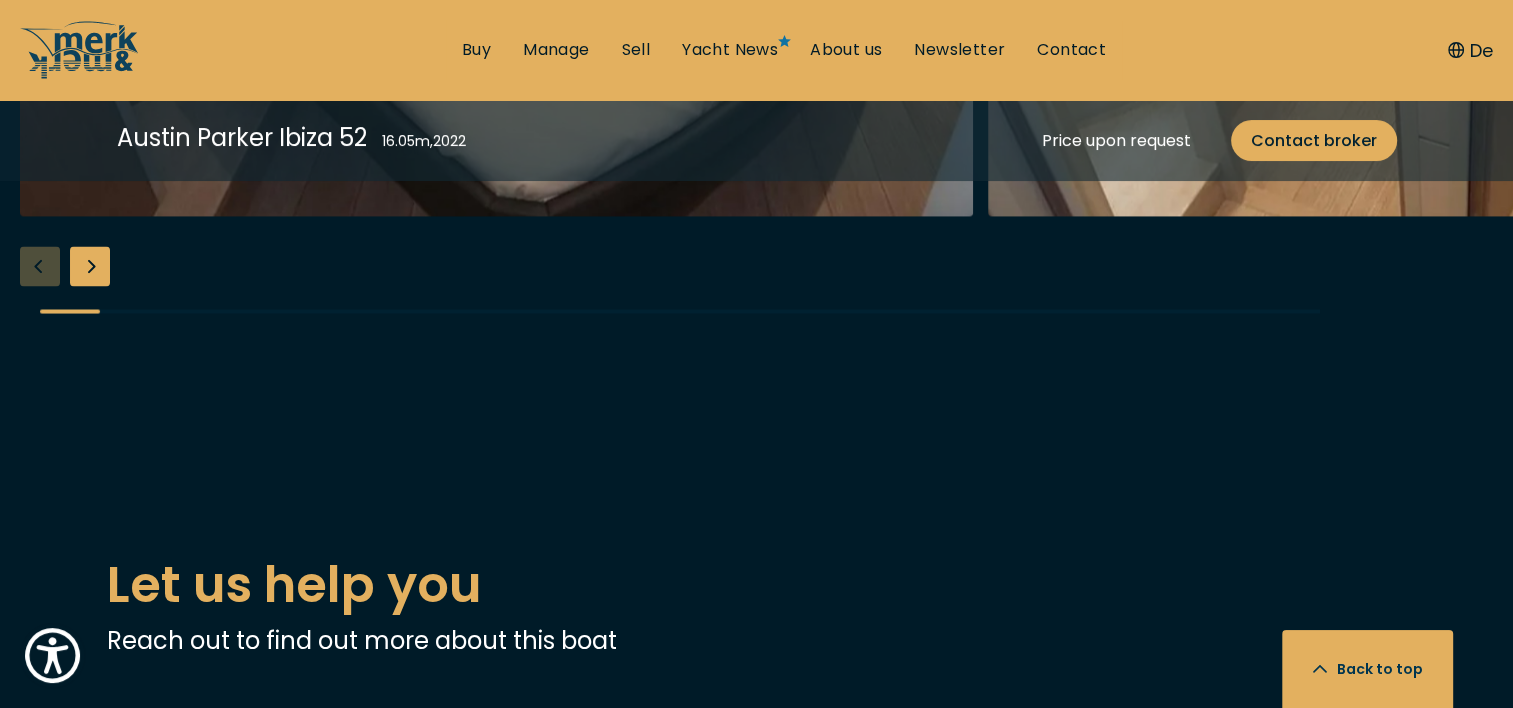 click at bounding box center [496, -104] 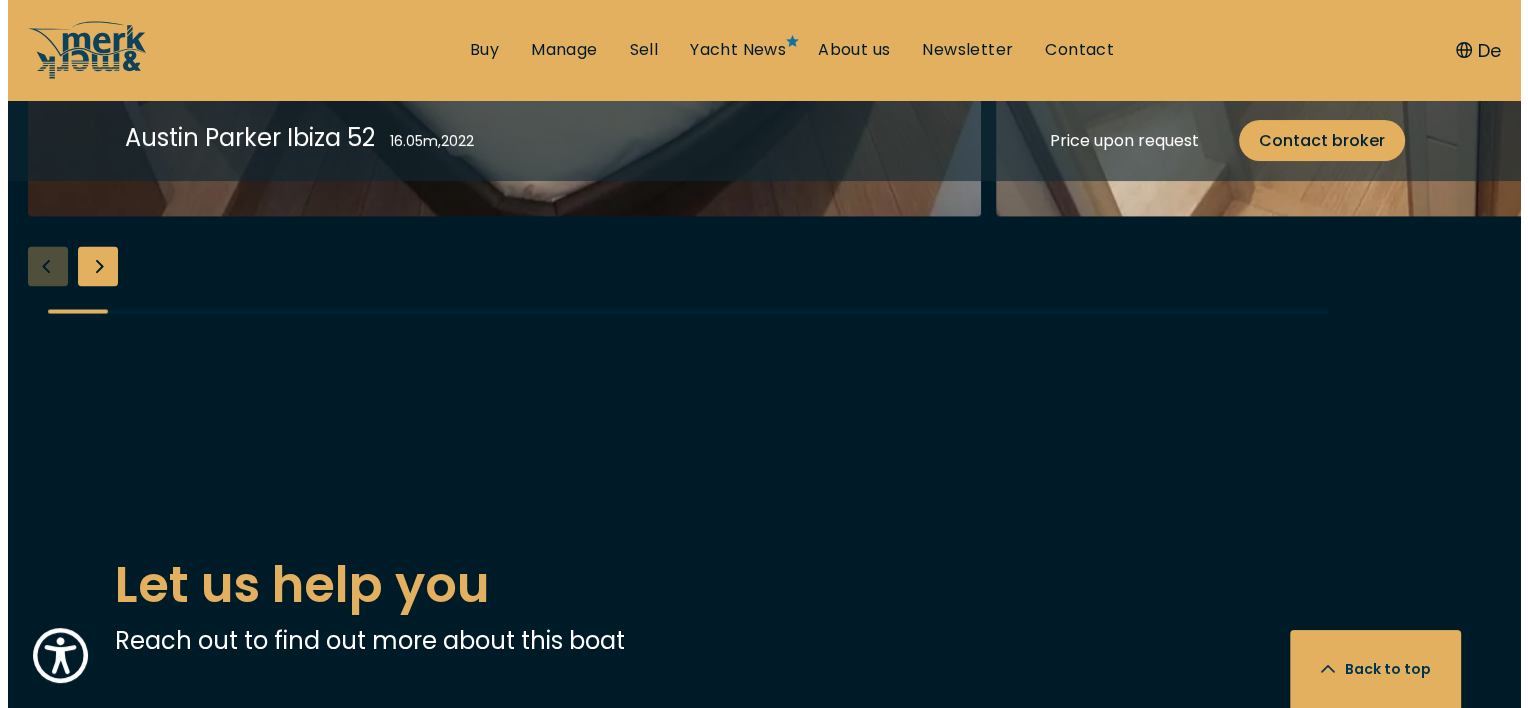 scroll, scrollTop: 3505, scrollLeft: 0, axis: vertical 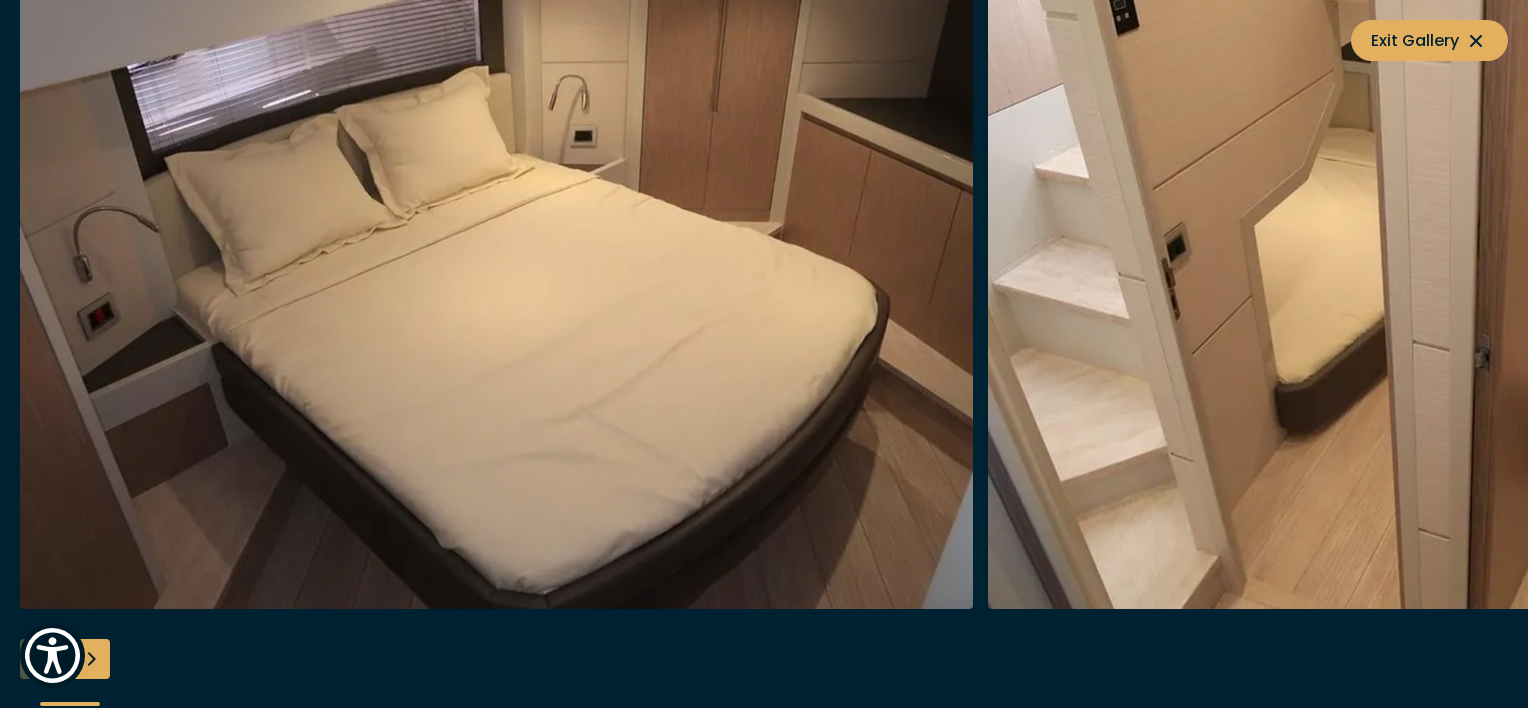 click at bounding box center [90, 659] 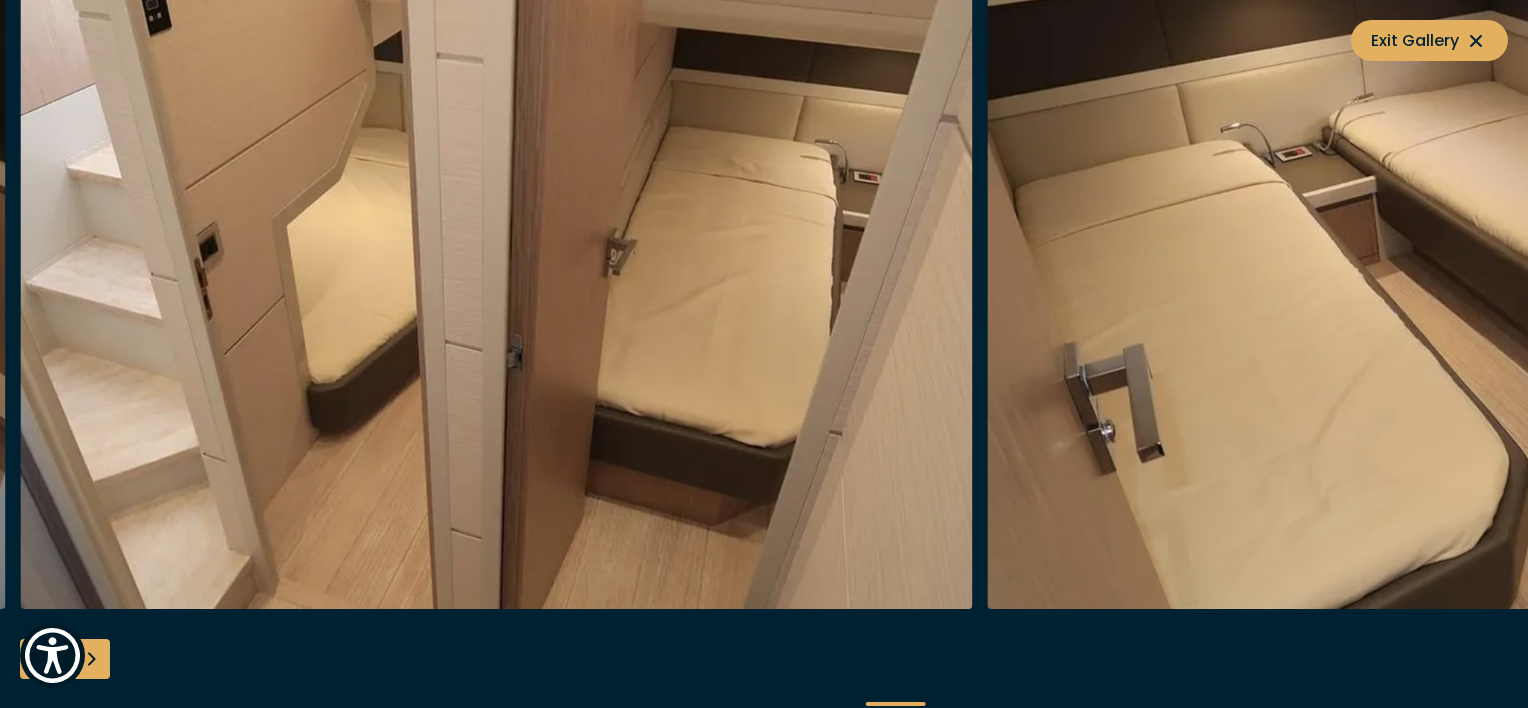 click at bounding box center (90, 659) 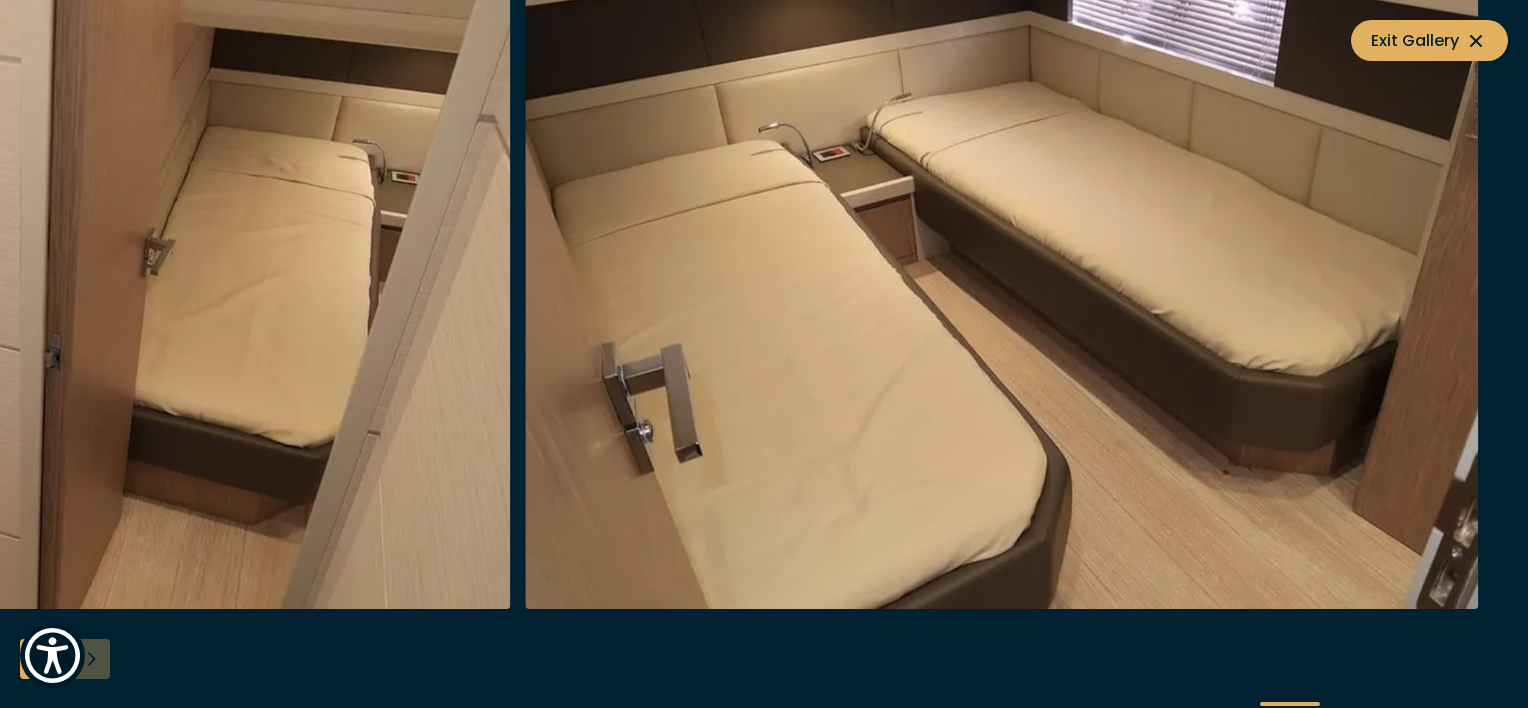 click at bounding box center (764, 354) 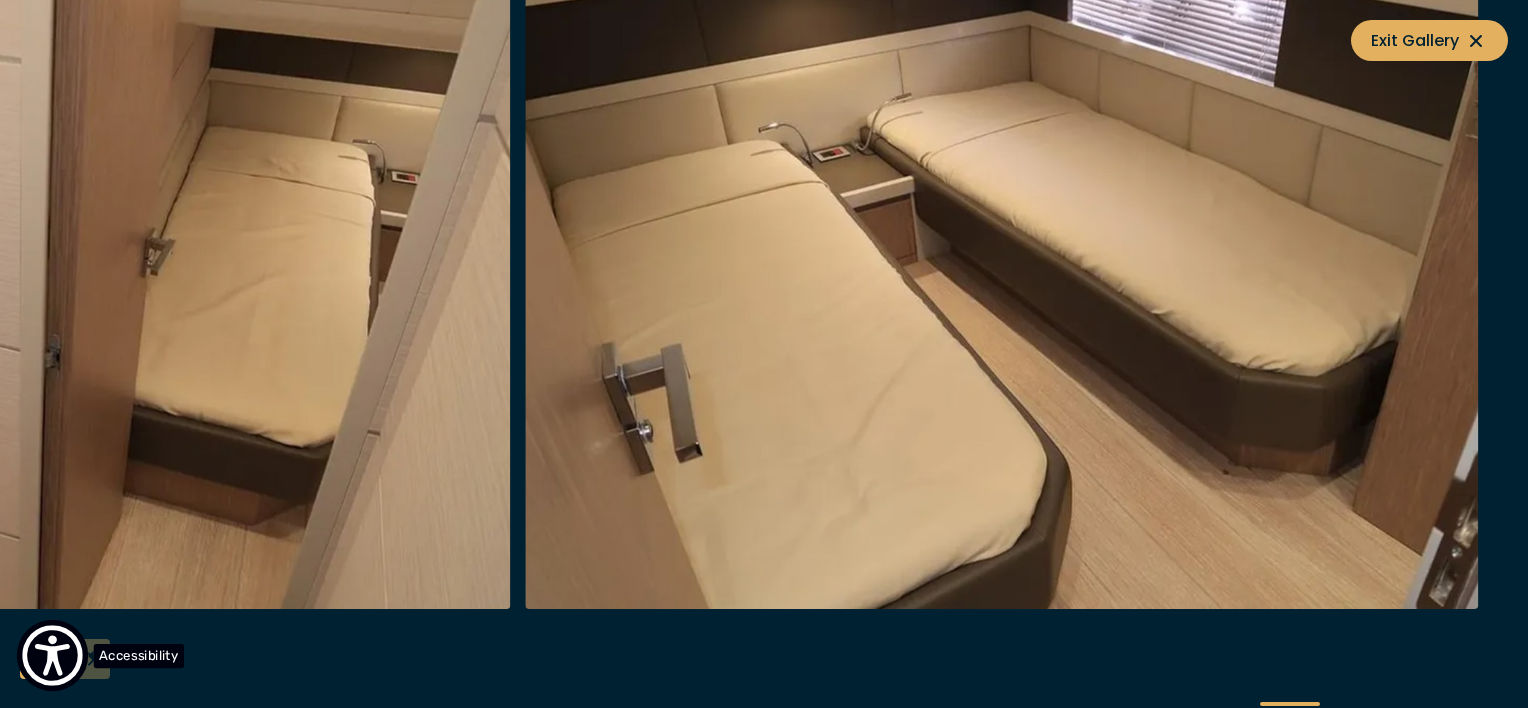 click at bounding box center [52, 655] 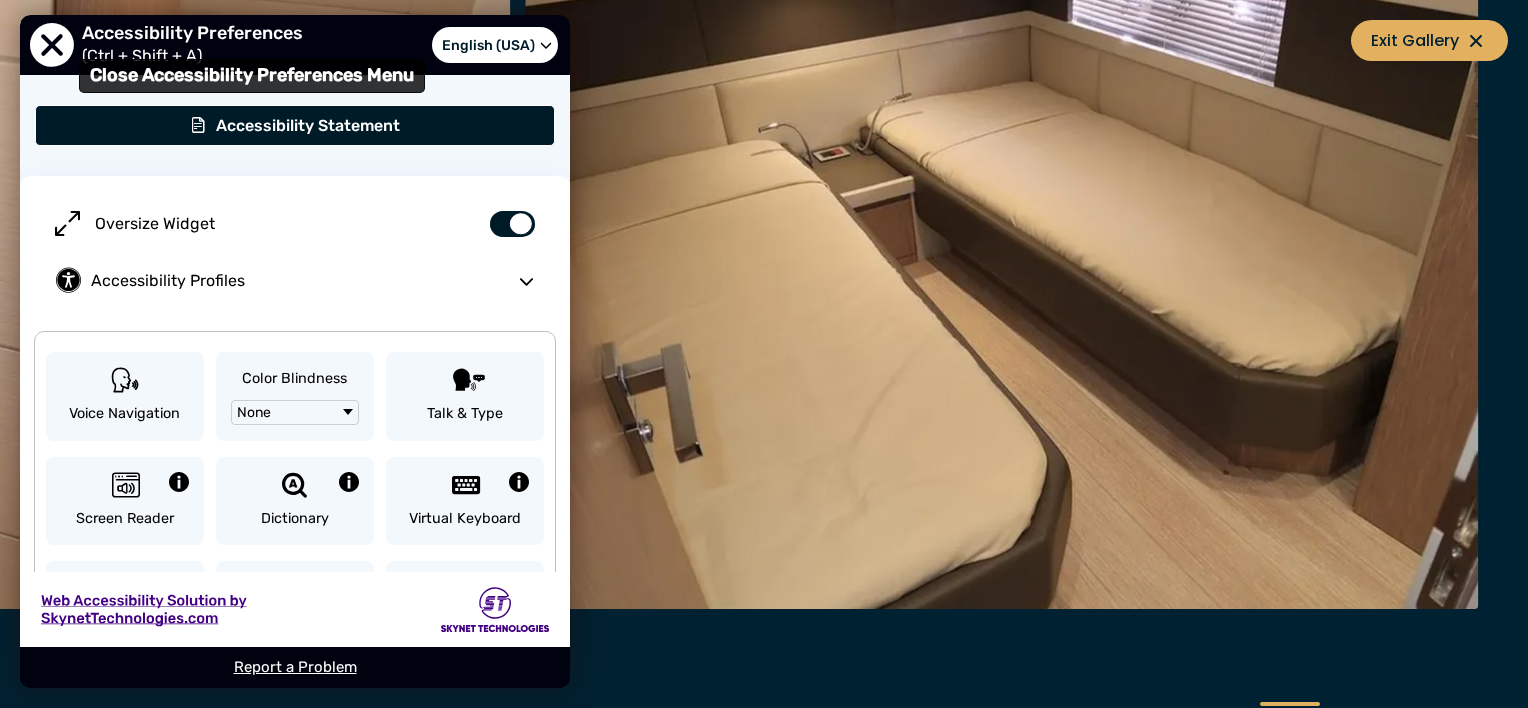 click at bounding box center (52, 45) 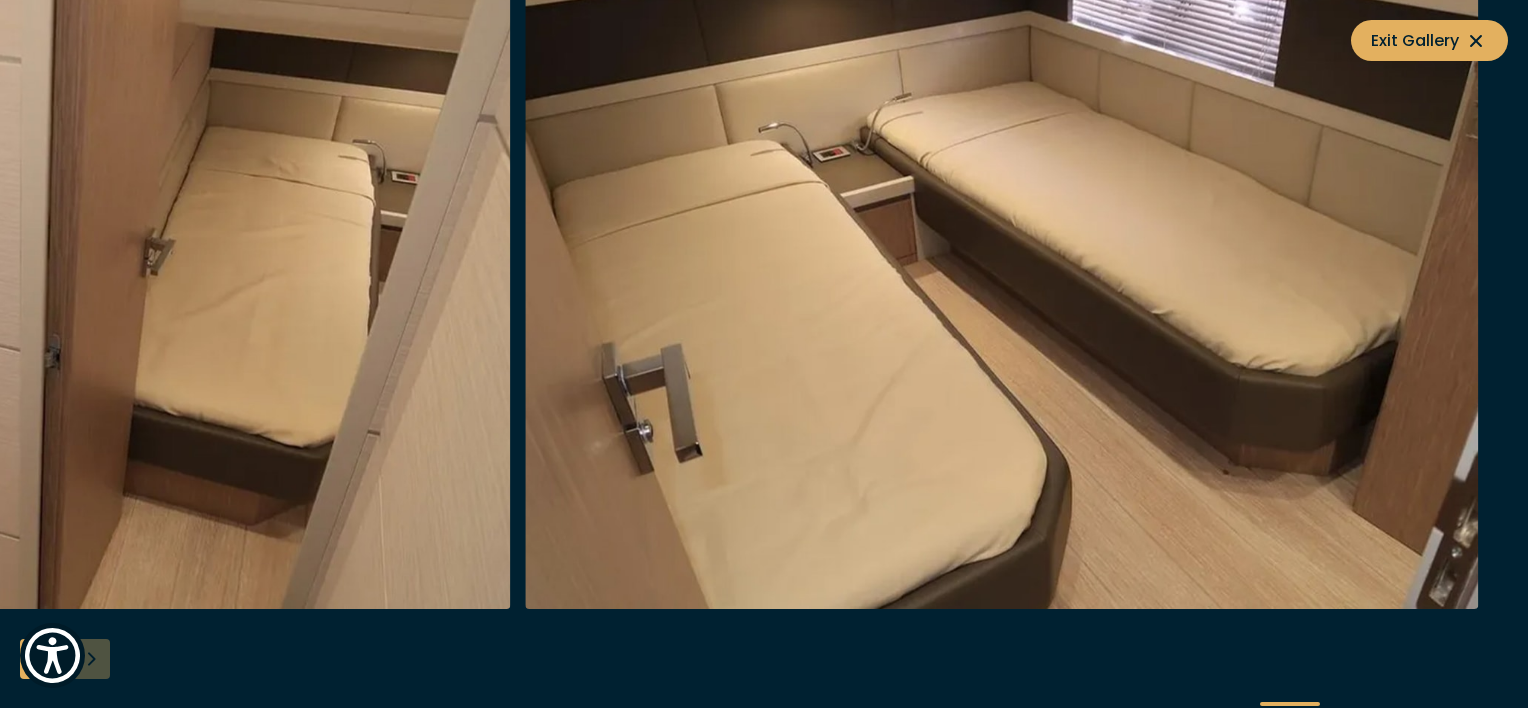 click at bounding box center [764, 354] 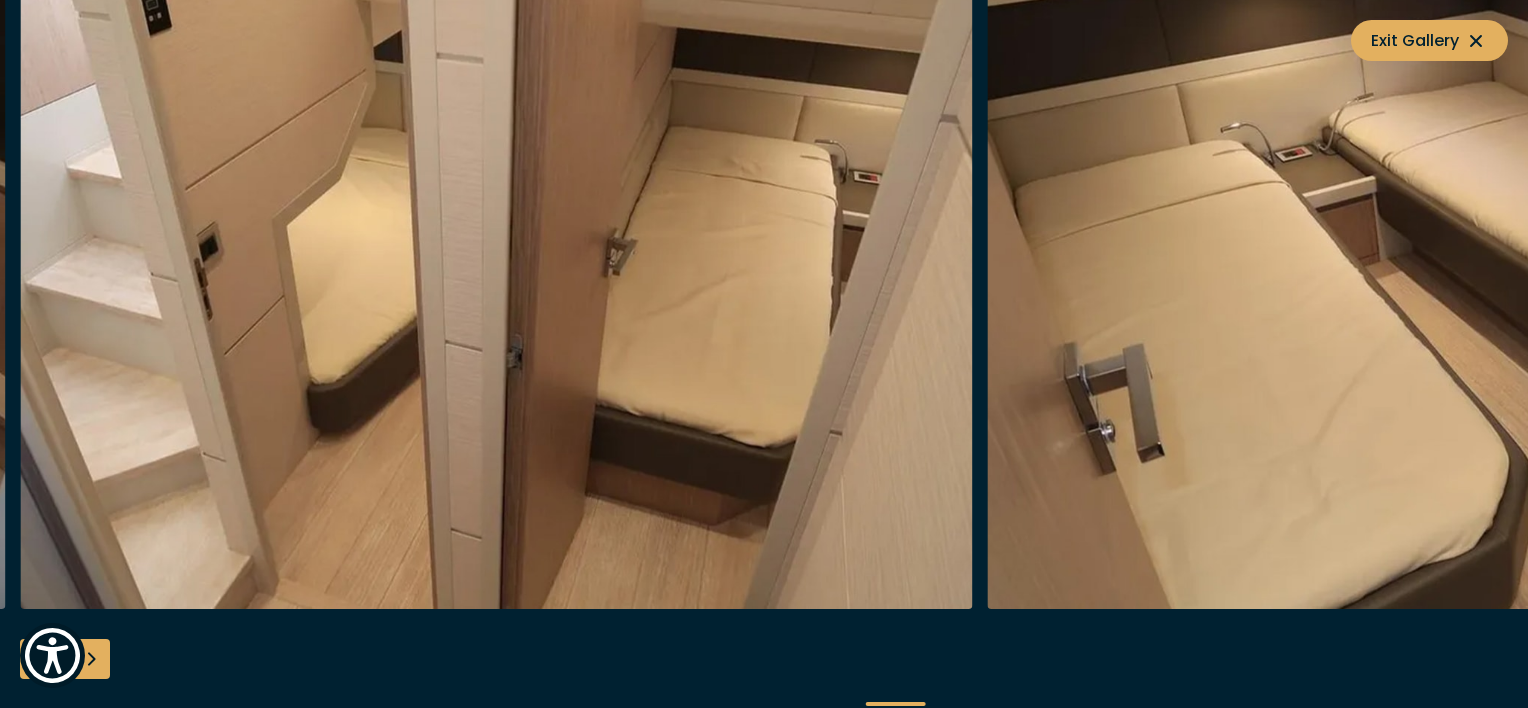 click at bounding box center [40, 659] 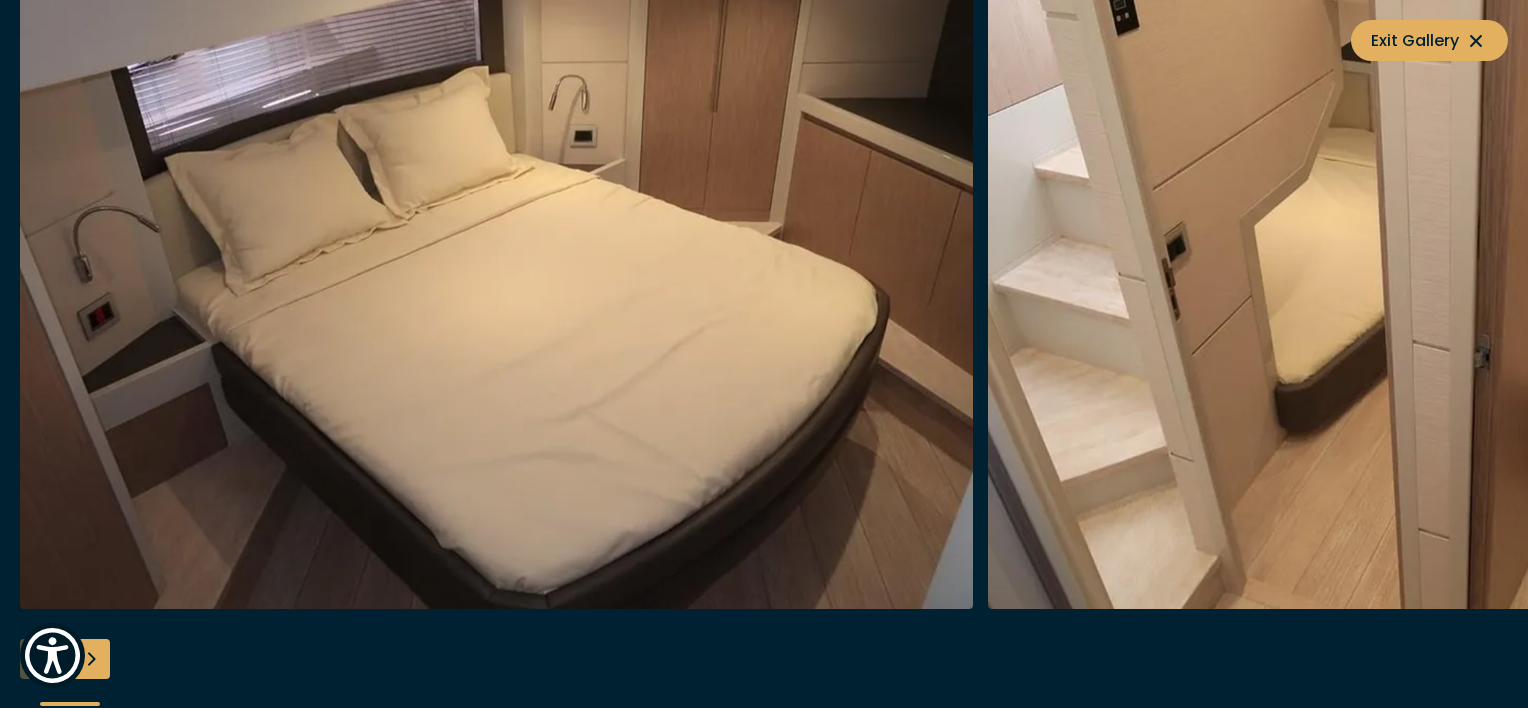 click at bounding box center (764, 354) 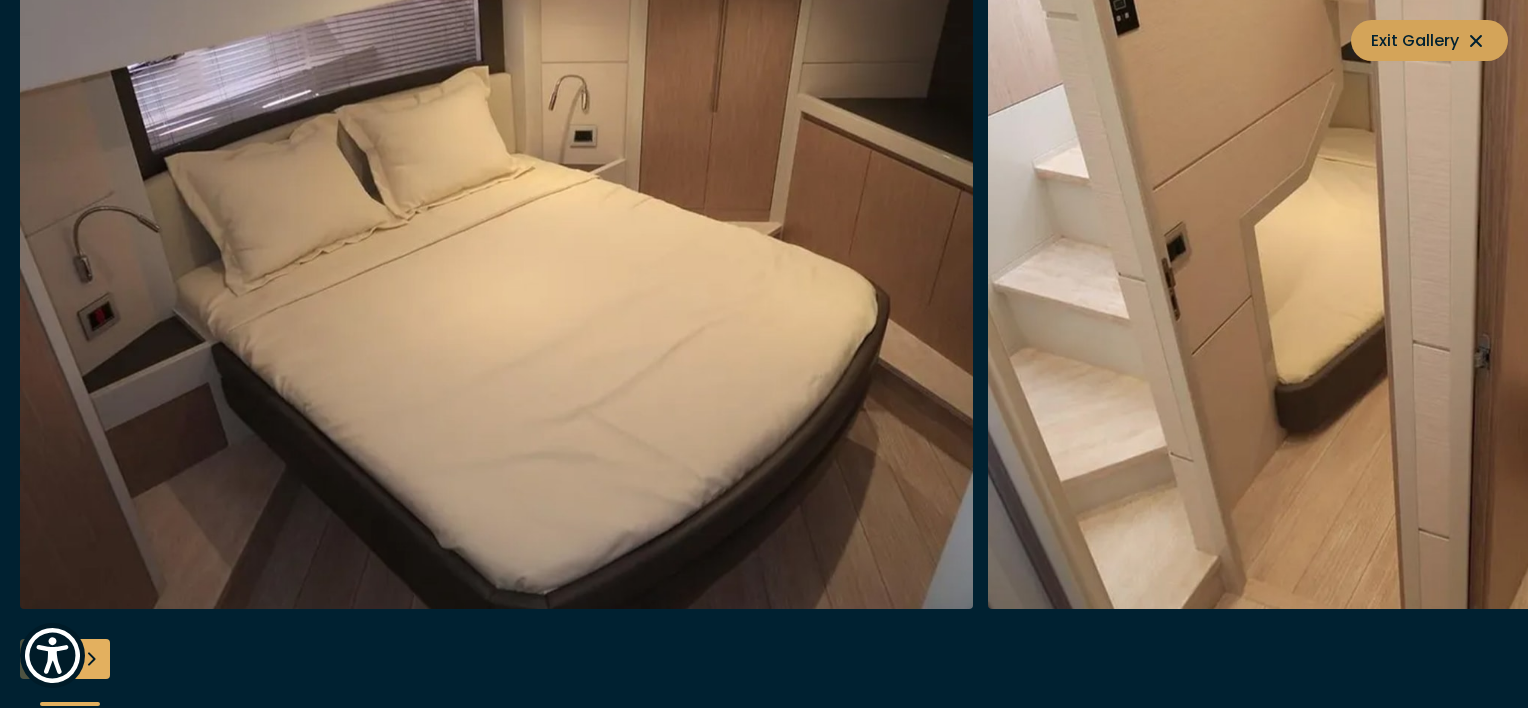 click on "Exit Gallery" at bounding box center (1429, 40) 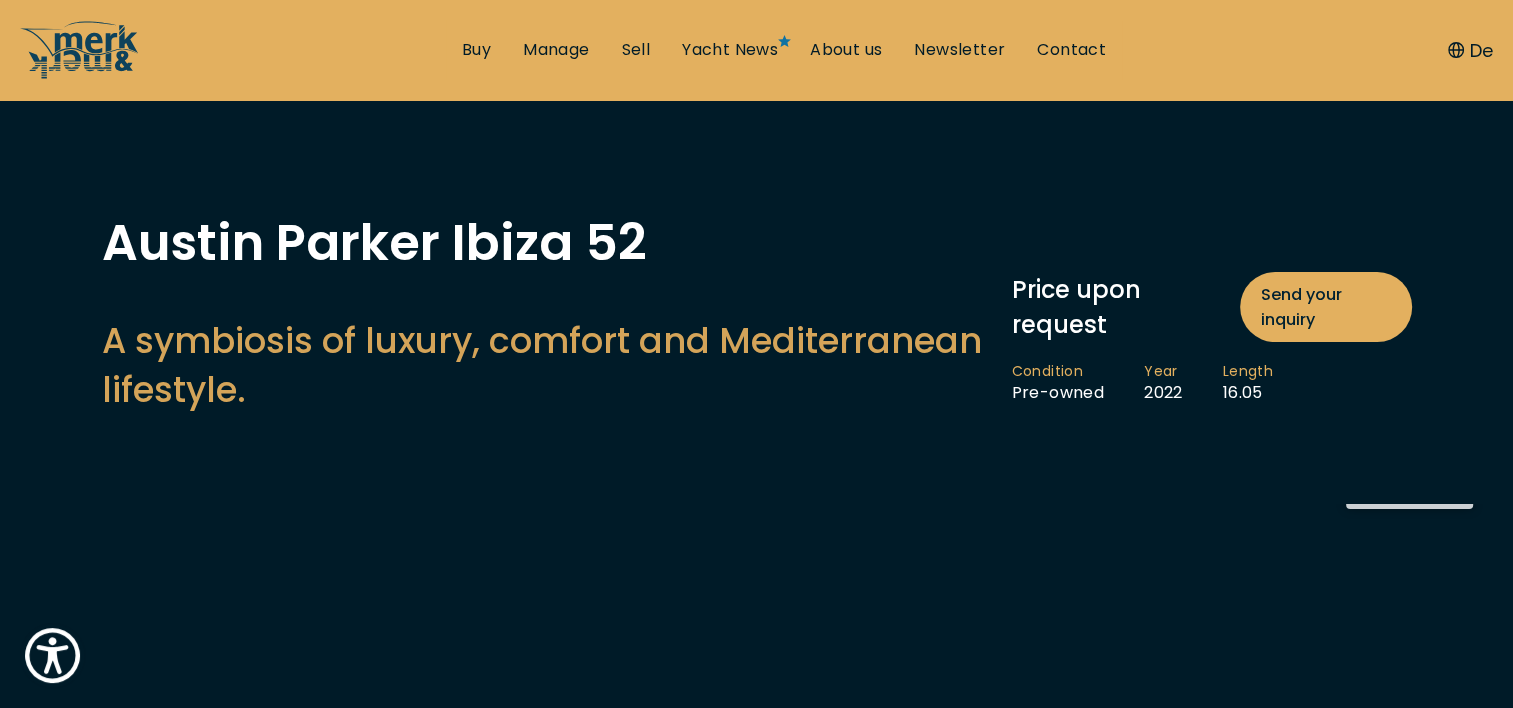 scroll, scrollTop: 0, scrollLeft: 0, axis: both 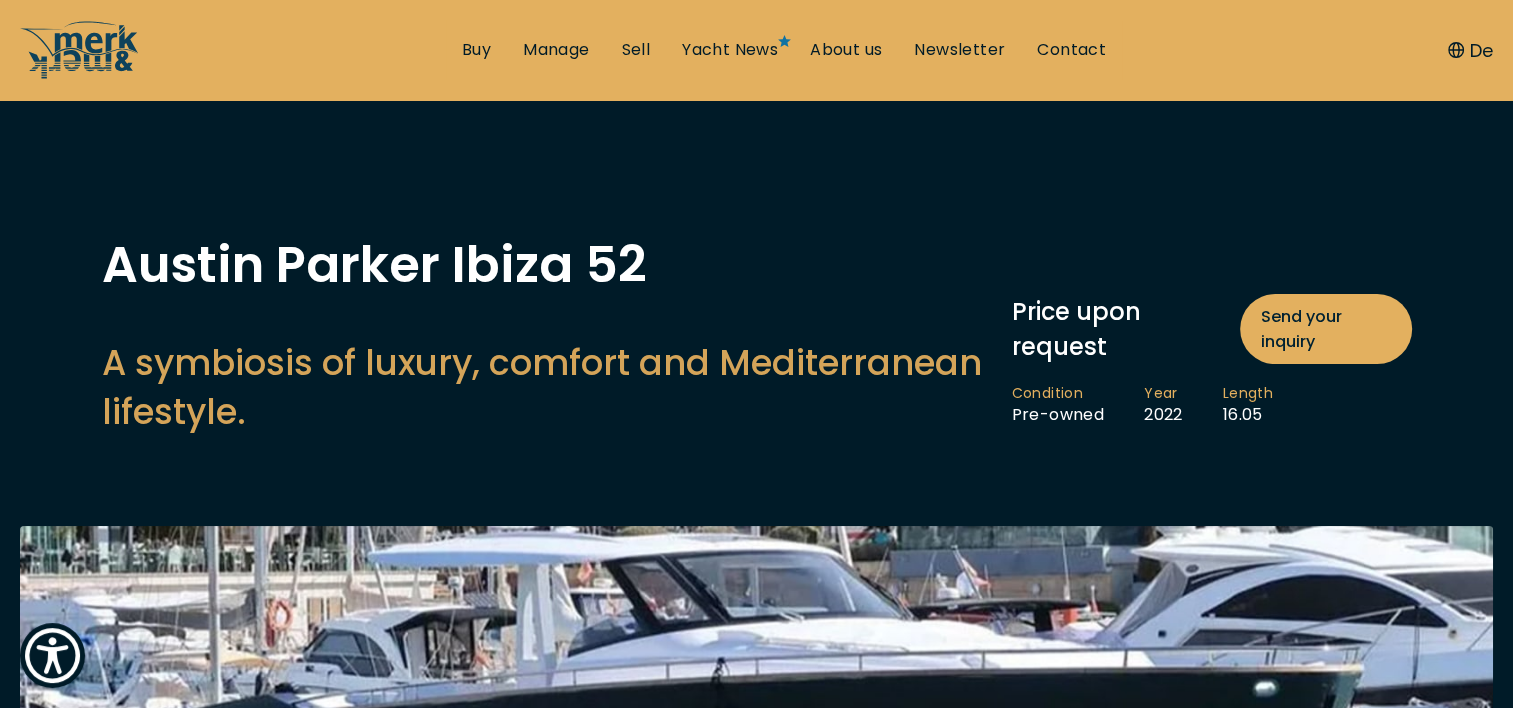 drag, startPoint x: 365, startPoint y: 265, endPoint x: 420, endPoint y: 269, distance: 55.145264 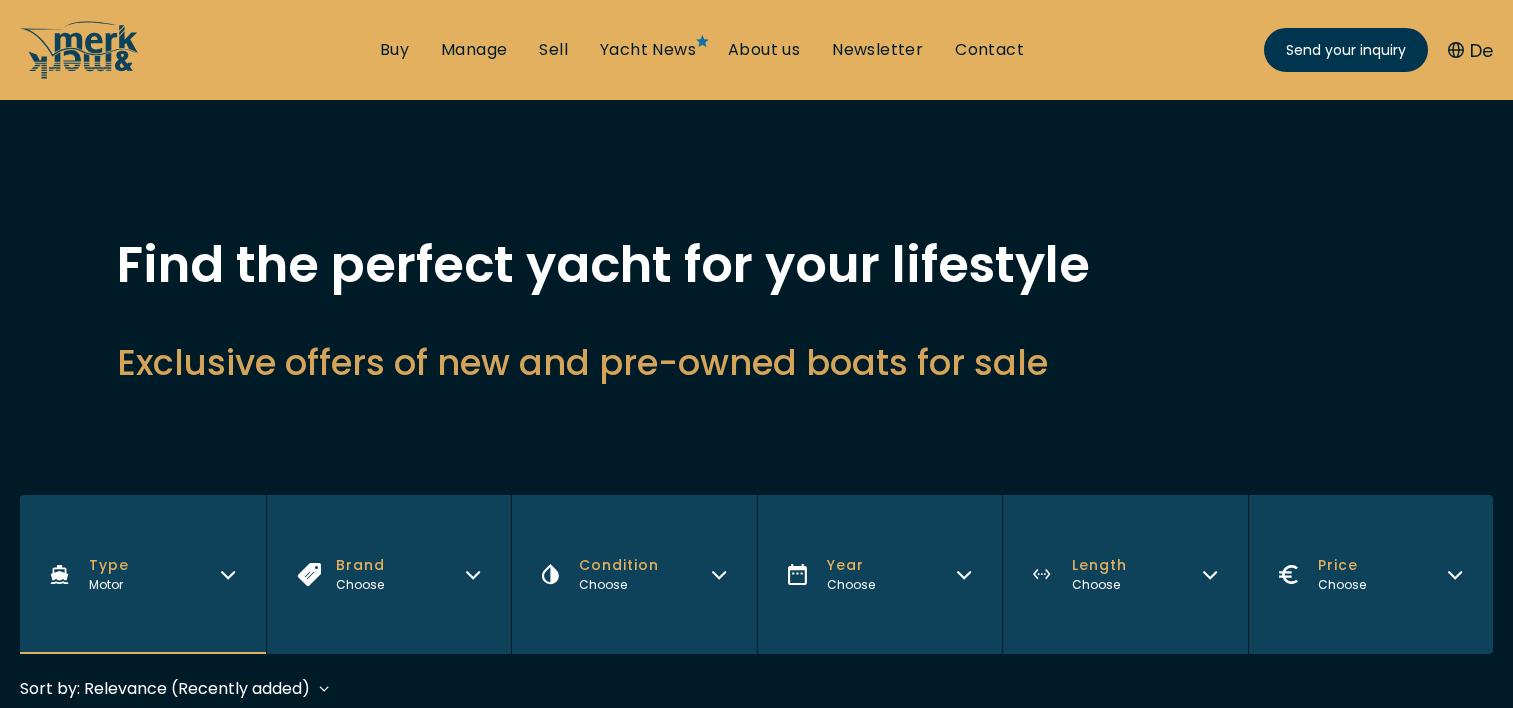 scroll, scrollTop: 0, scrollLeft: 0, axis: both 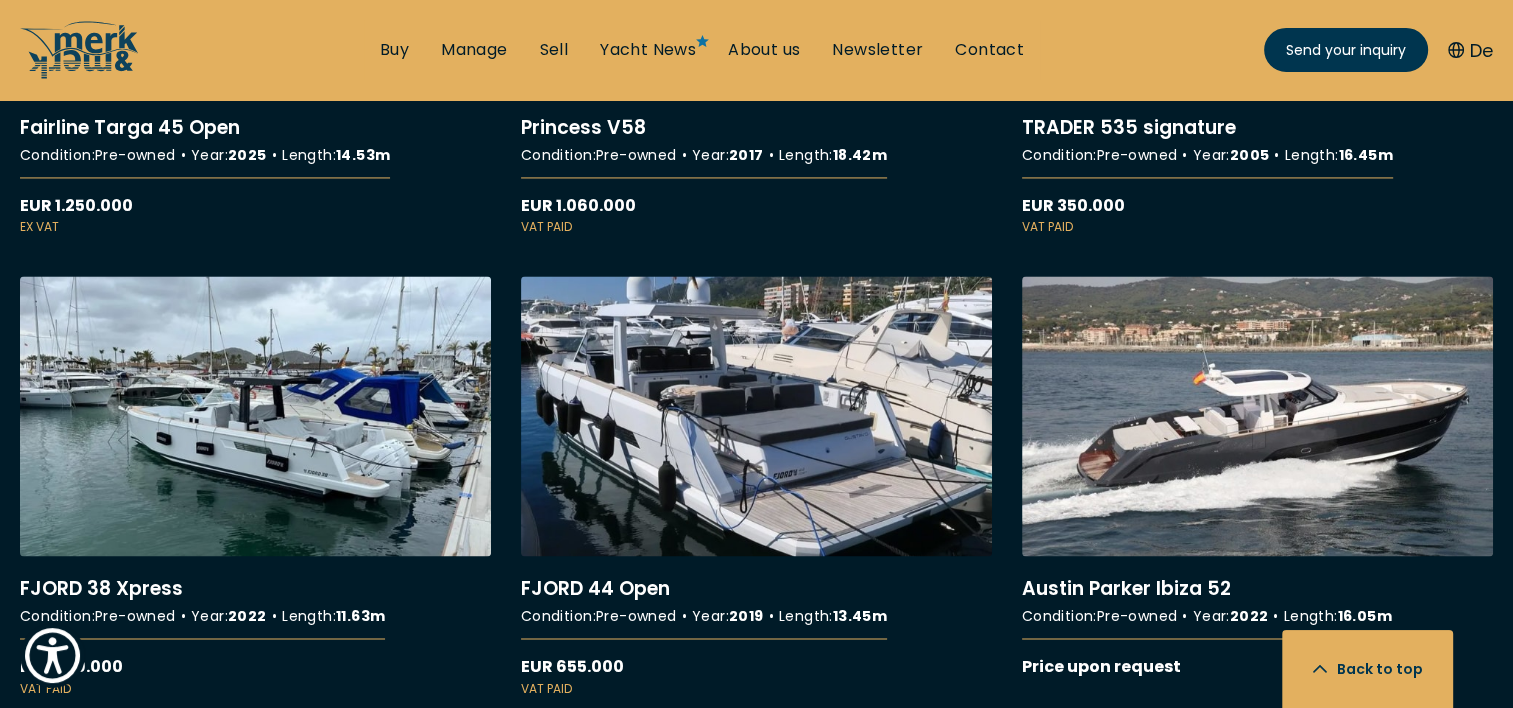 click on "More details about  FJORD 44 Open" at bounding box center (756, 486) 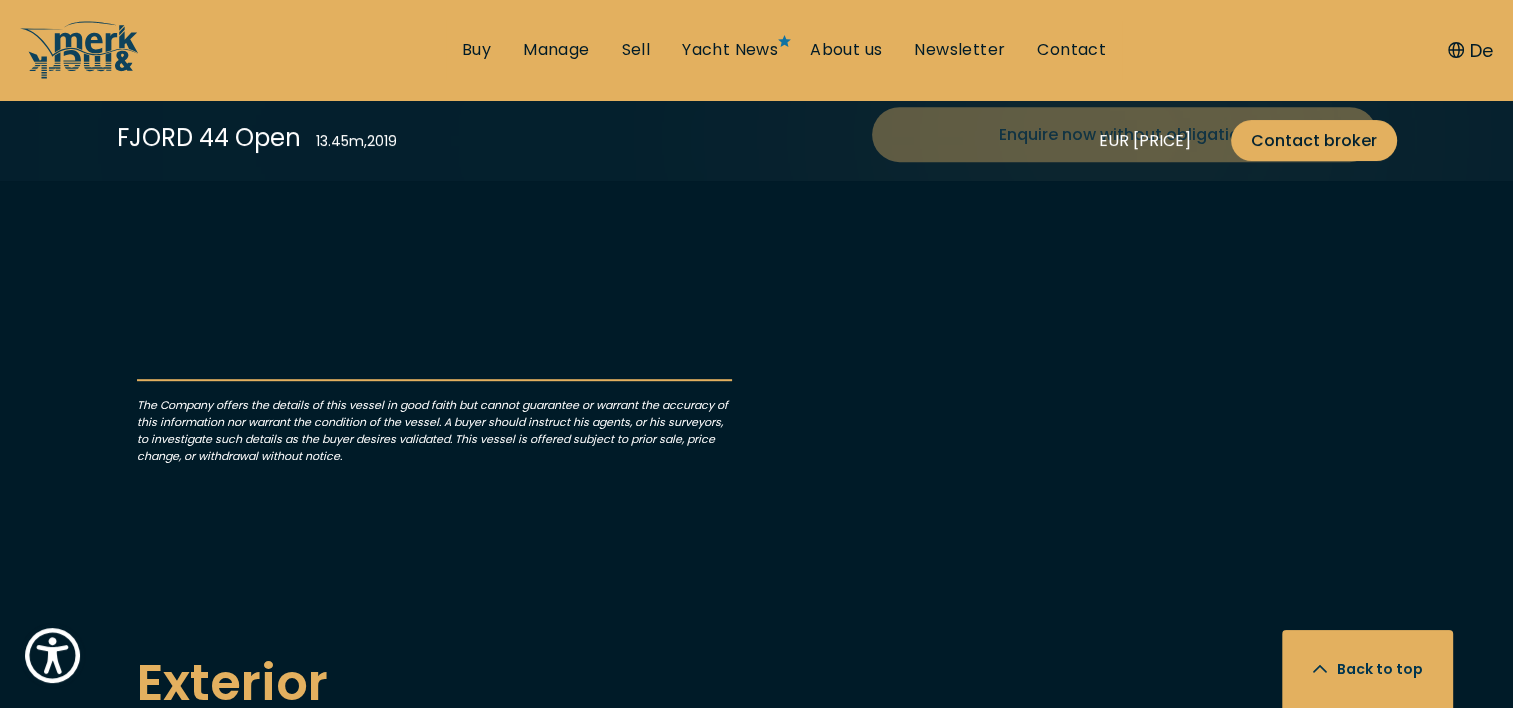 scroll, scrollTop: 1100, scrollLeft: 0, axis: vertical 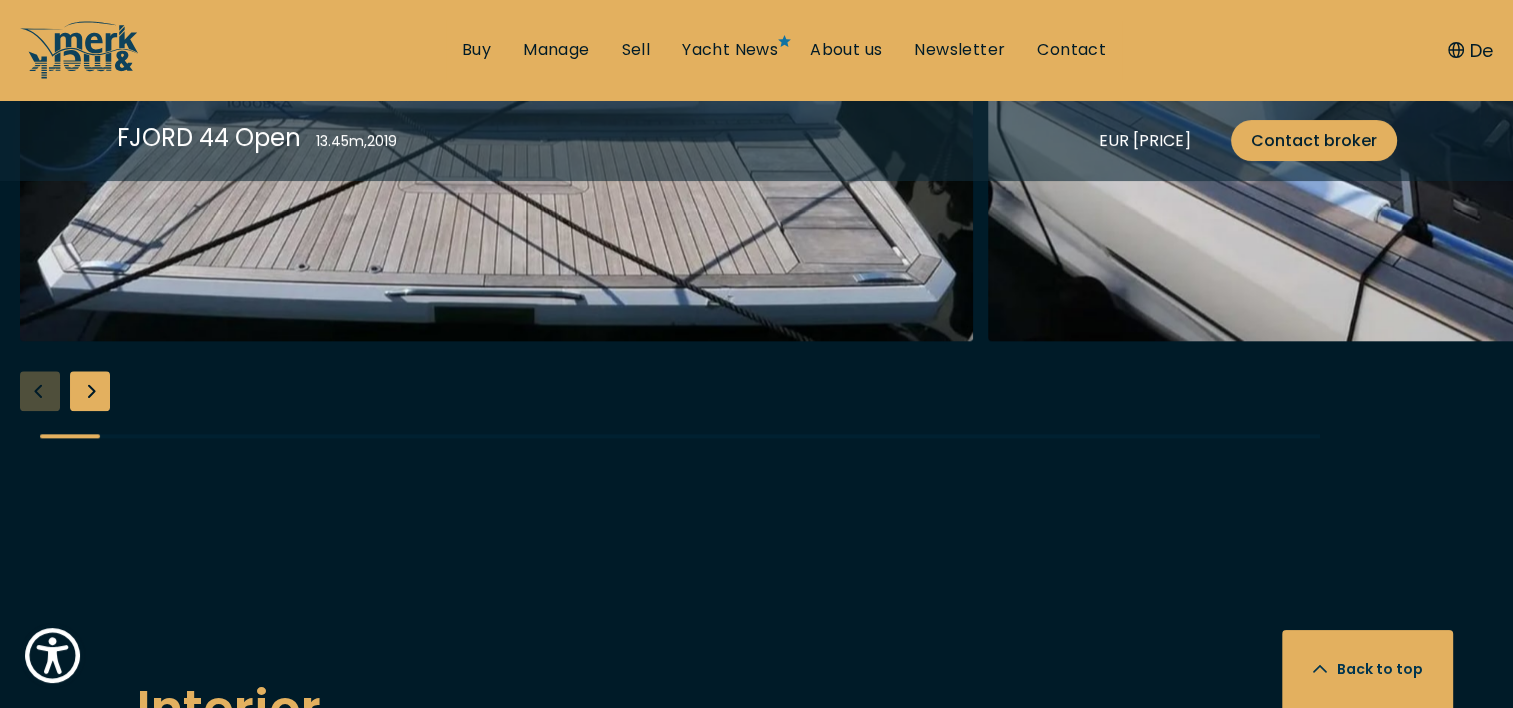 click at bounding box center (496, 21) 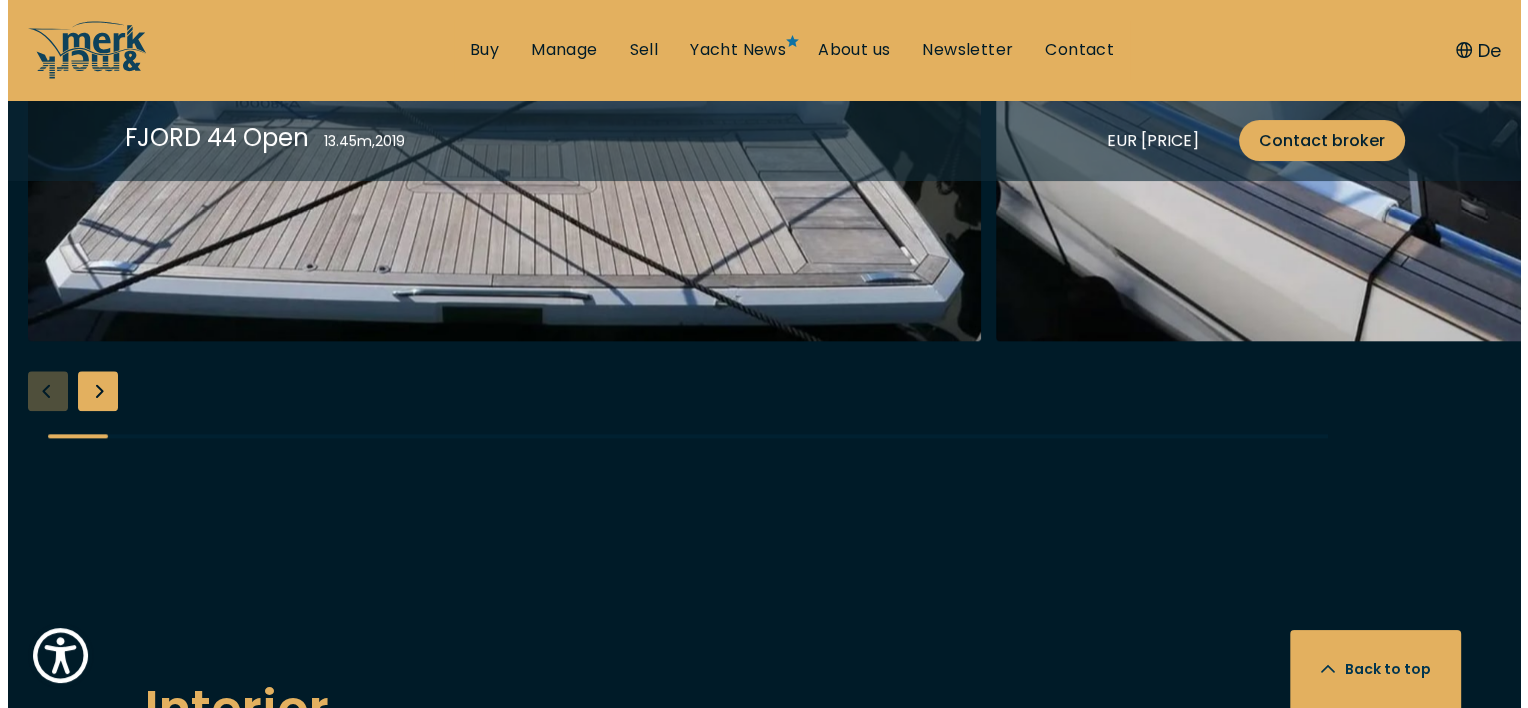 scroll, scrollTop: 2206, scrollLeft: 0, axis: vertical 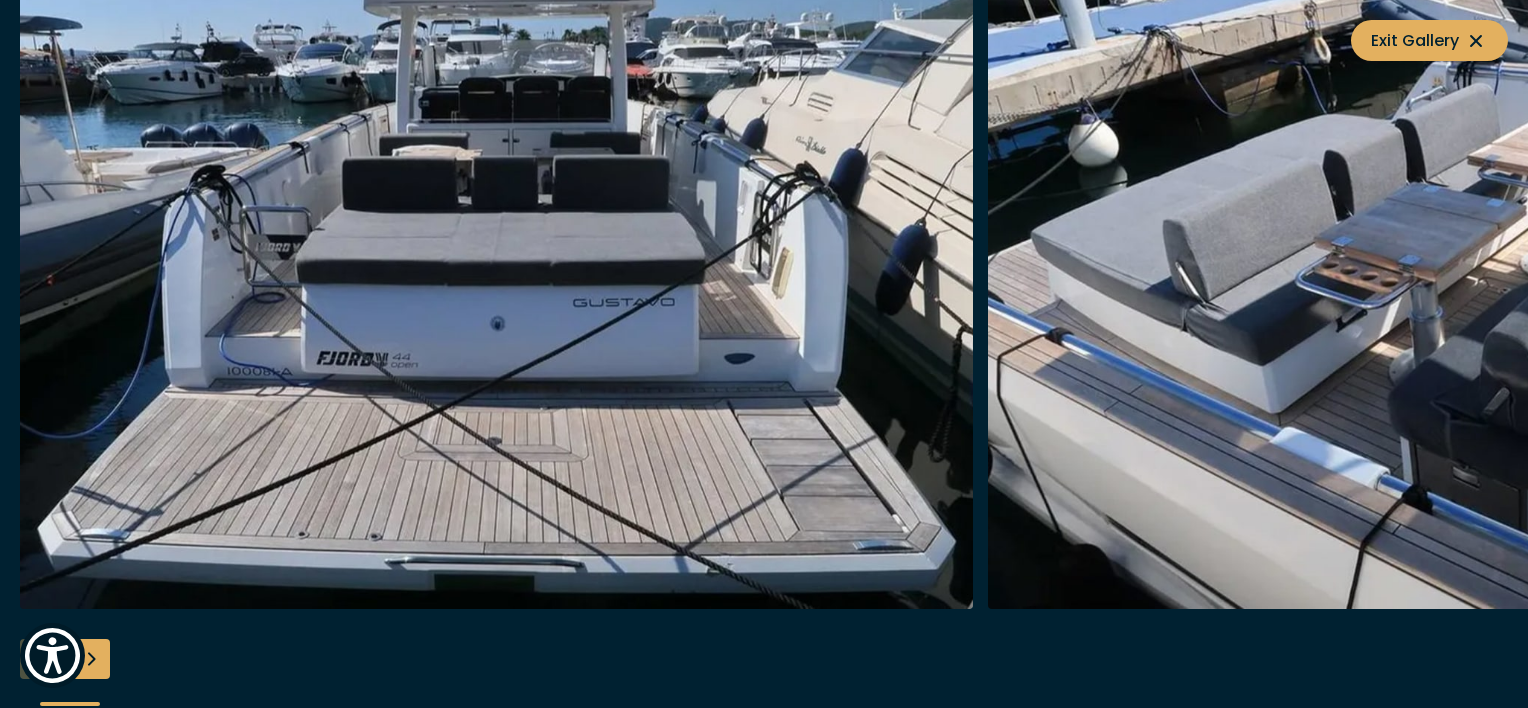 click at bounding box center (90, 659) 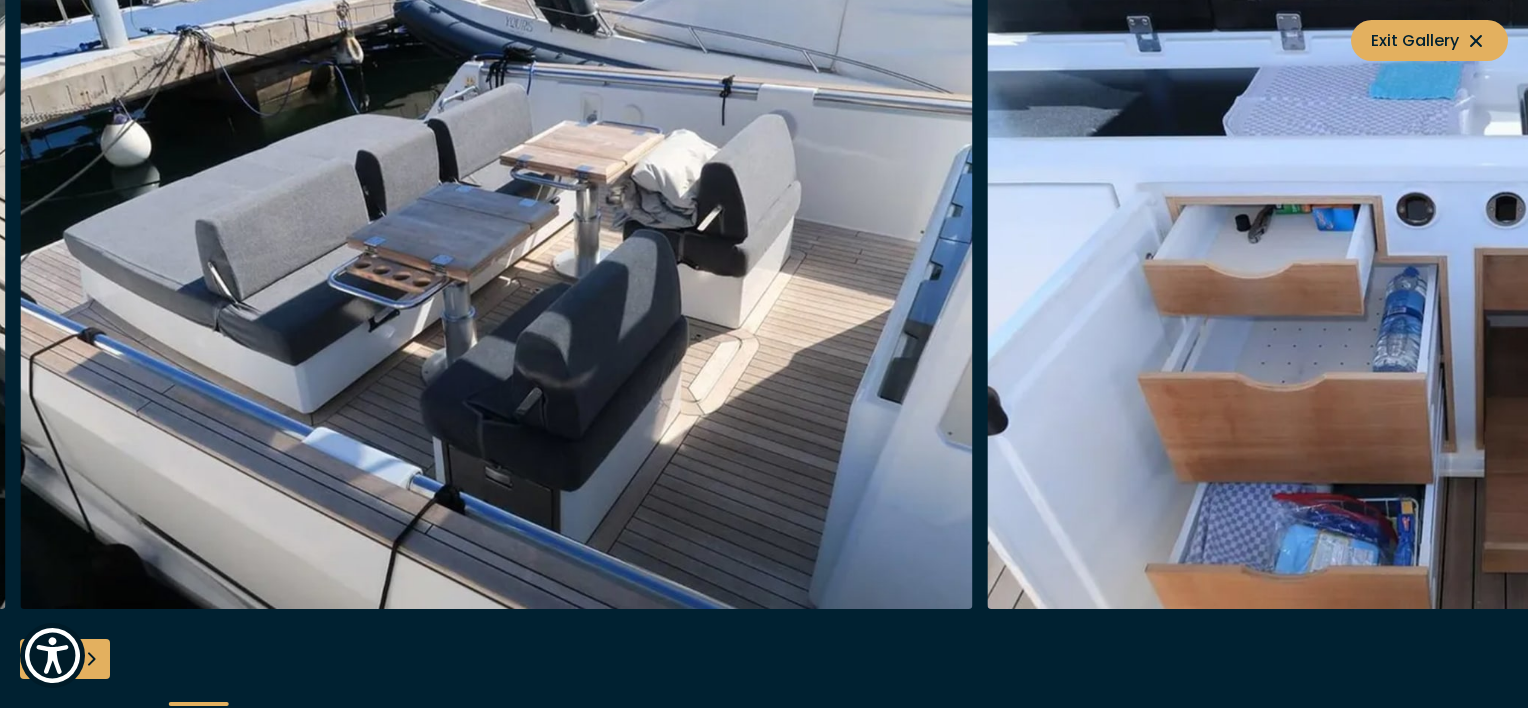click at bounding box center (90, 659) 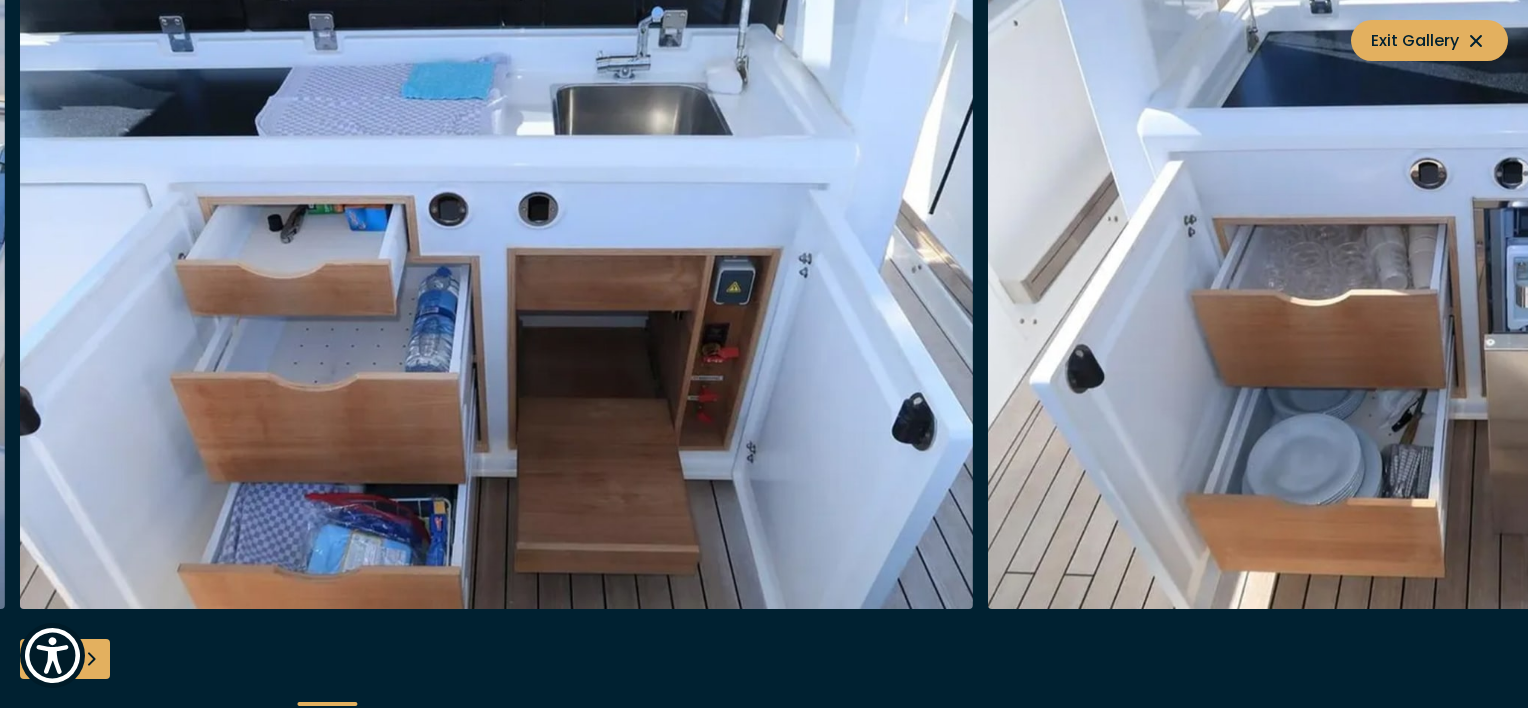 click at bounding box center (90, 659) 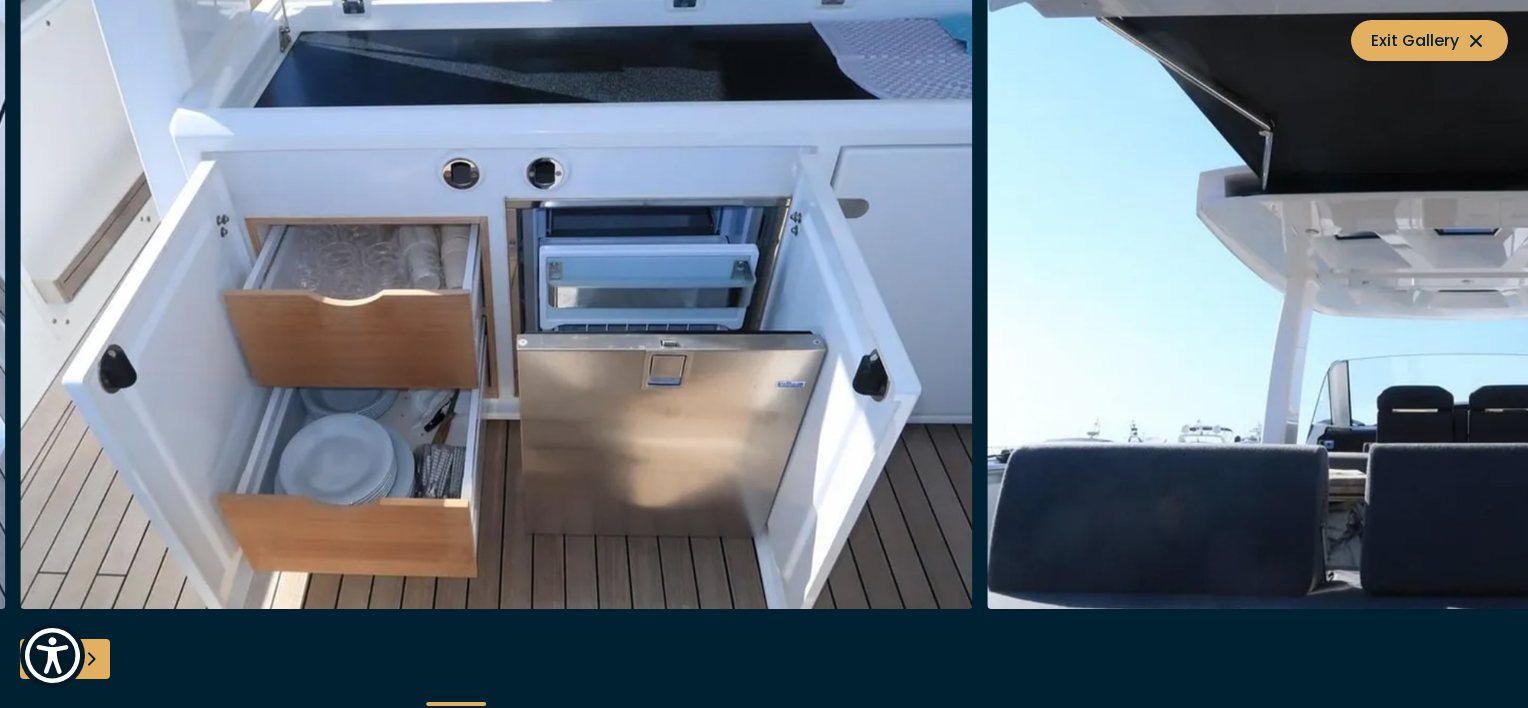click at bounding box center (90, 659) 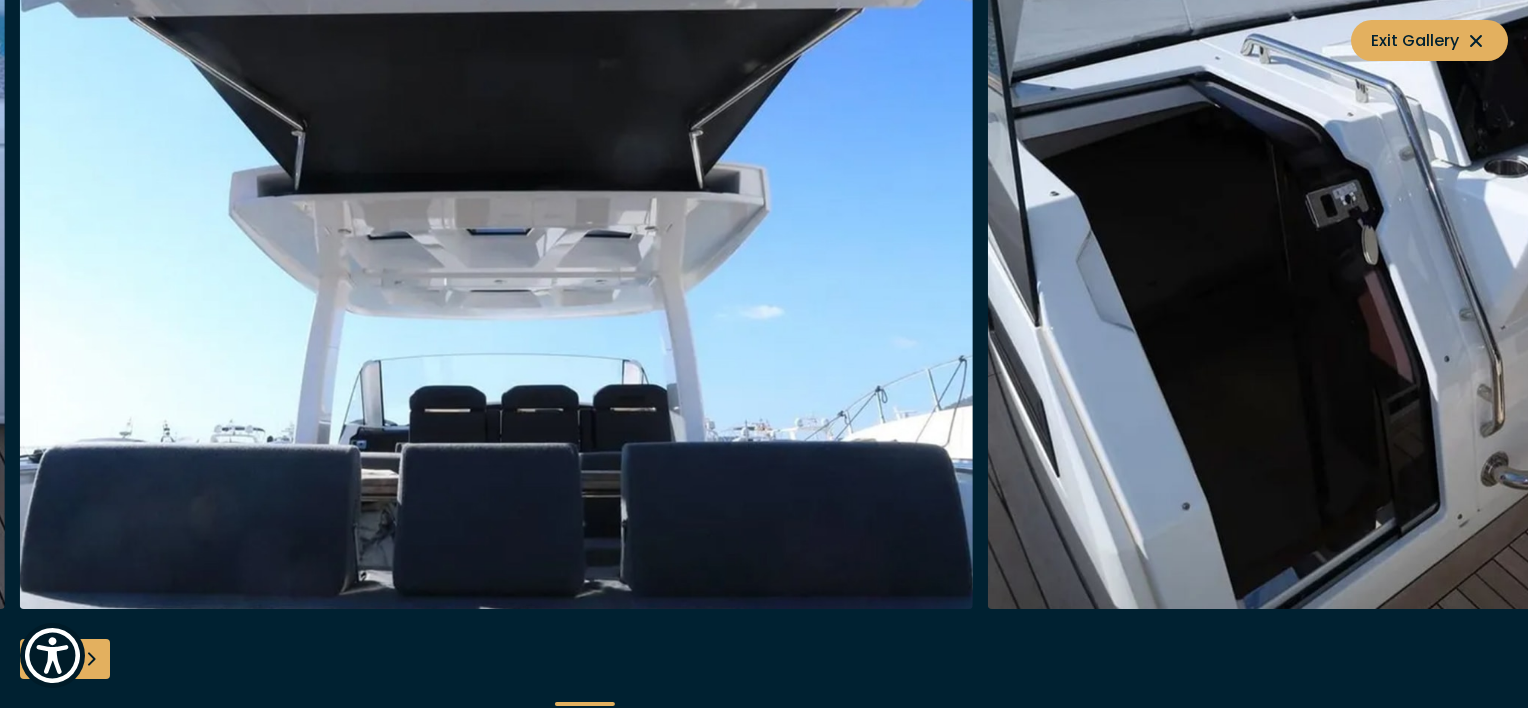 click at bounding box center [90, 659] 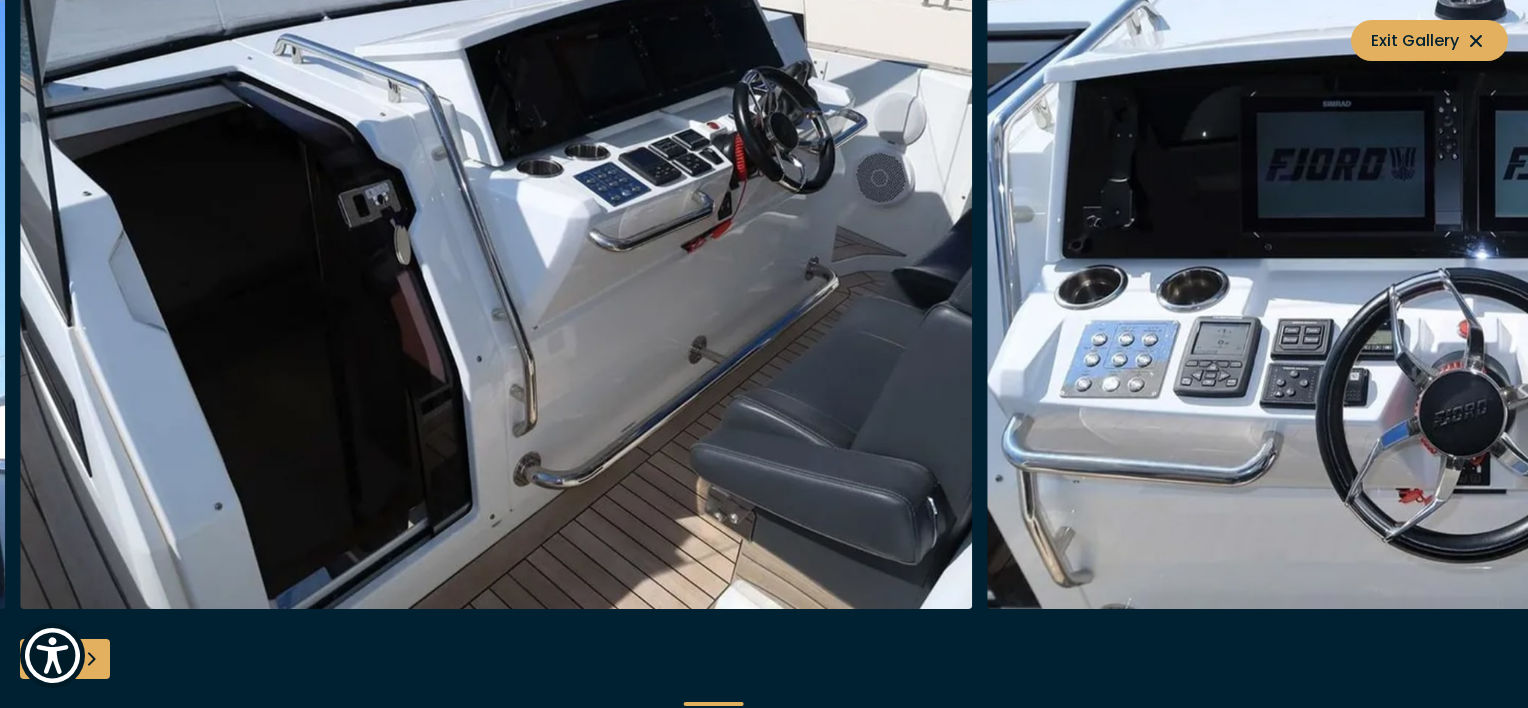 click at bounding box center [90, 659] 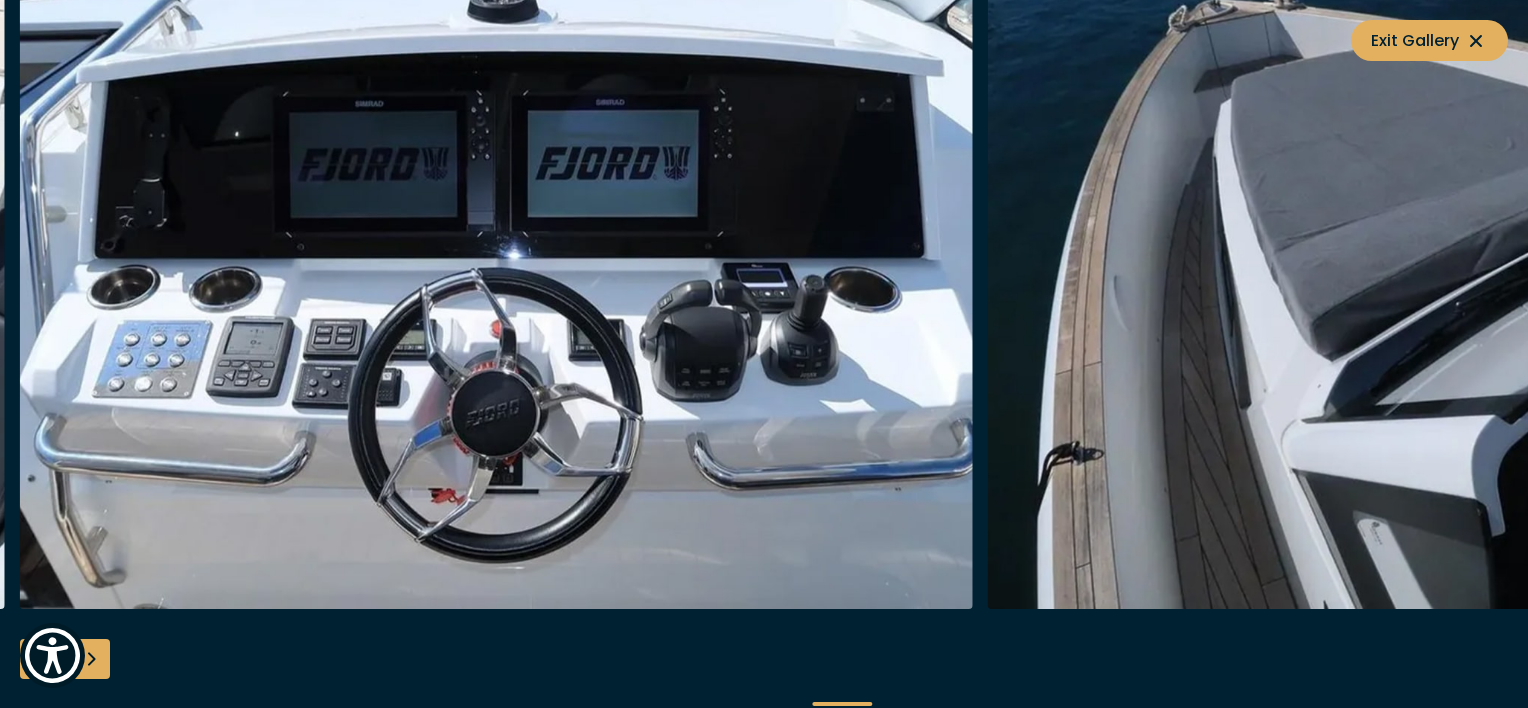 click at bounding box center [90, 659] 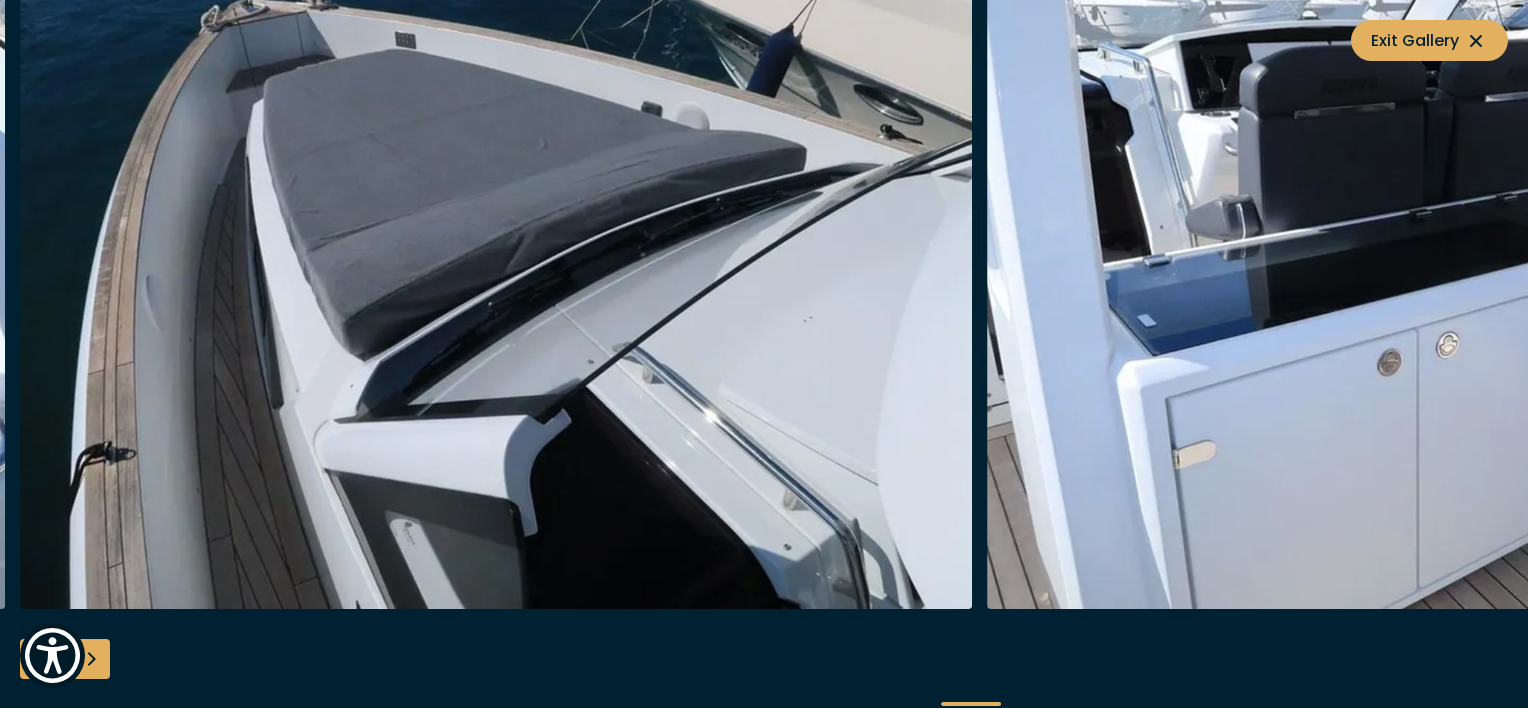 click at bounding box center [90, 659] 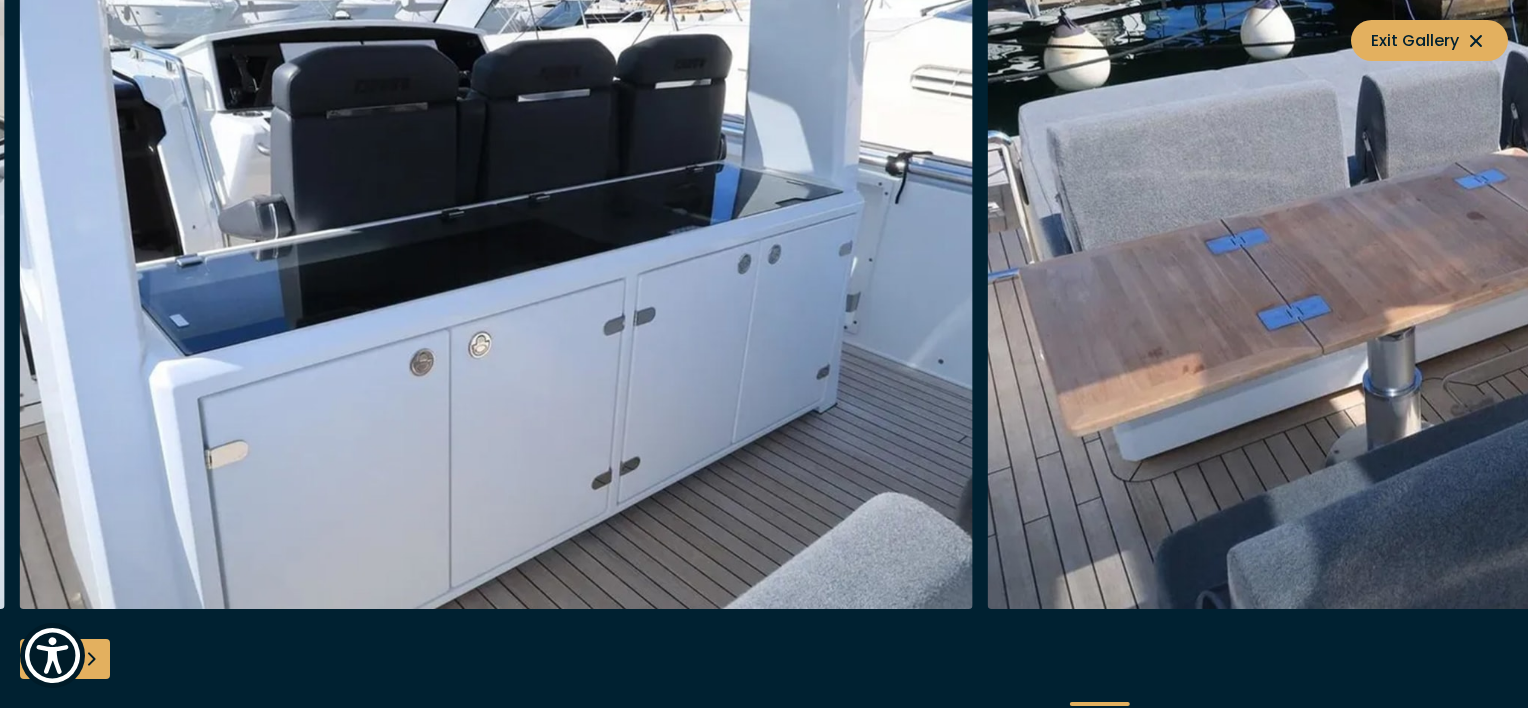 click at bounding box center [90, 659] 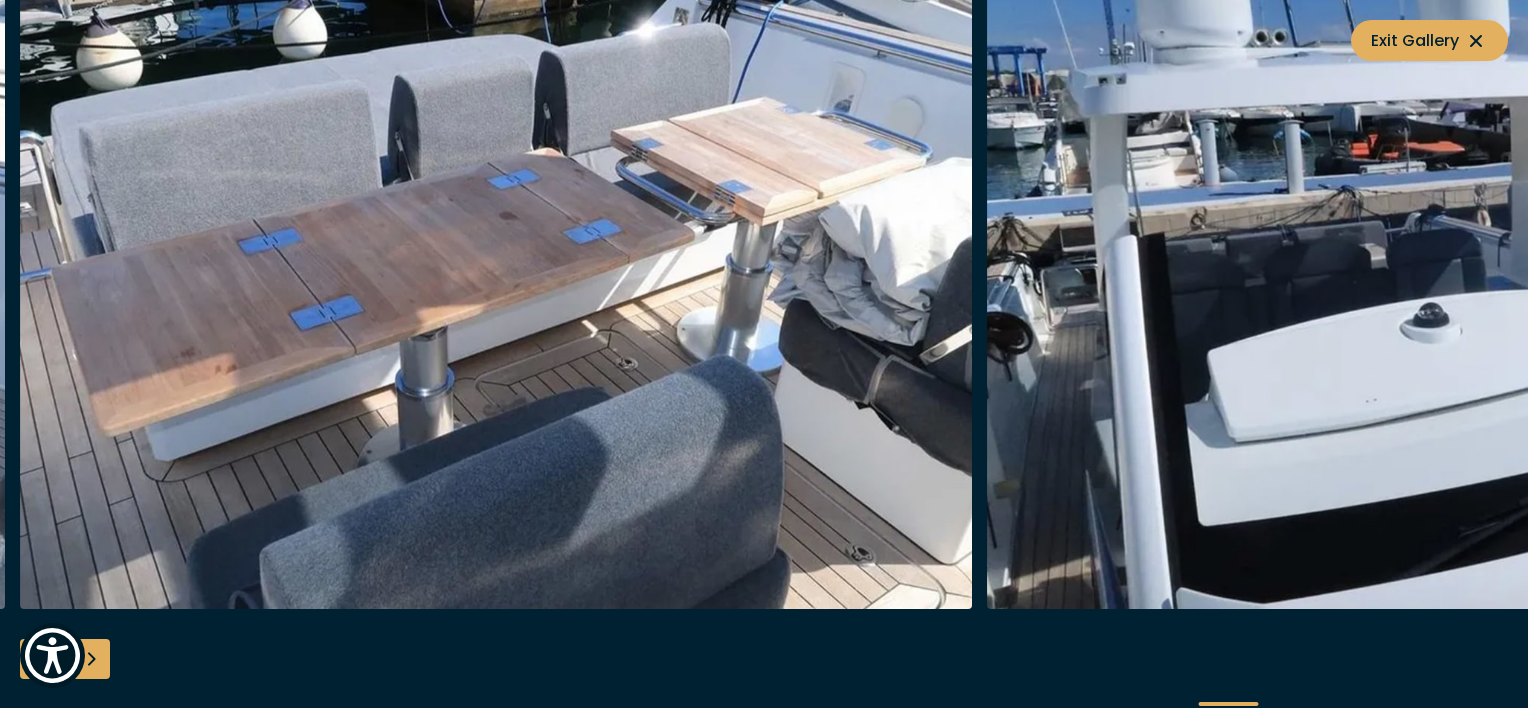 click at bounding box center (90, 659) 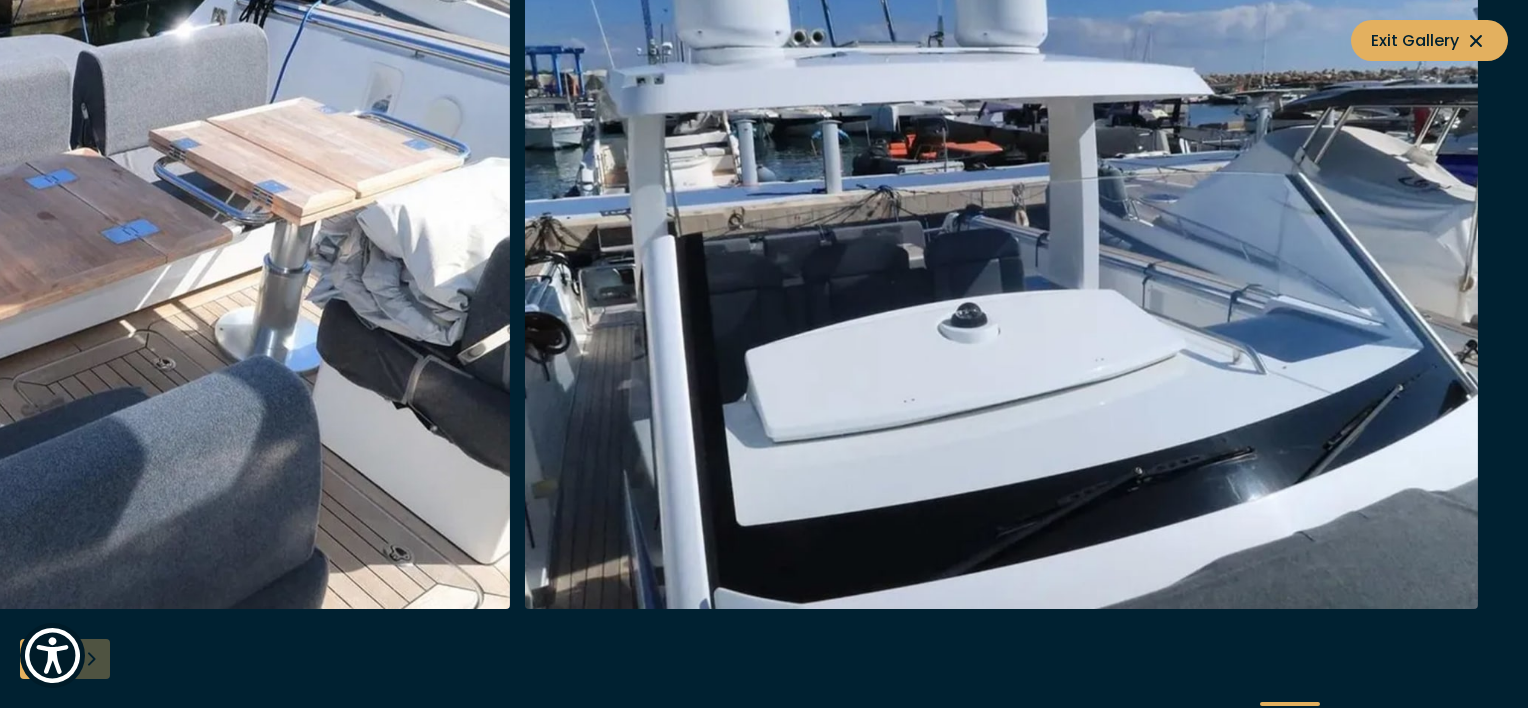 click at bounding box center (764, 354) 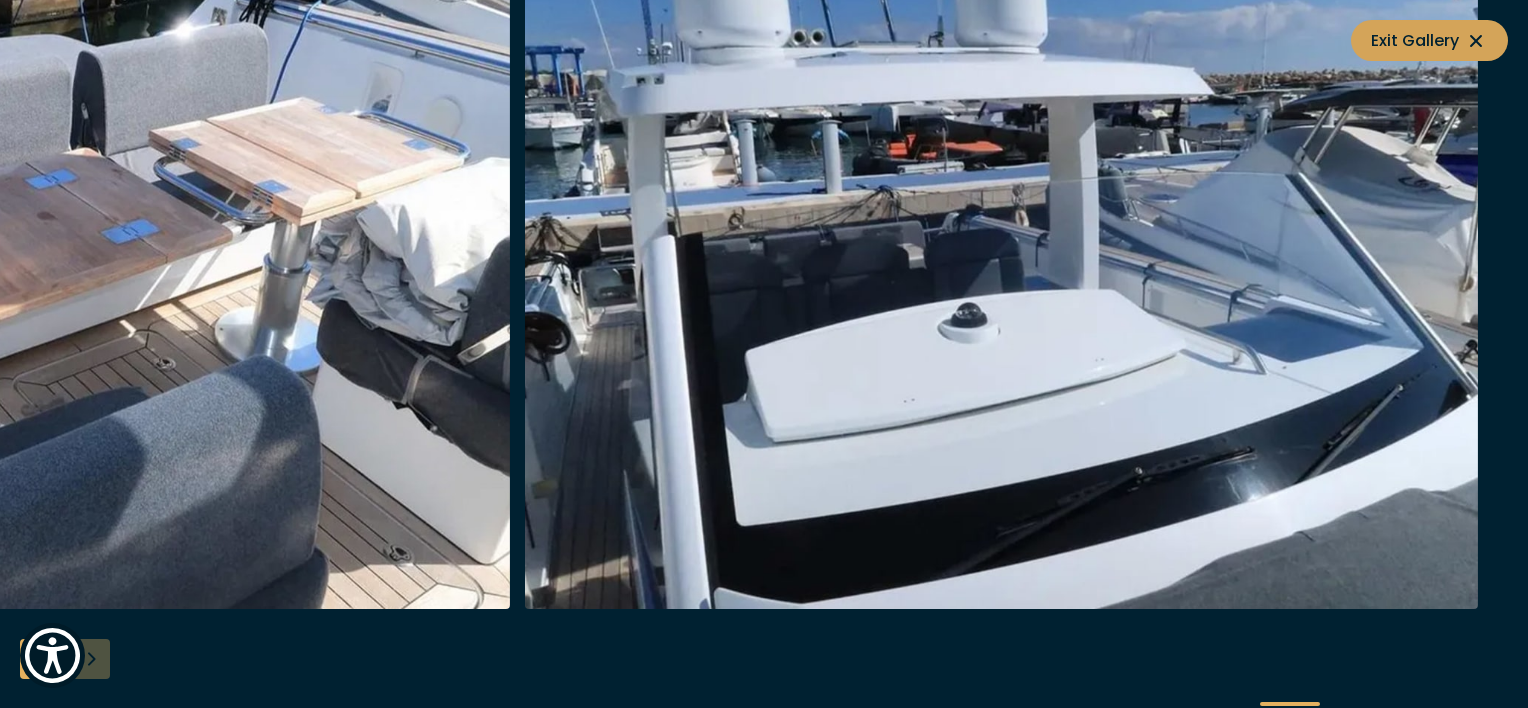 click on "Exit Gallery" at bounding box center [1429, 40] 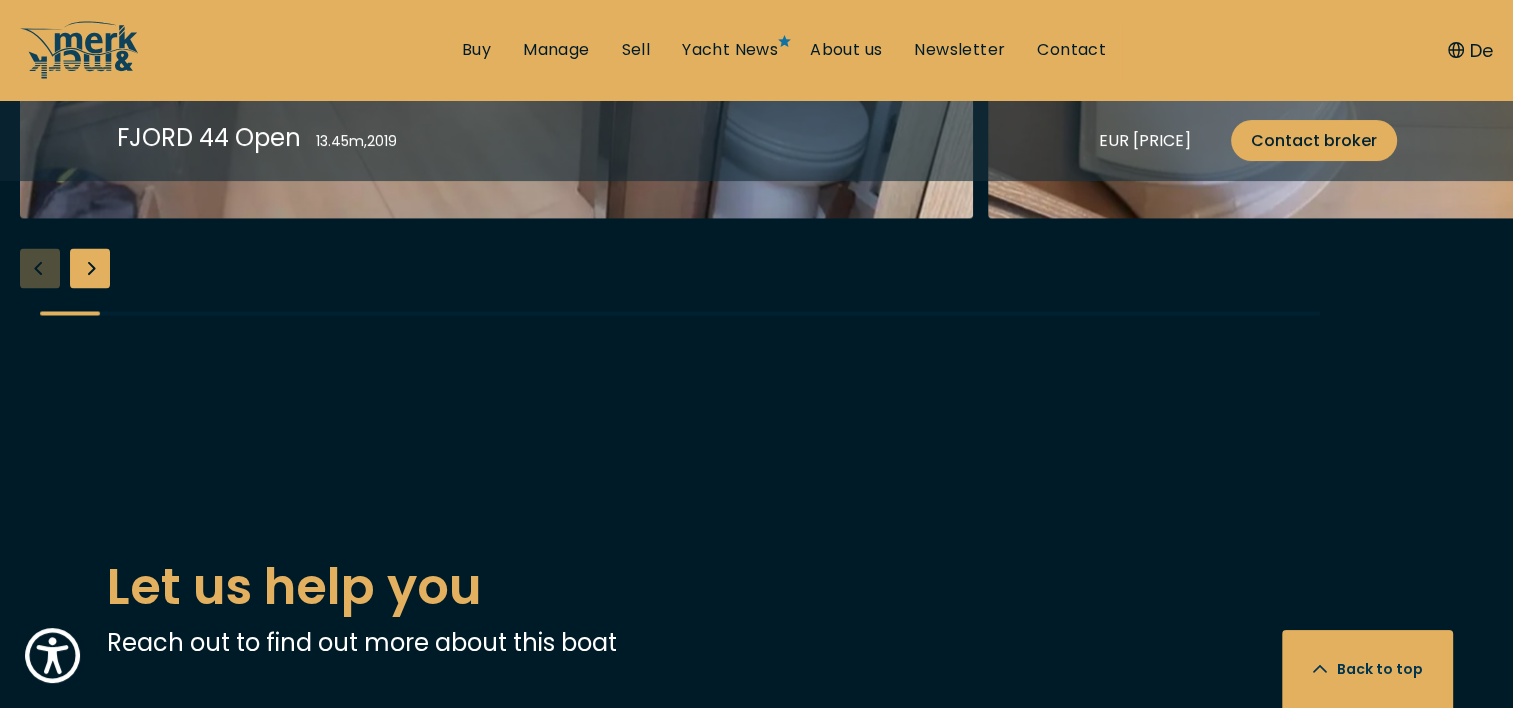 scroll, scrollTop: 3500, scrollLeft: 0, axis: vertical 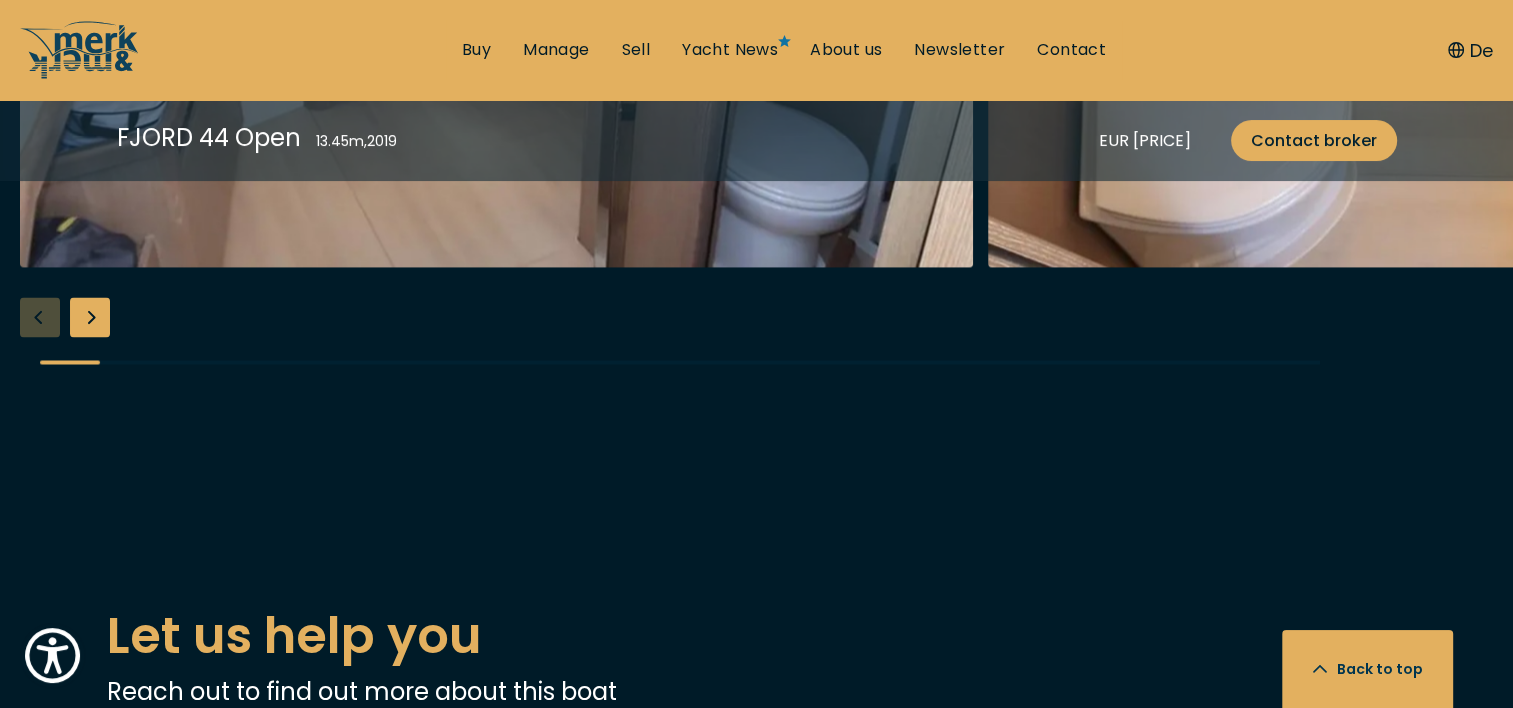 click at bounding box center (1464, -53) 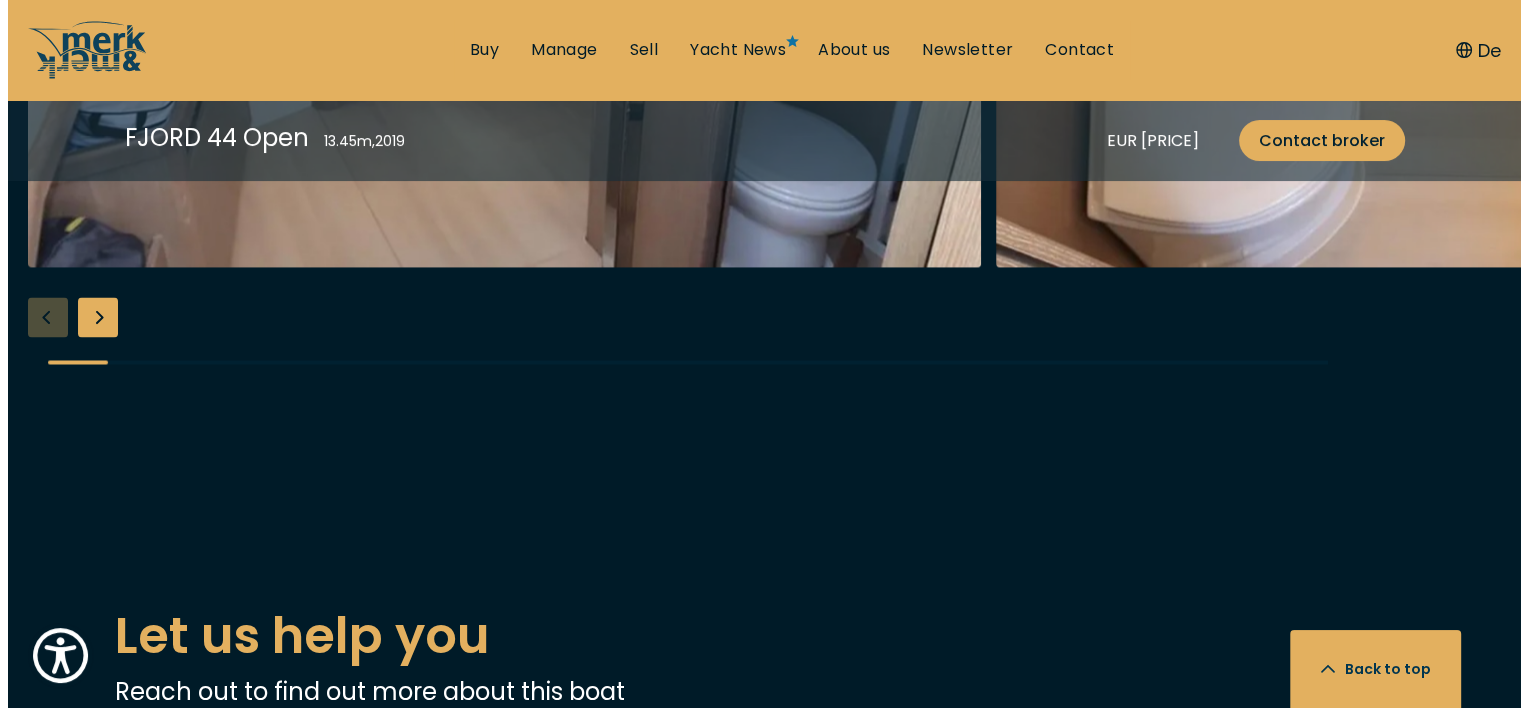scroll, scrollTop: 3405, scrollLeft: 0, axis: vertical 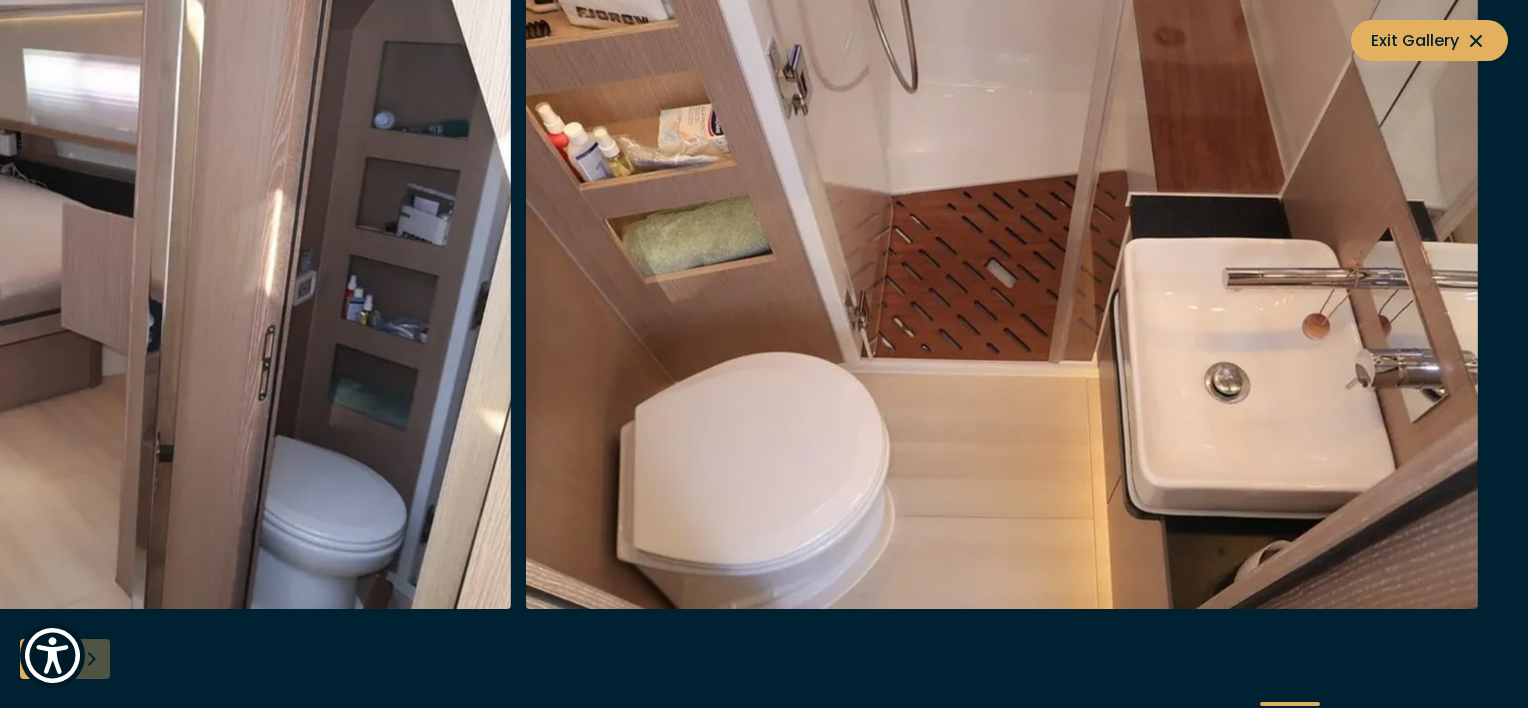 click at bounding box center (1001, 289) 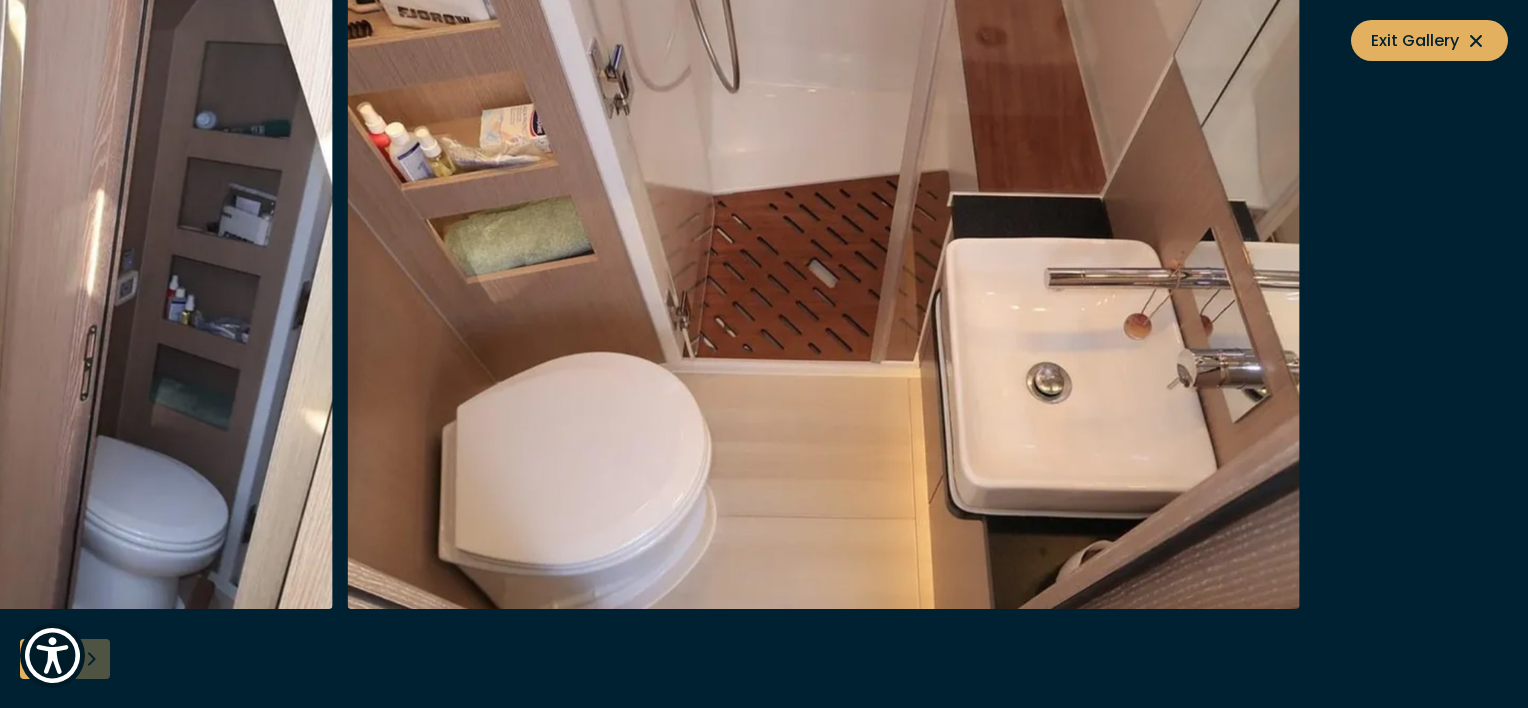 click at bounding box center [823, 289] 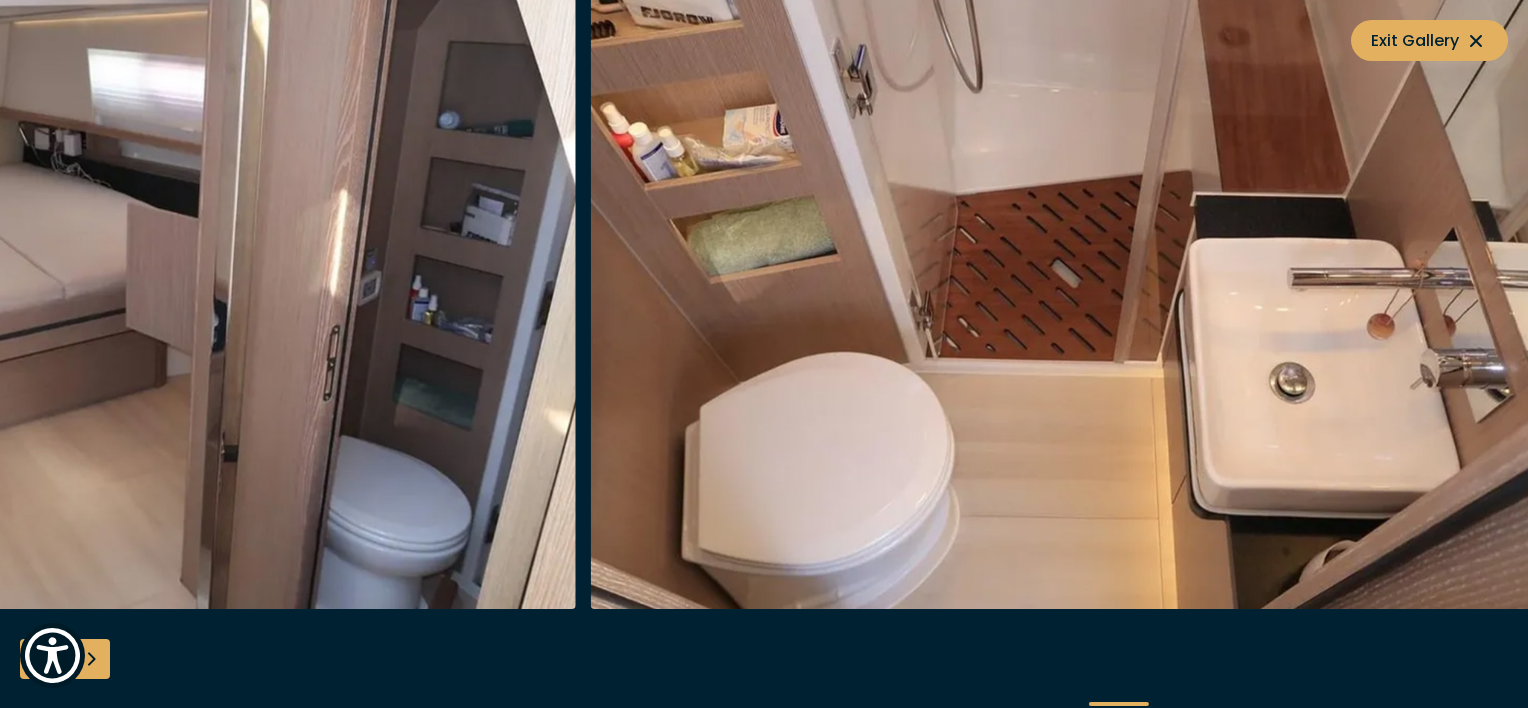 click at bounding box center [1066, 289] 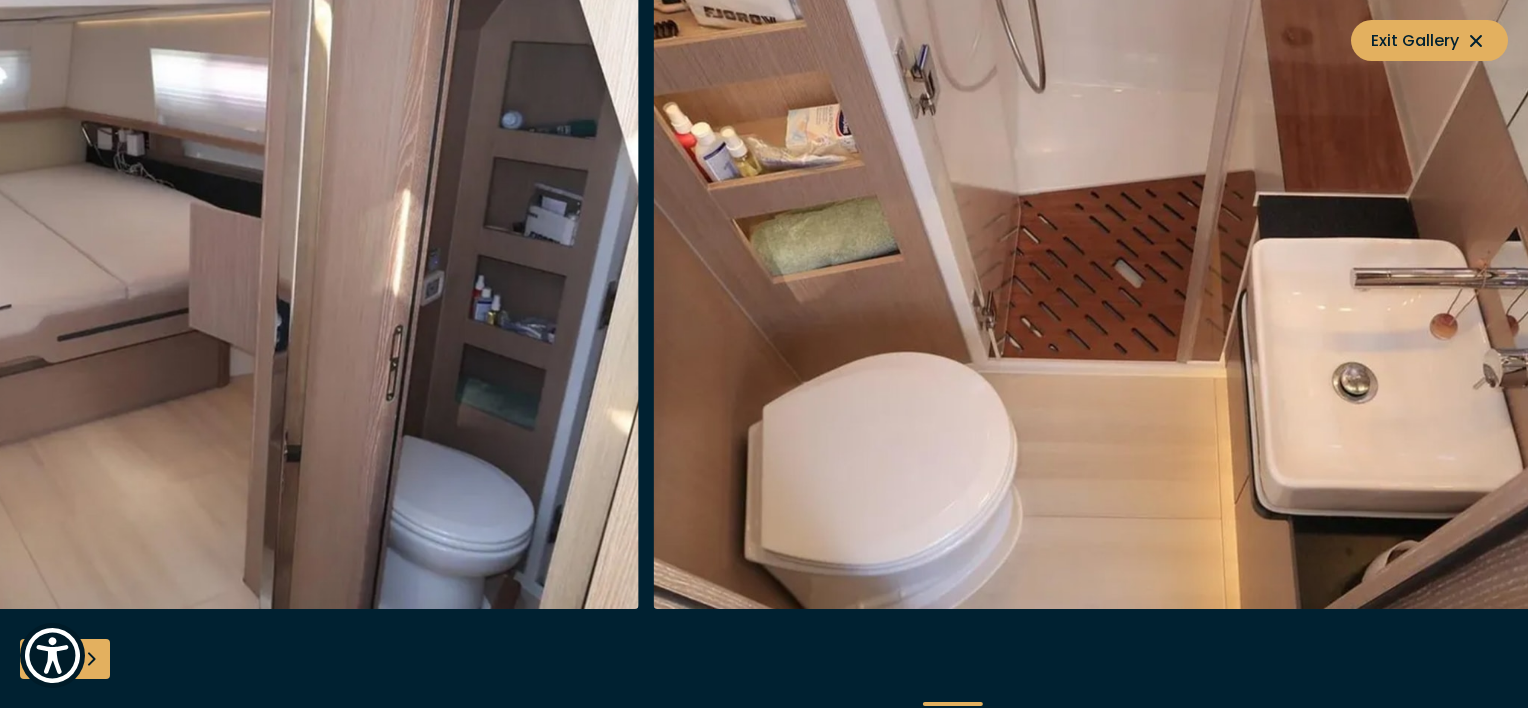 click at bounding box center [1129, 289] 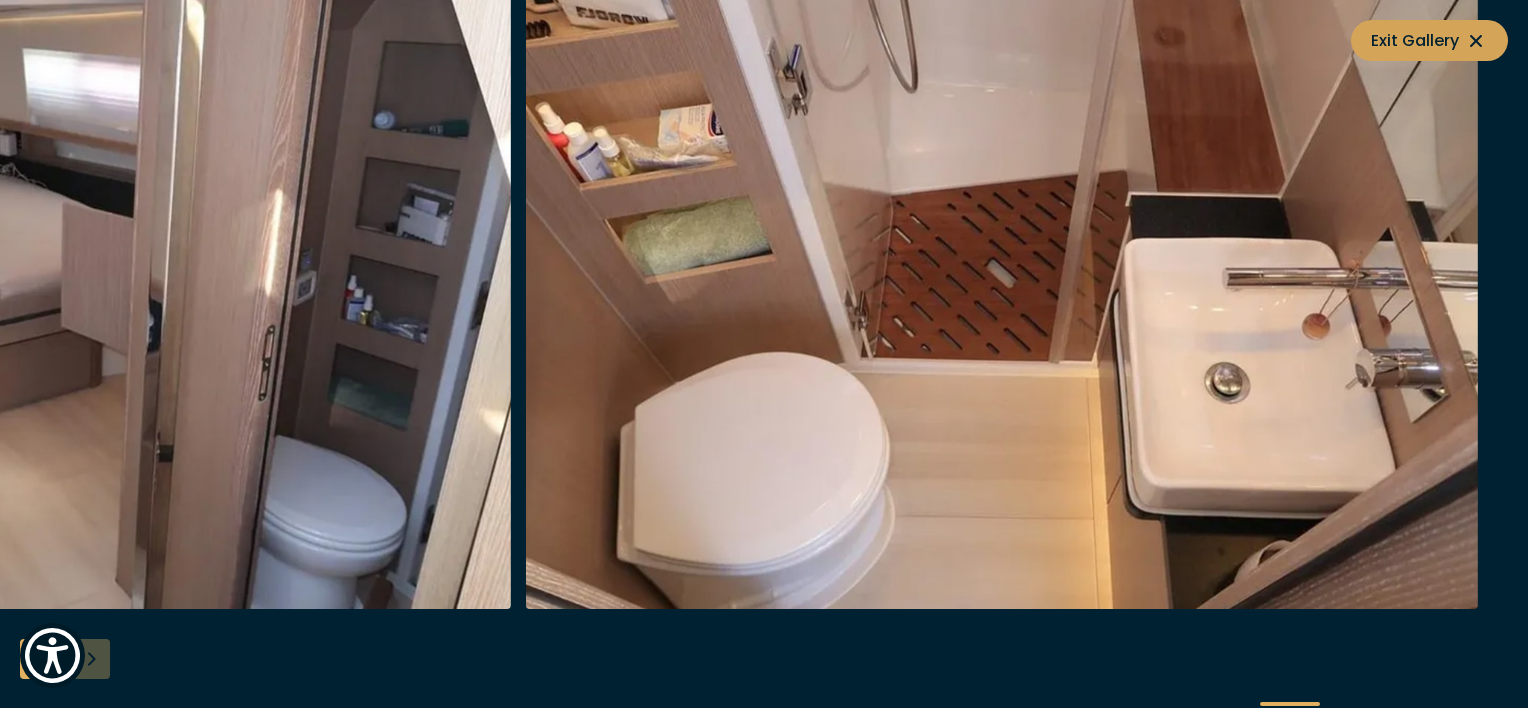 click on "Exit Gallery" at bounding box center [1429, 40] 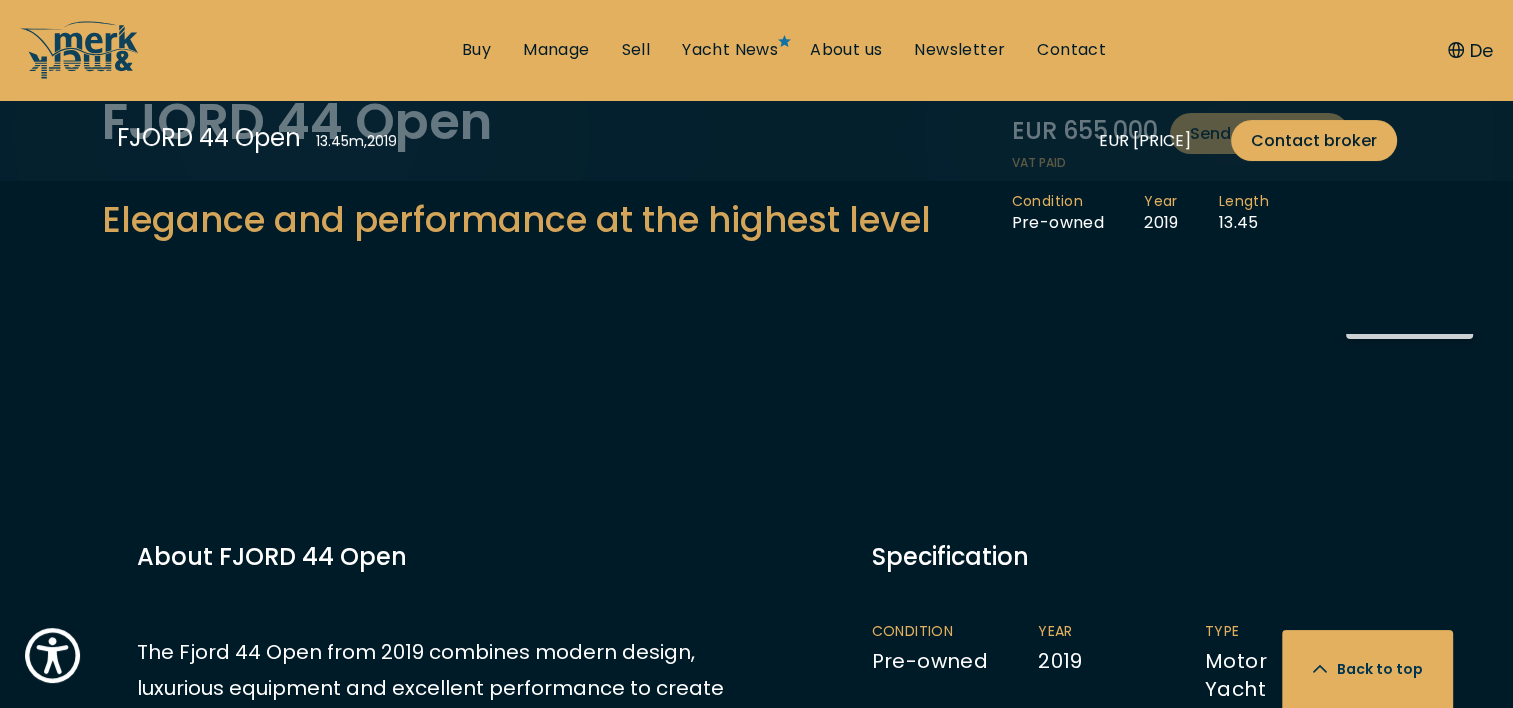 scroll, scrollTop: 0, scrollLeft: 0, axis: both 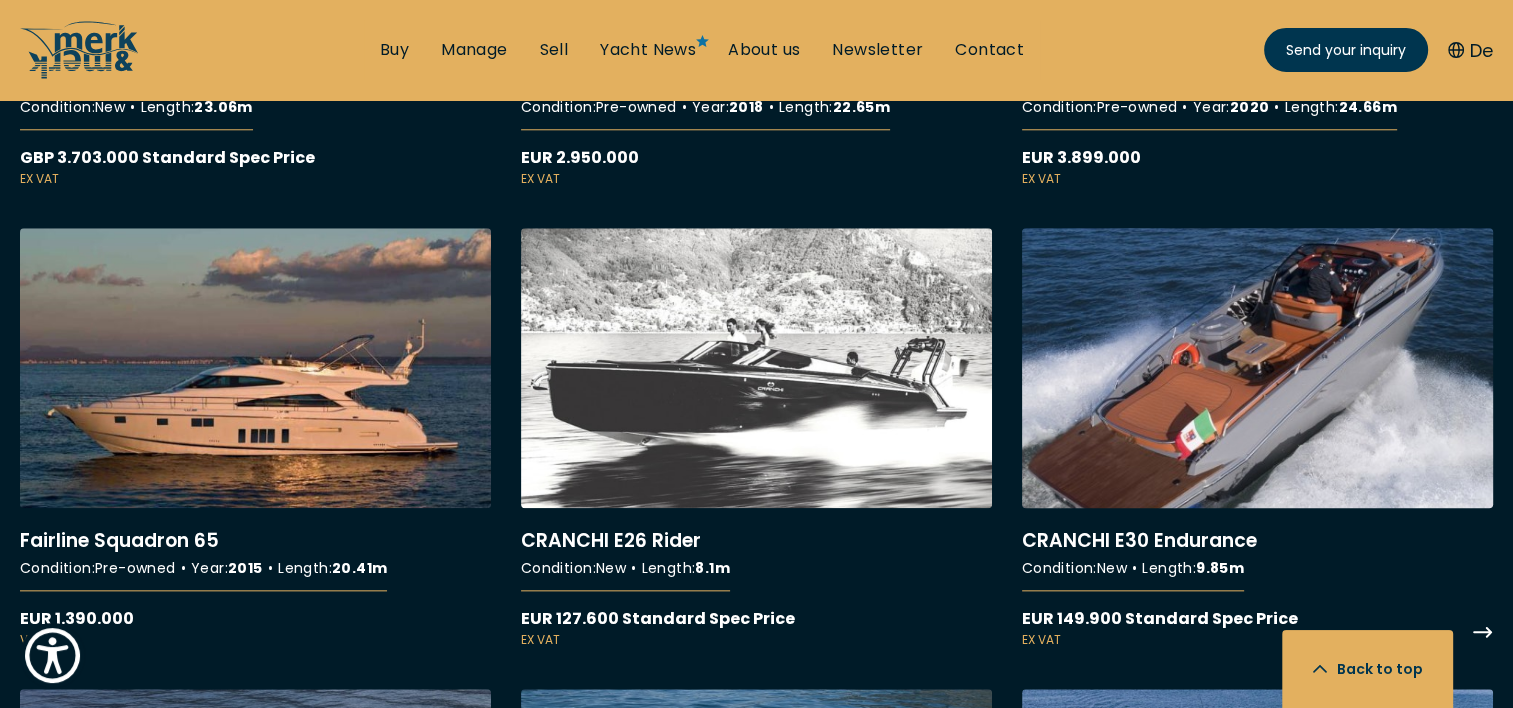 click on "More details about  CRANCHI E30 Endurance" at bounding box center (1257, 438) 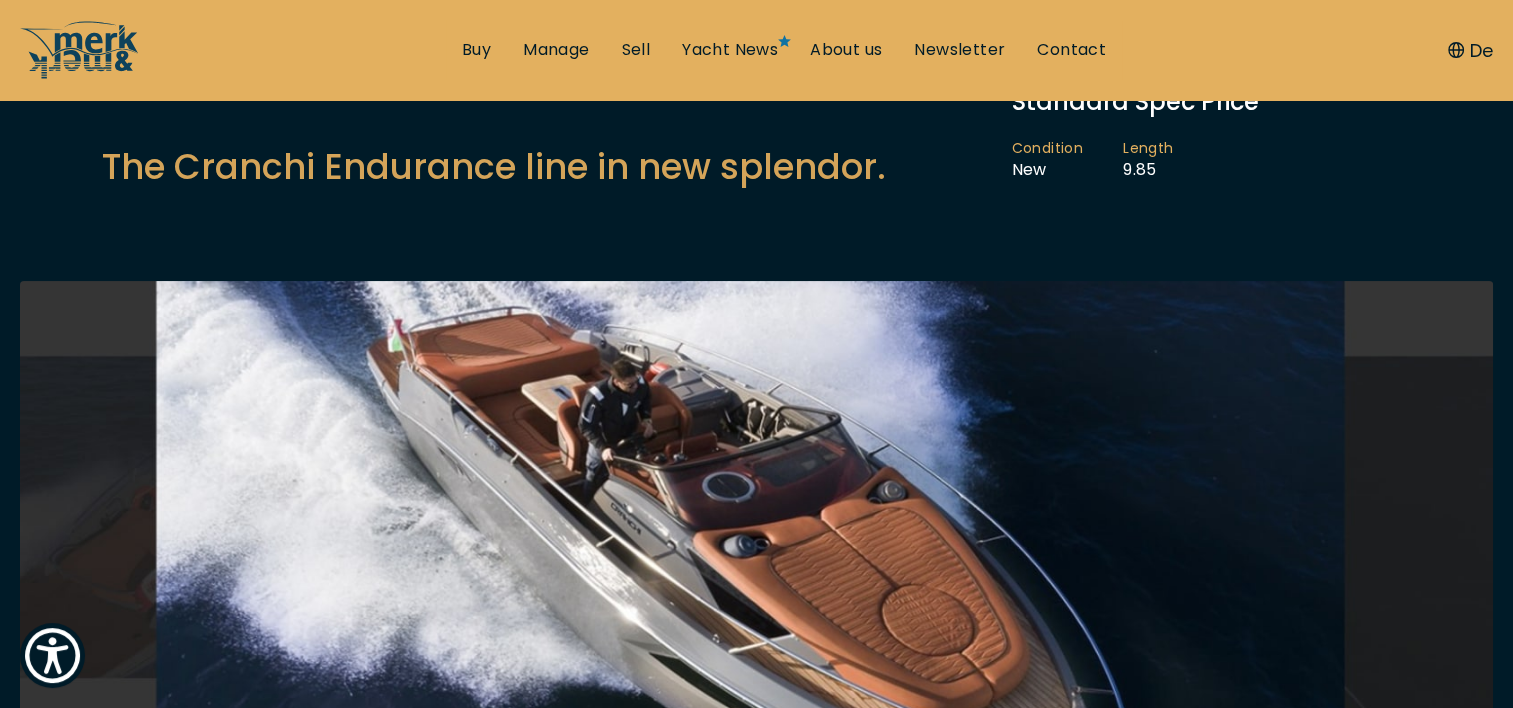 scroll, scrollTop: 300, scrollLeft: 0, axis: vertical 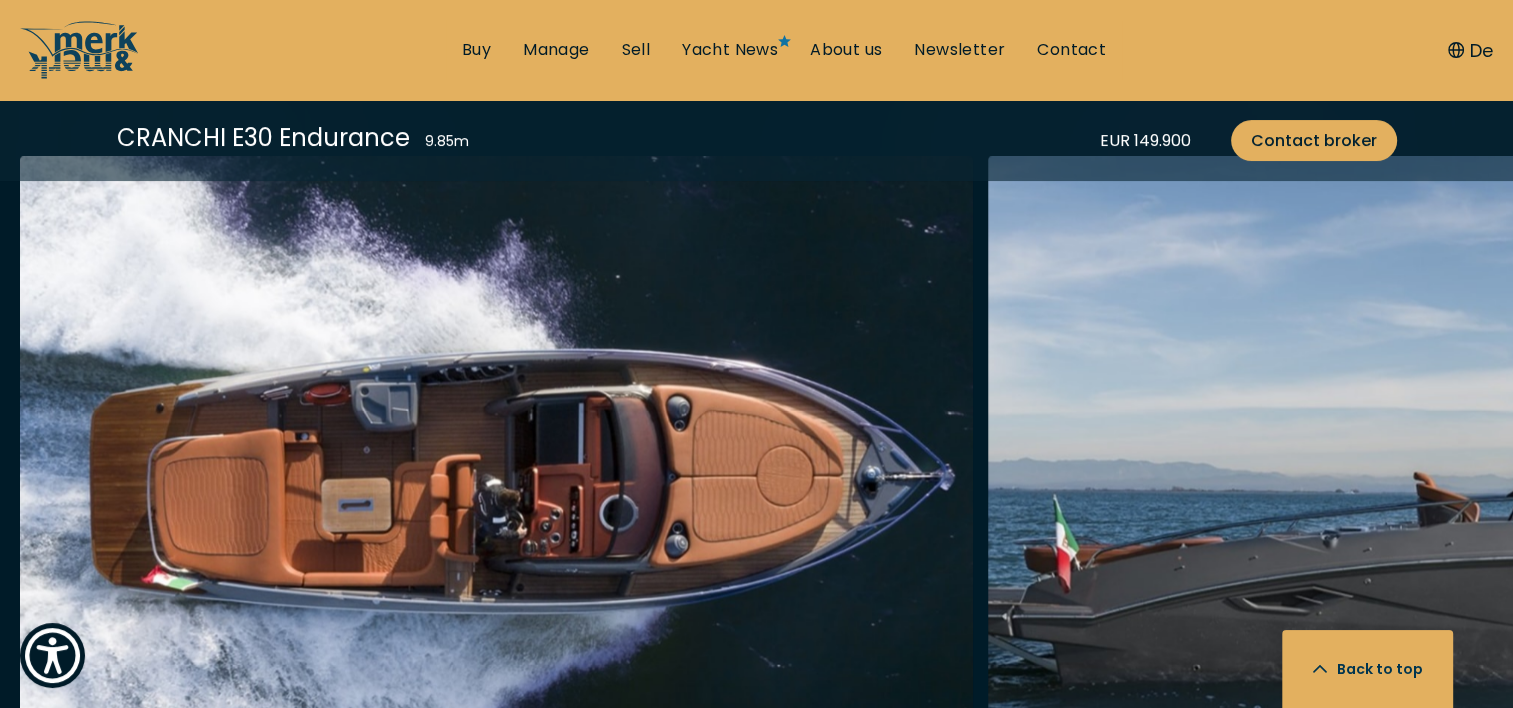click at bounding box center [496, 476] 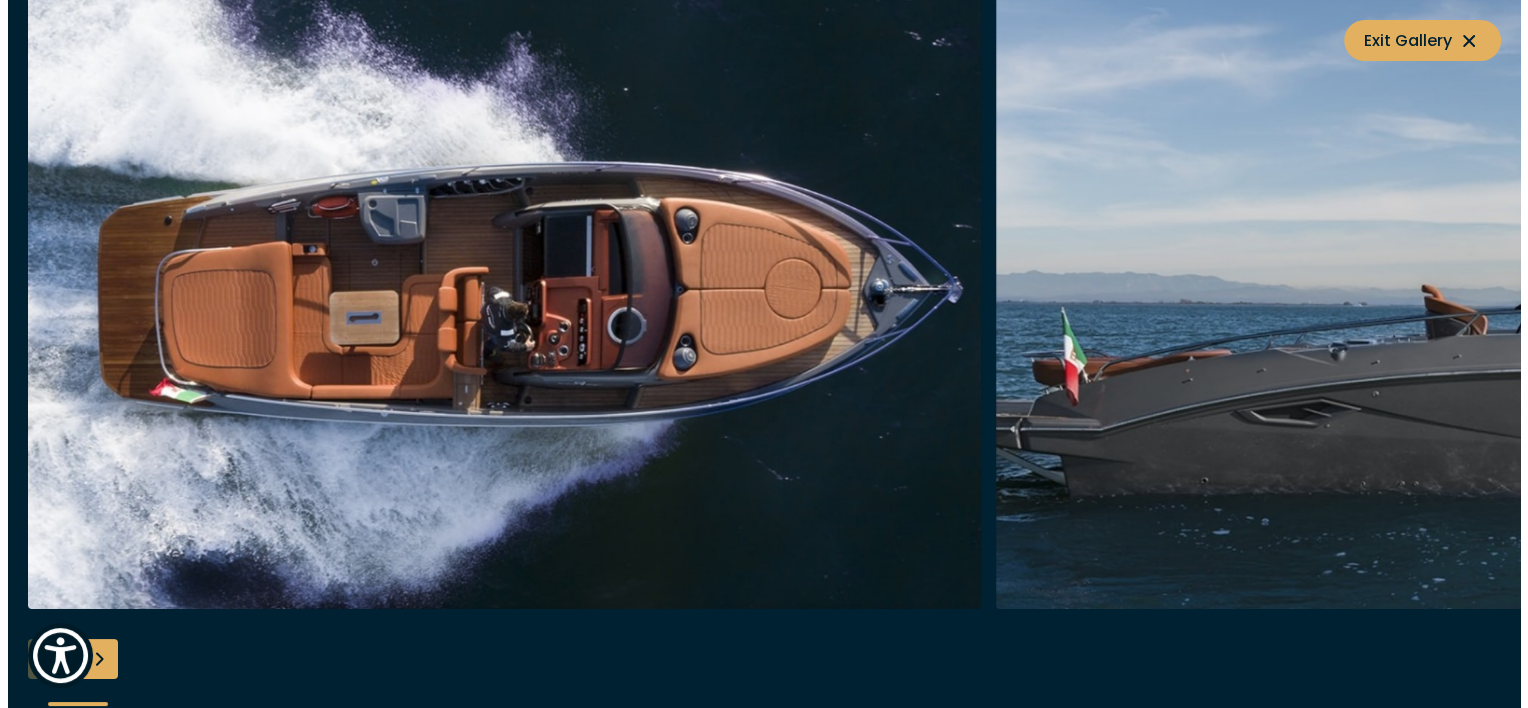 scroll, scrollTop: 2606, scrollLeft: 0, axis: vertical 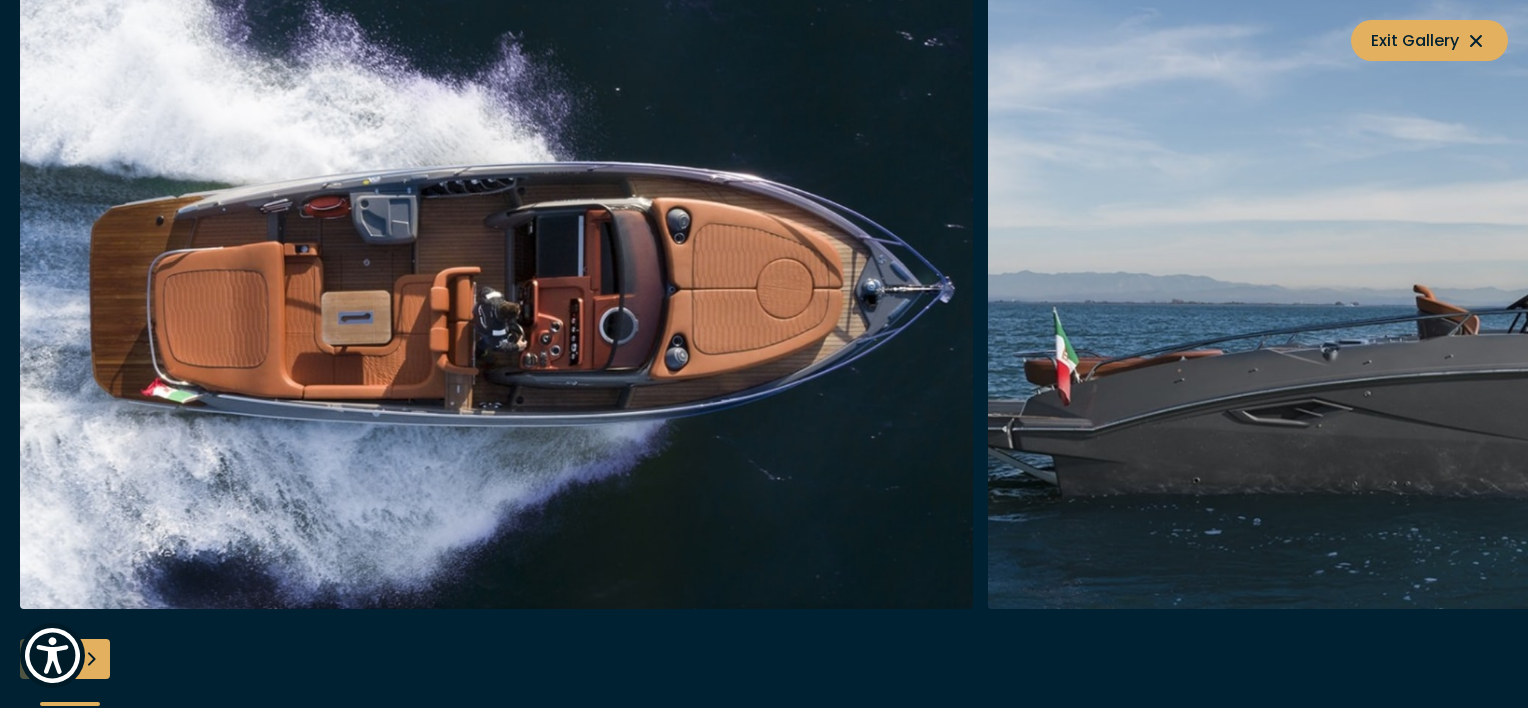 click at bounding box center (90, 659) 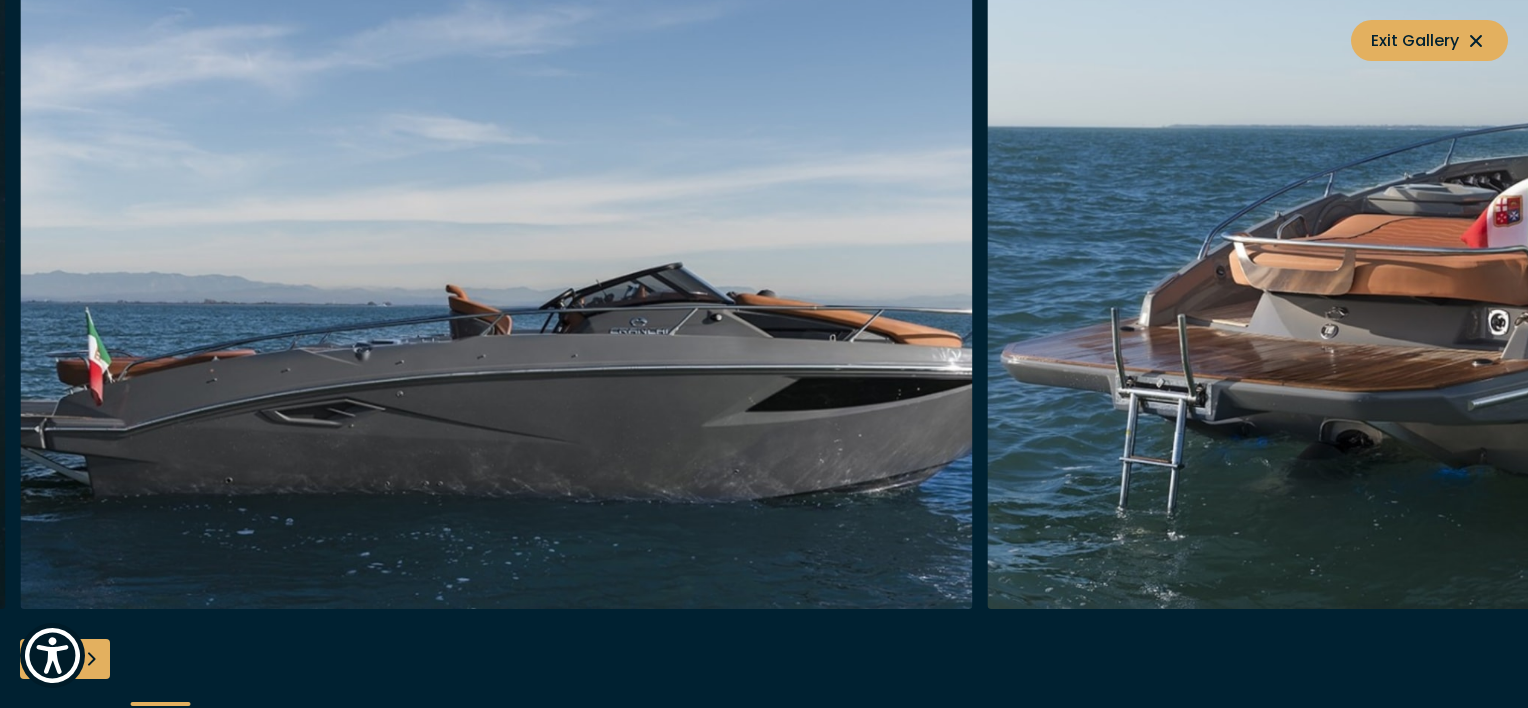 click at bounding box center (90, 659) 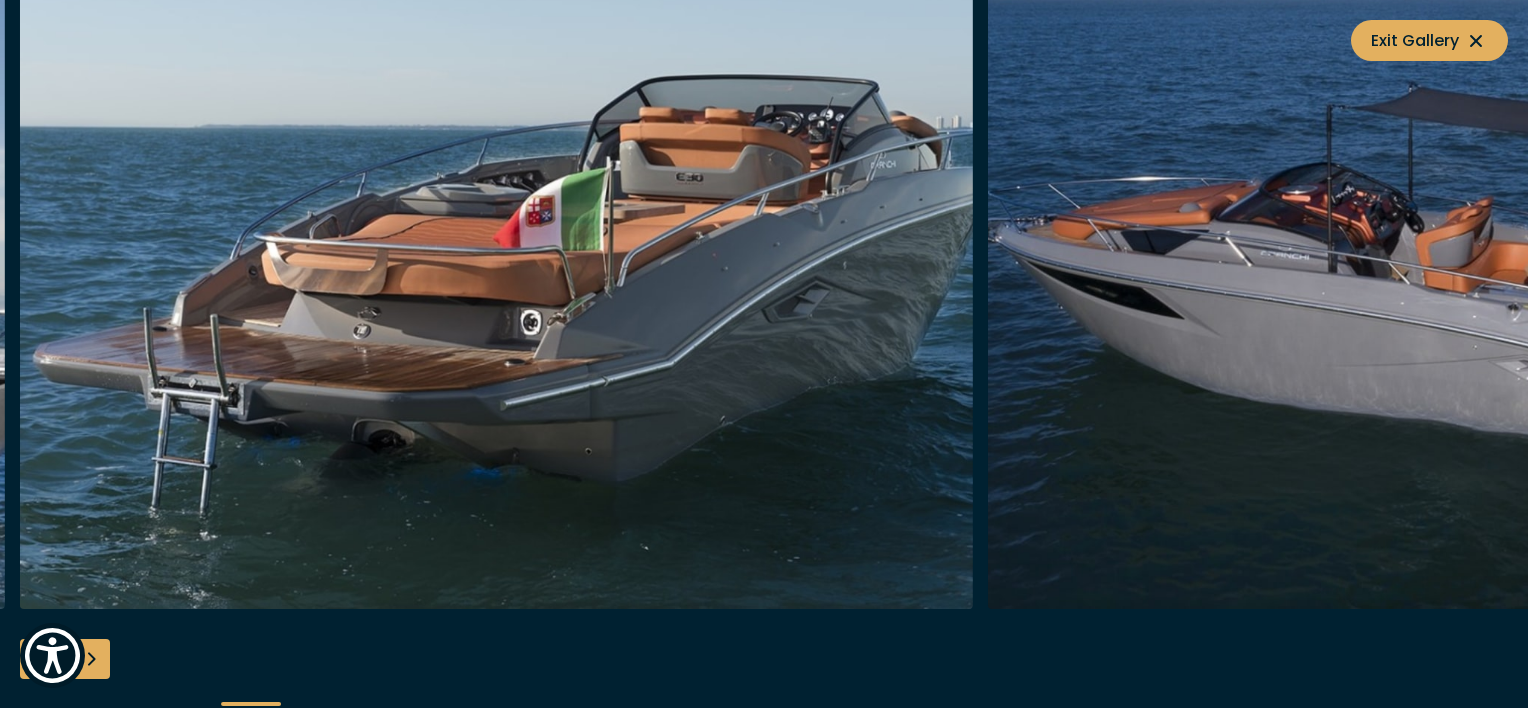 click at bounding box center (90, 659) 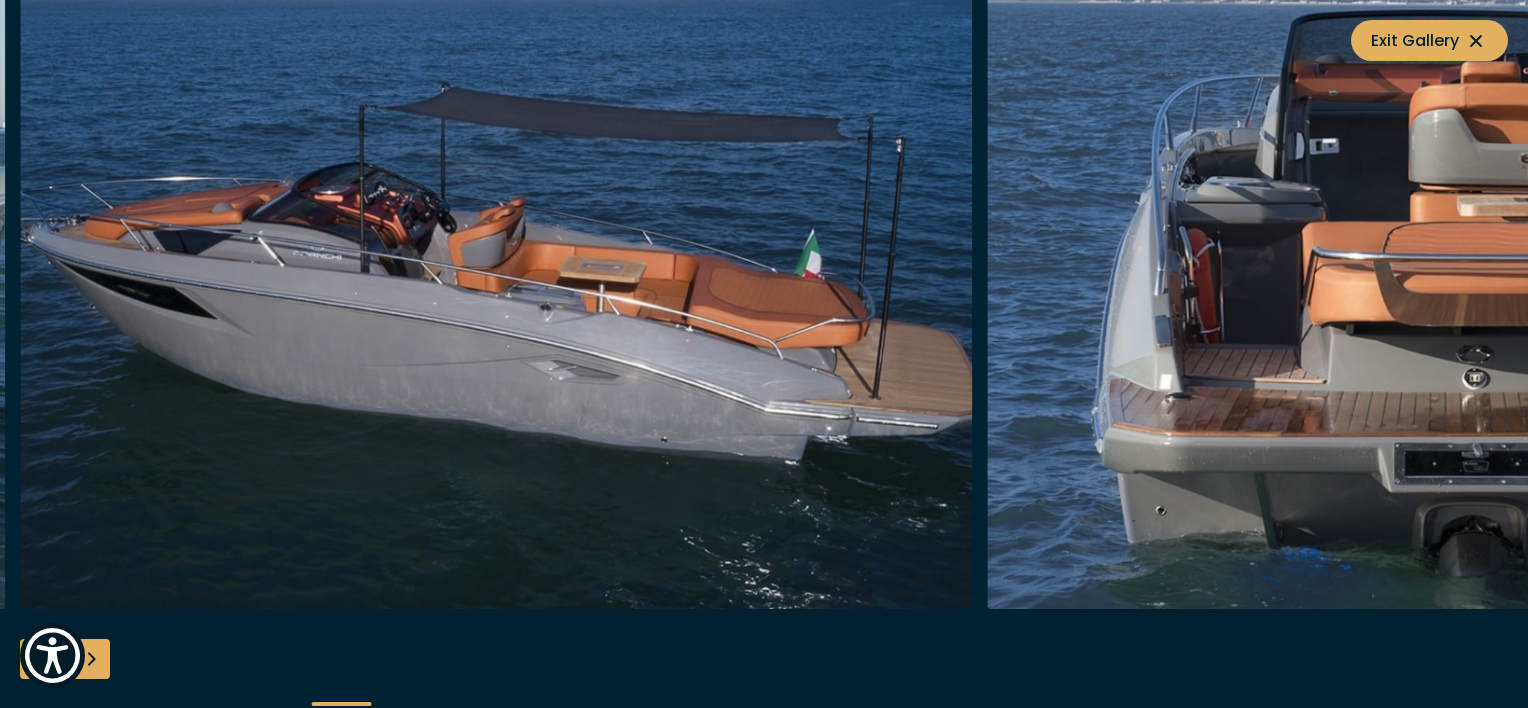 click at bounding box center [90, 659] 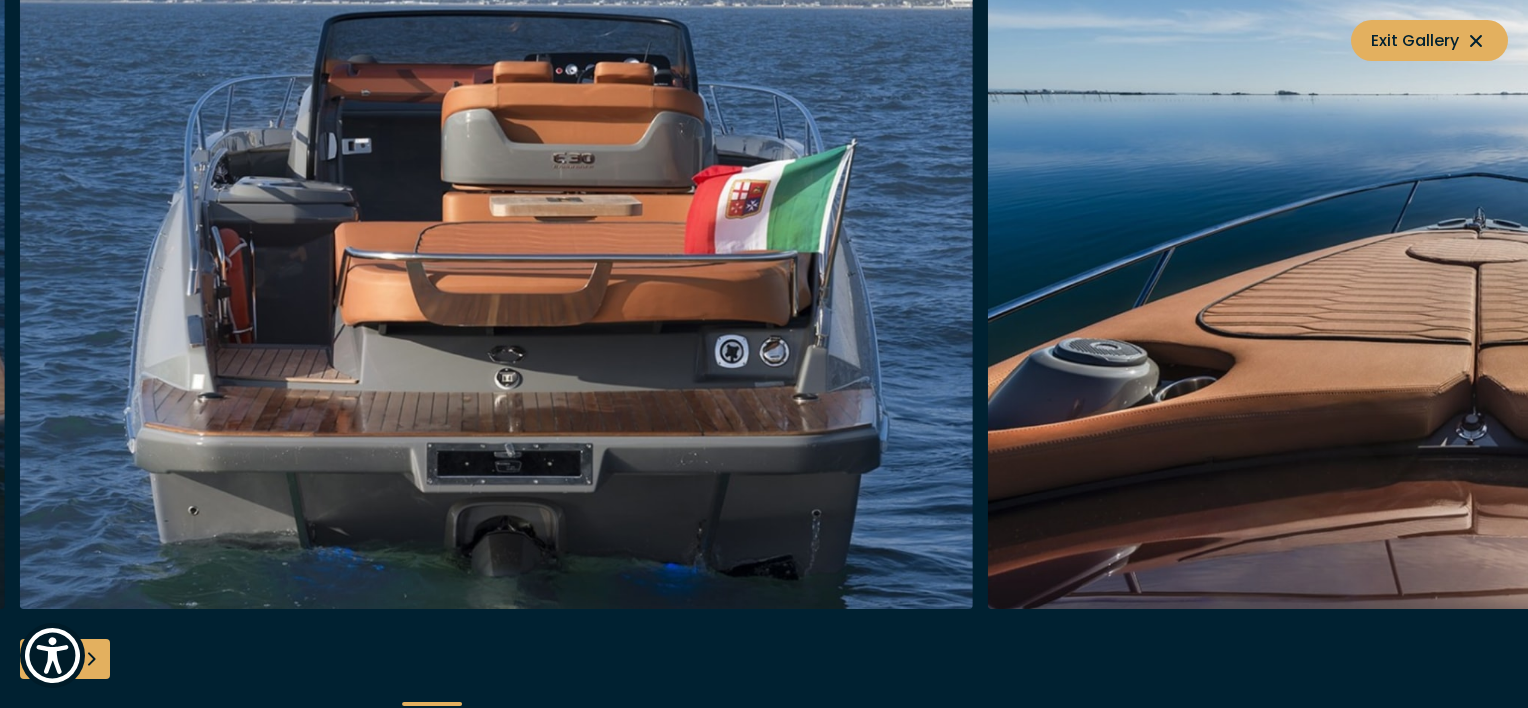 click at bounding box center (90, 659) 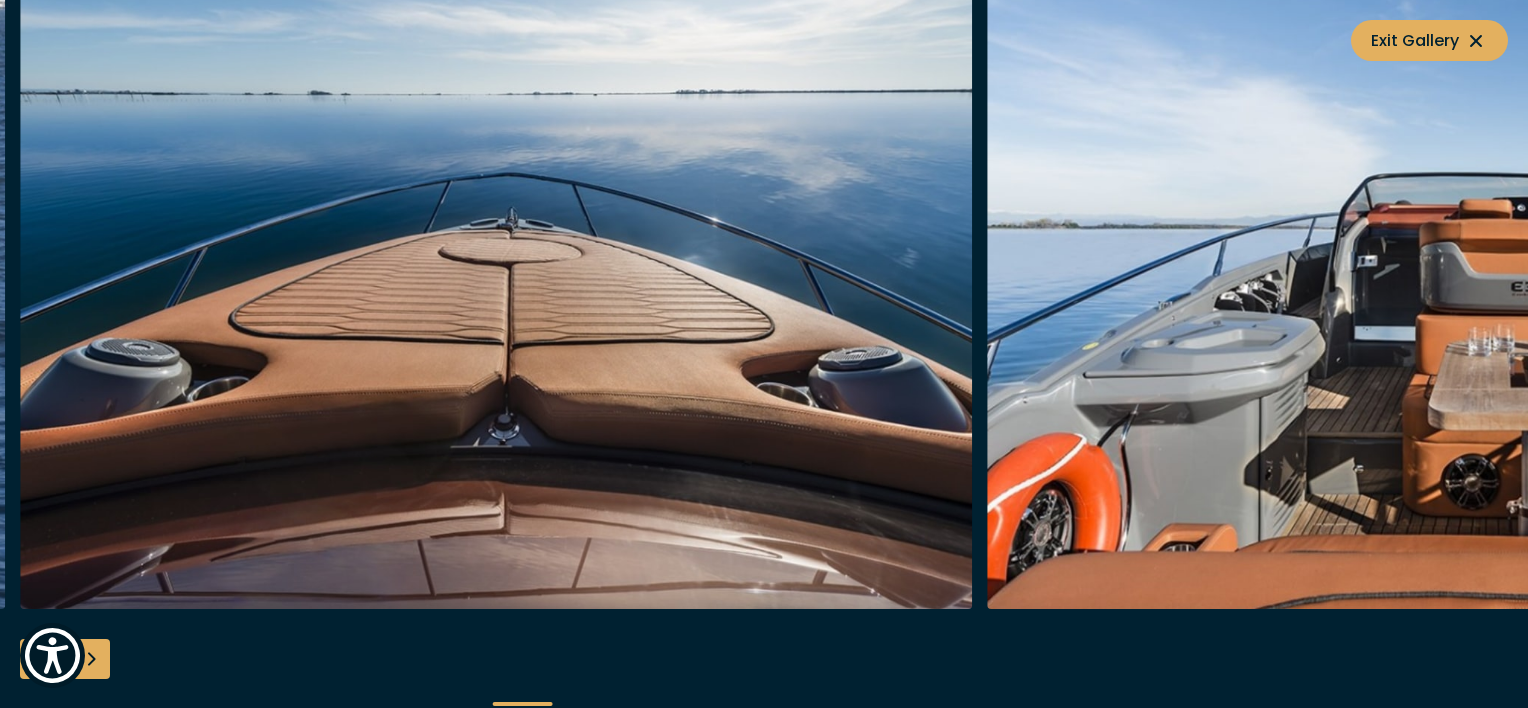 click at bounding box center (90, 659) 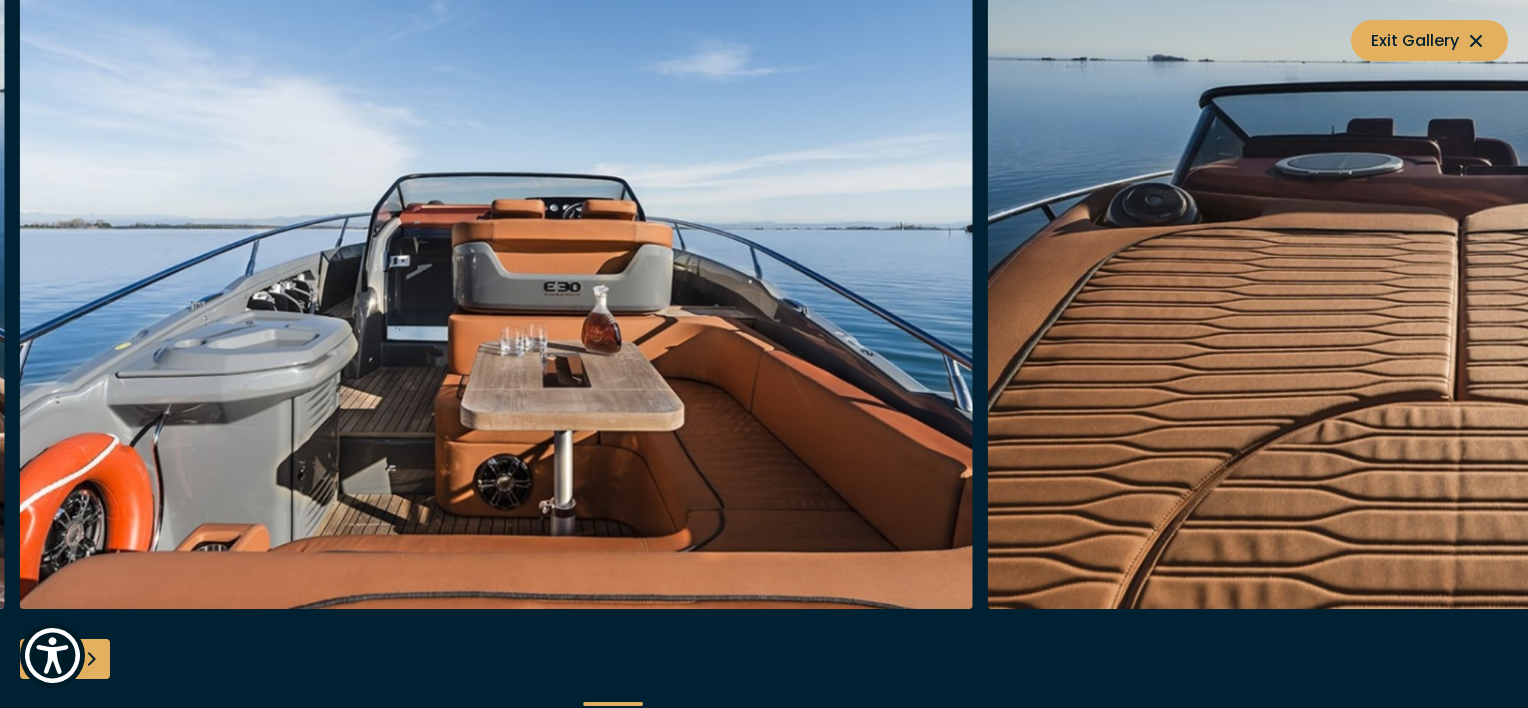 click at bounding box center [90, 659] 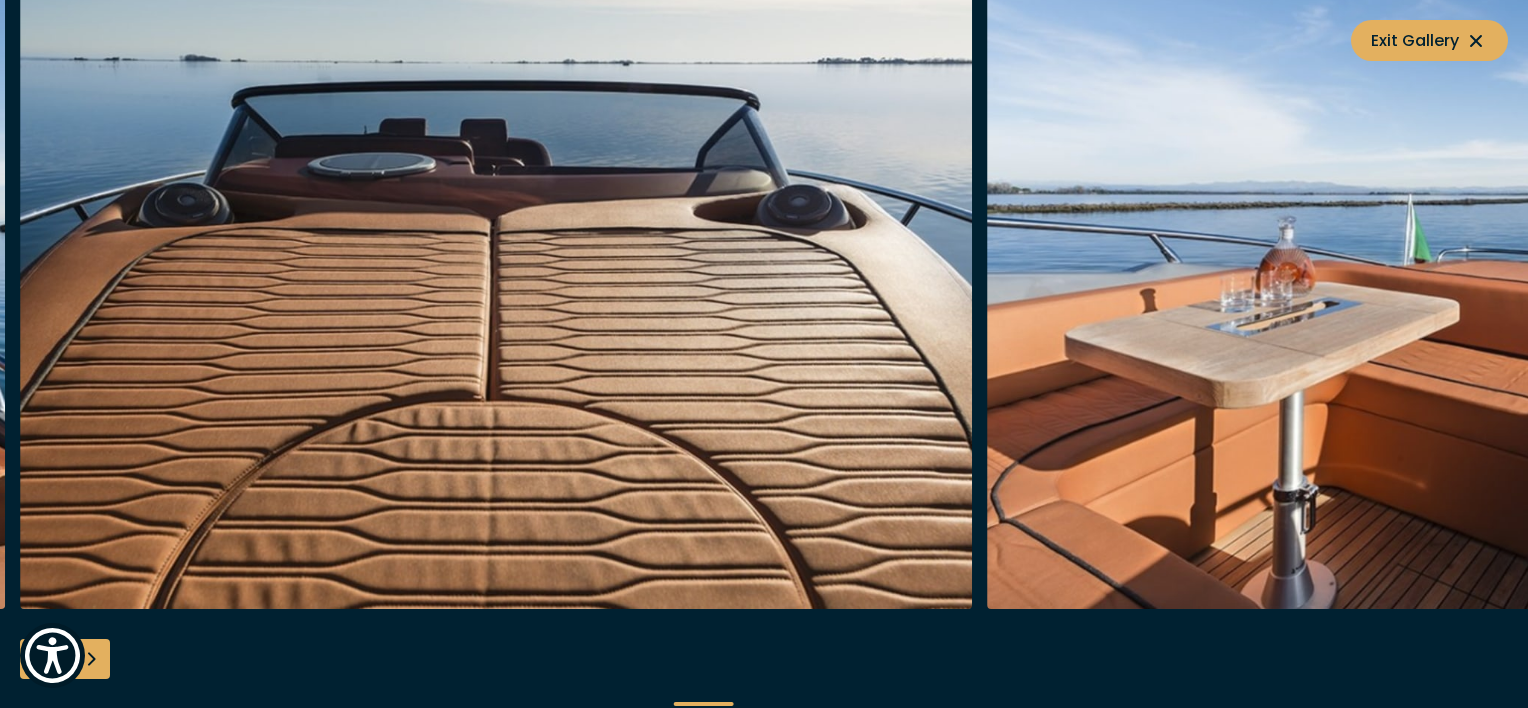 click at bounding box center (90, 659) 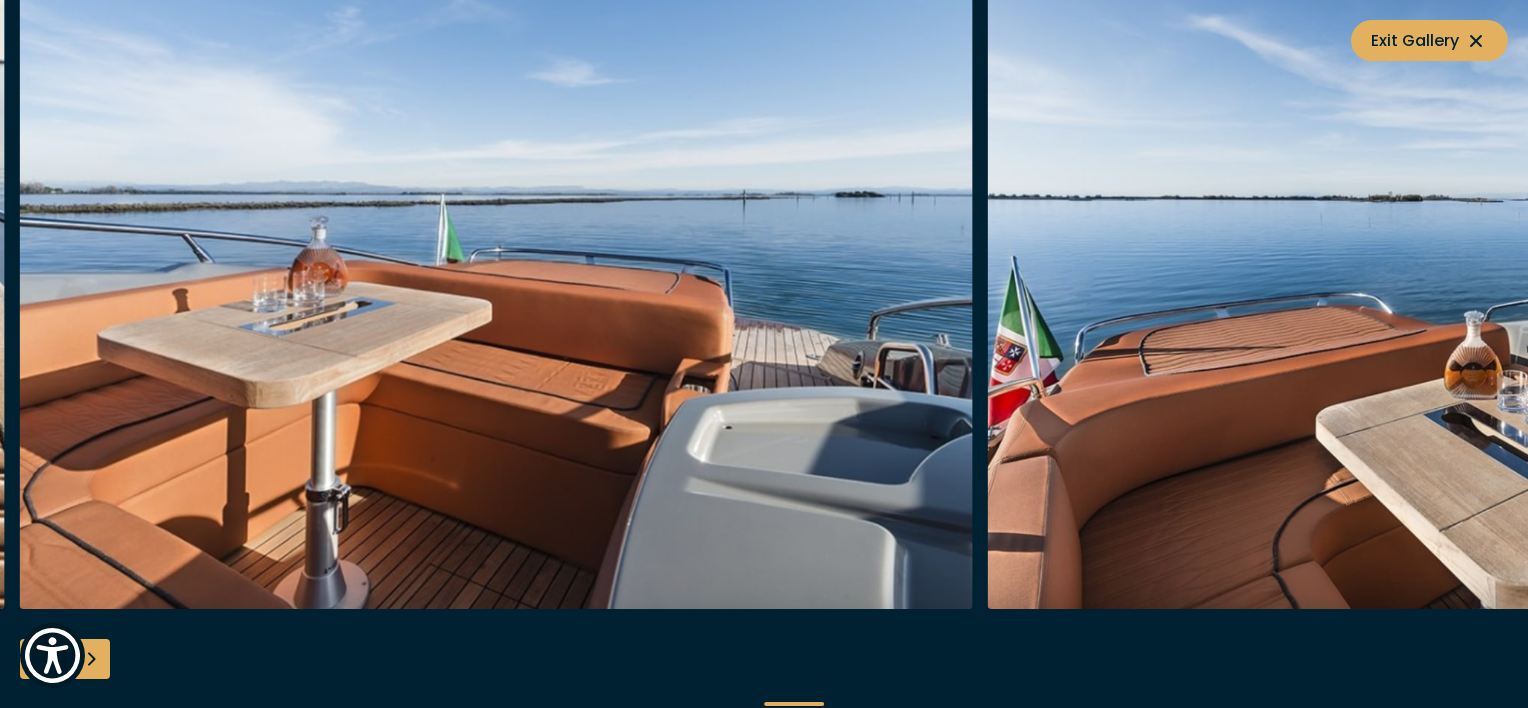 click at bounding box center [90, 659] 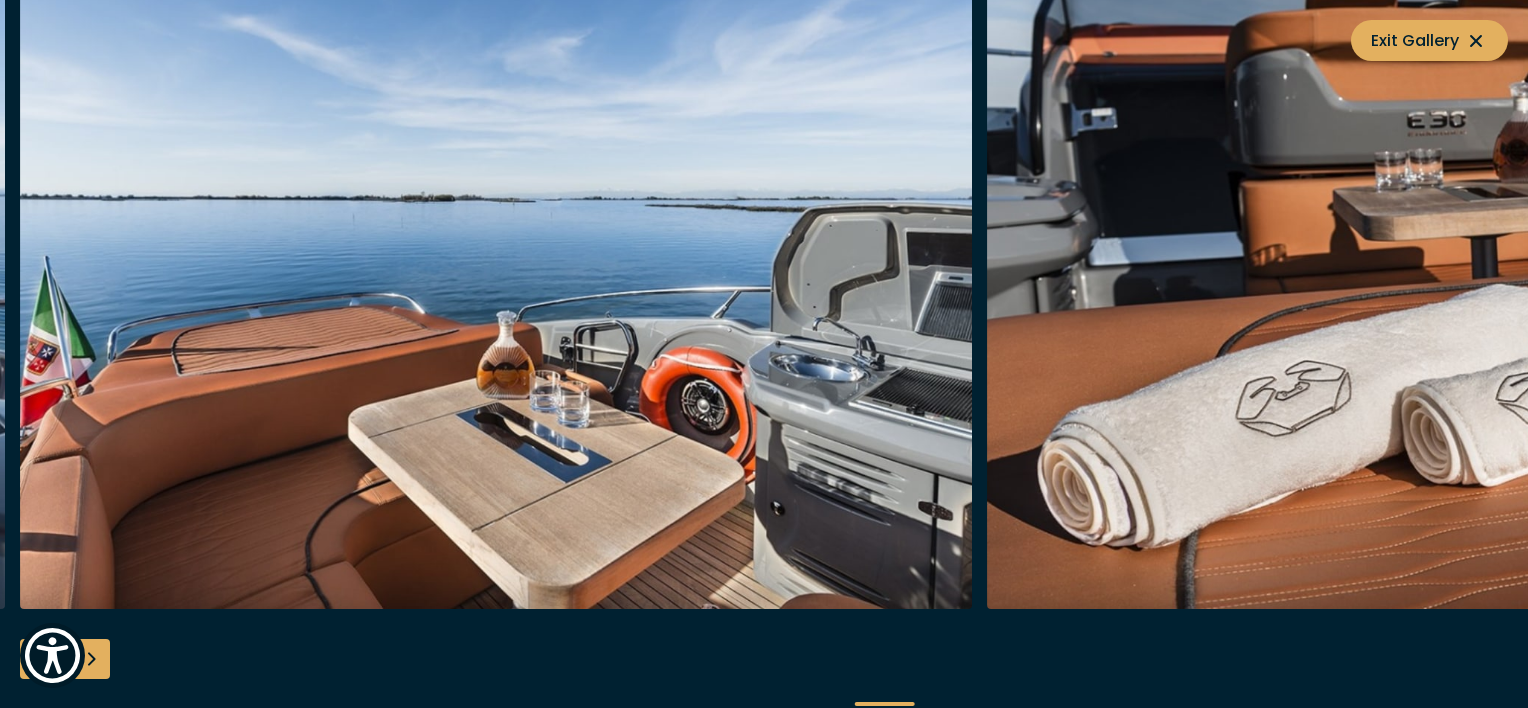 click at bounding box center (90, 659) 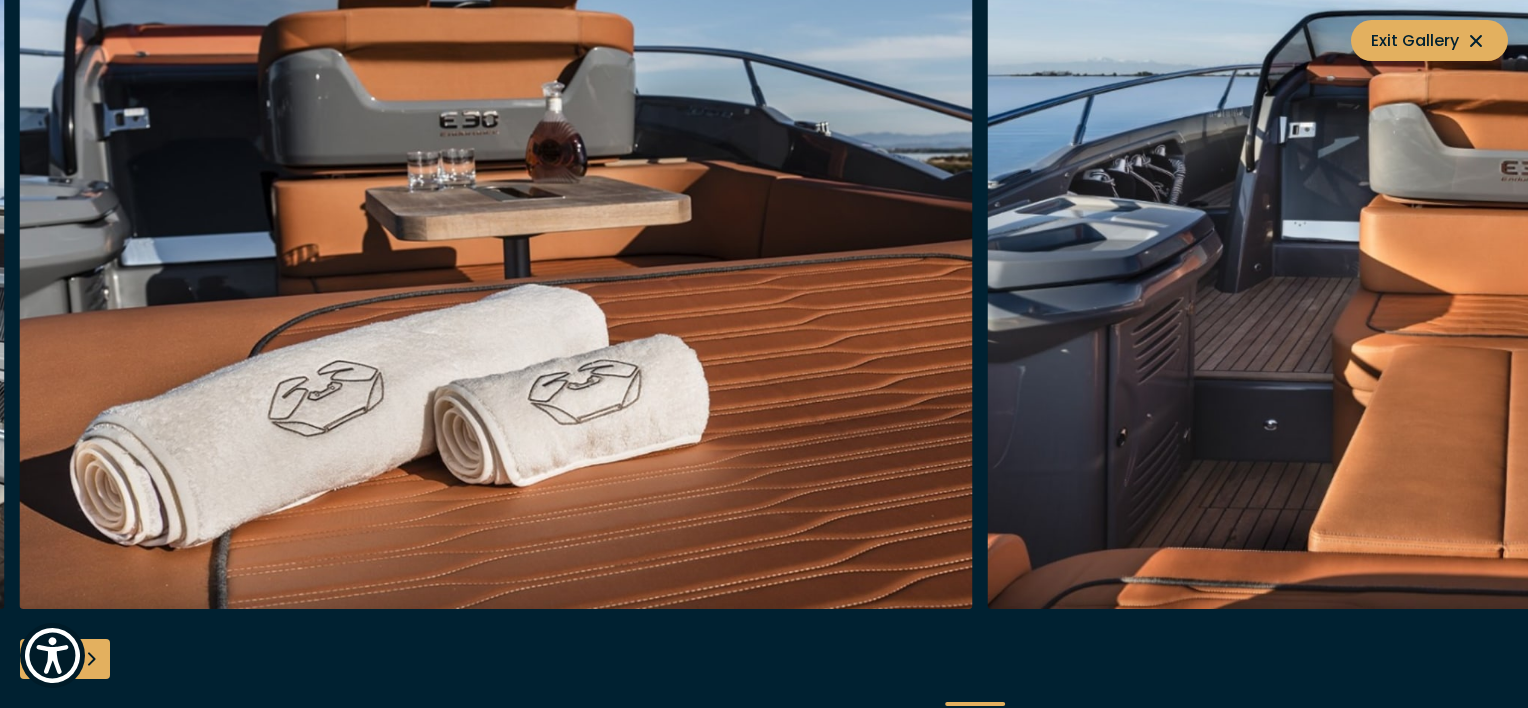 click at bounding box center [90, 659] 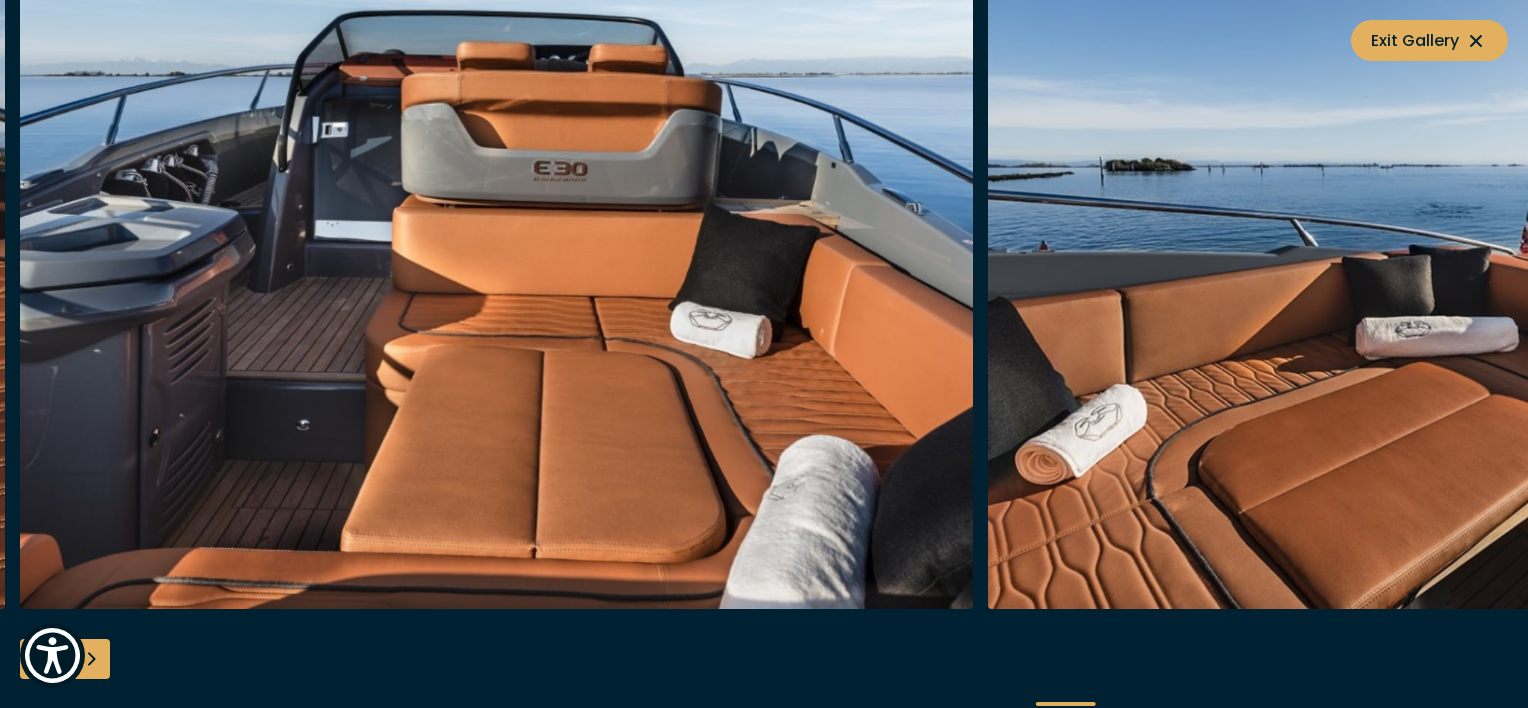 click at bounding box center (90, 659) 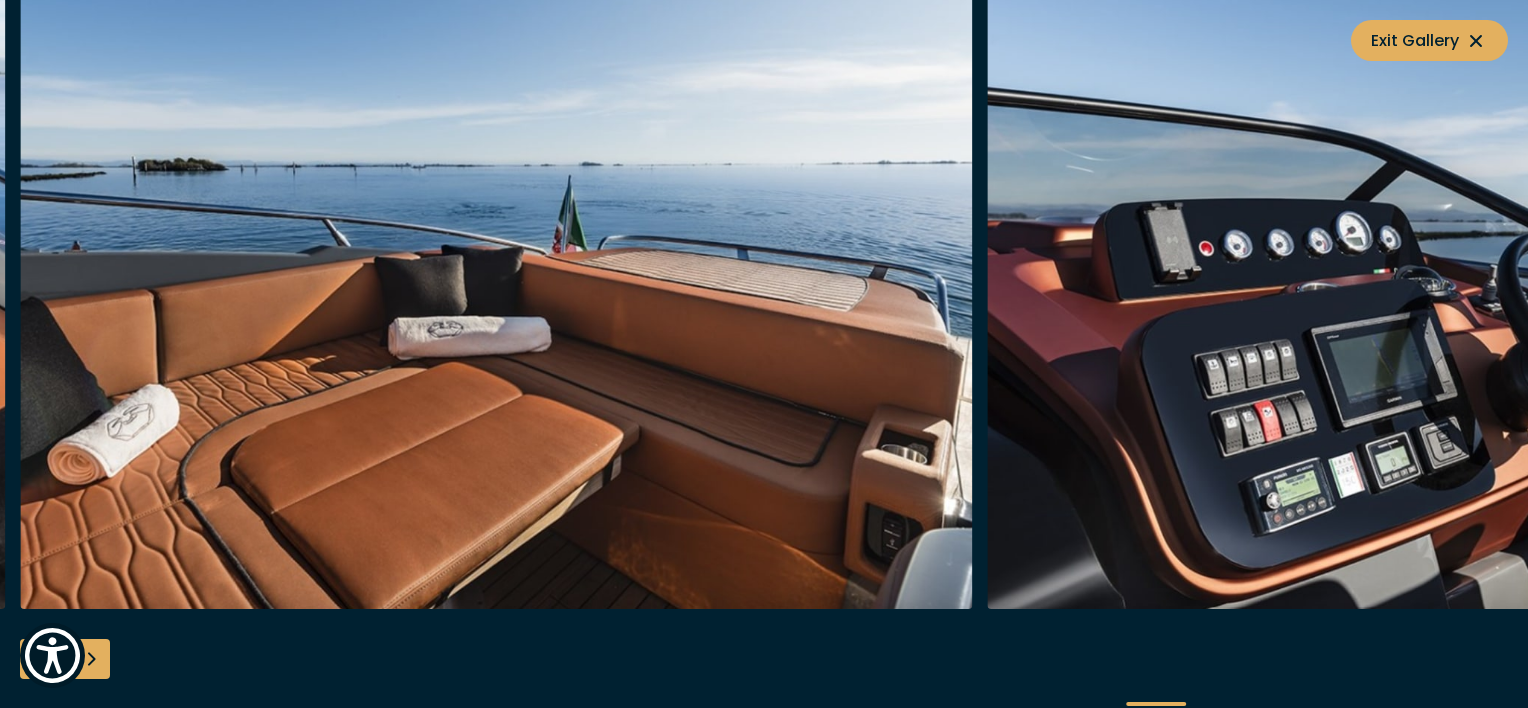 click at bounding box center [90, 659] 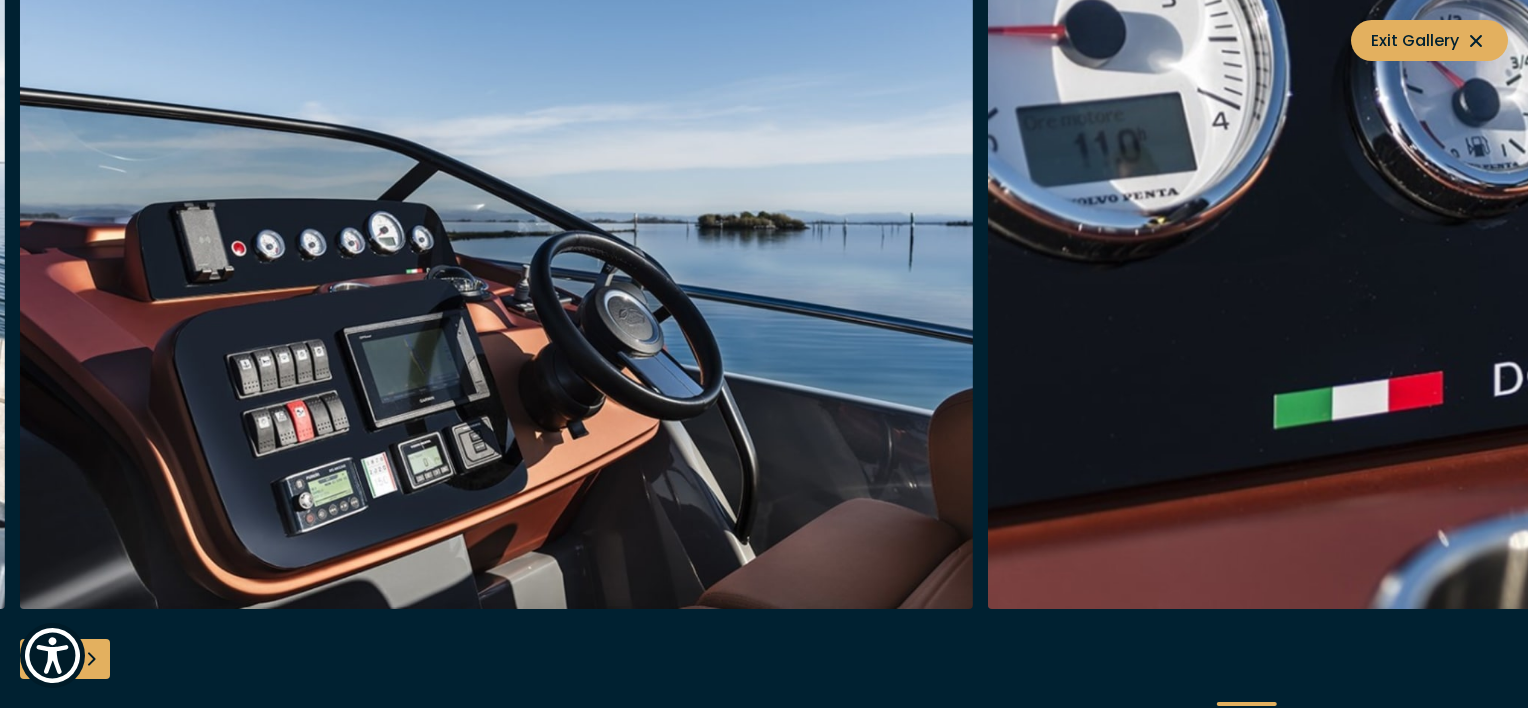 click at bounding box center [90, 659] 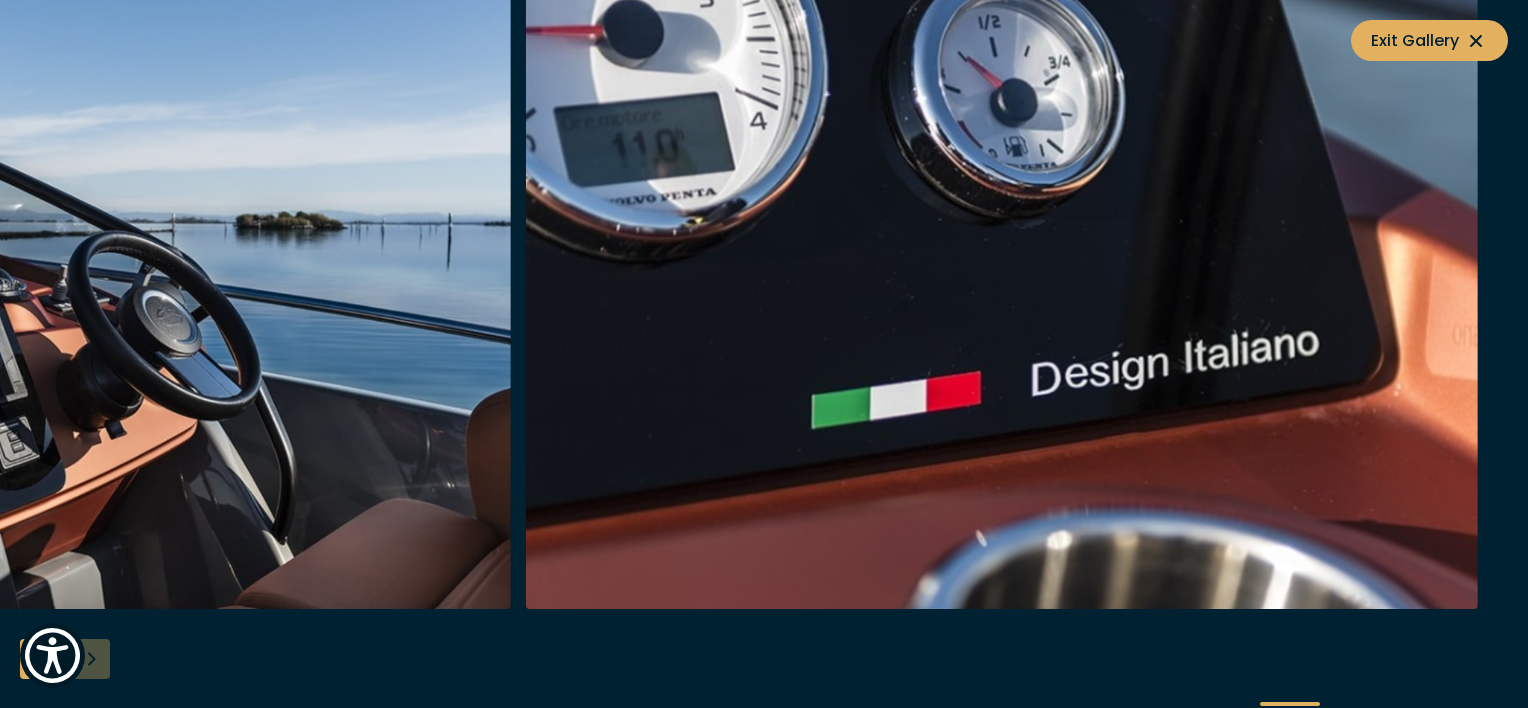 click at bounding box center (764, 354) 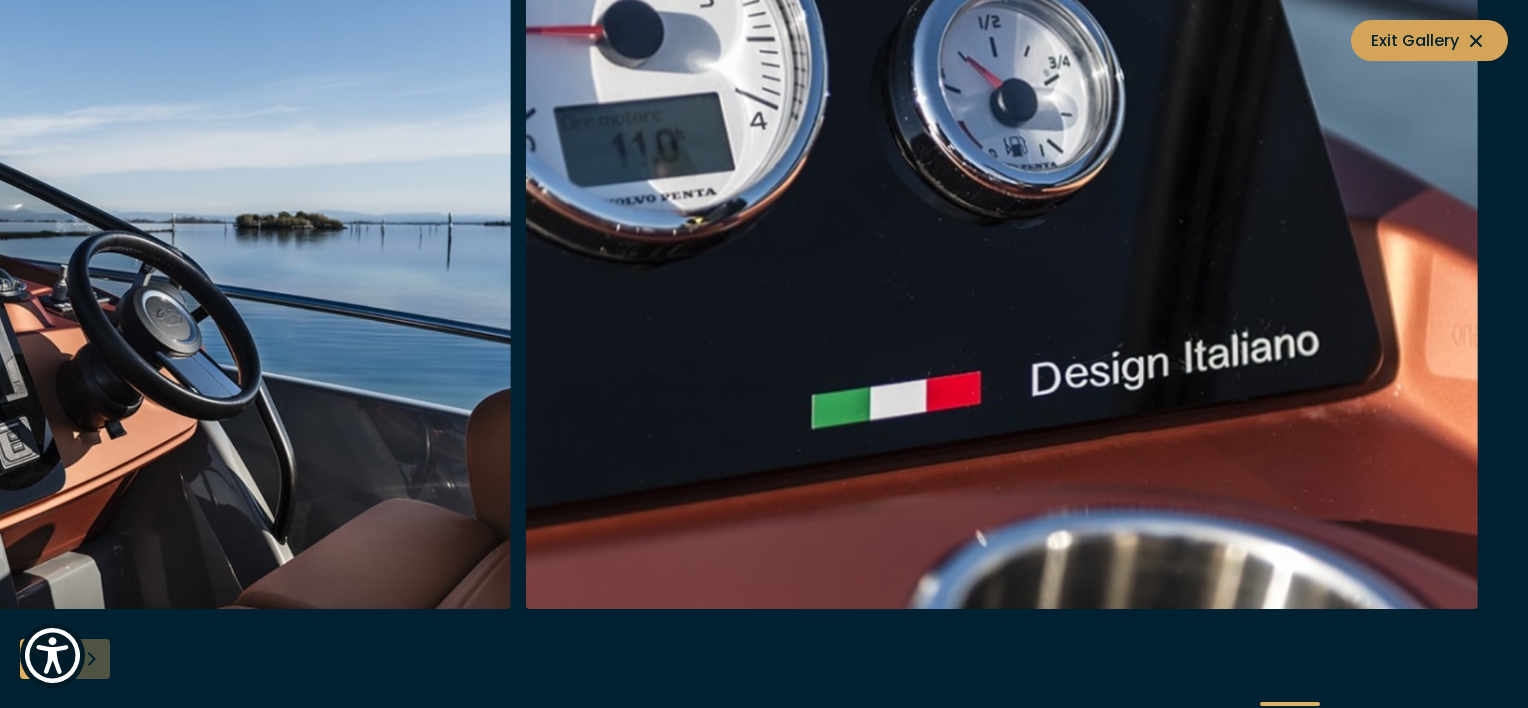 click on "Exit Gallery" at bounding box center (1429, 40) 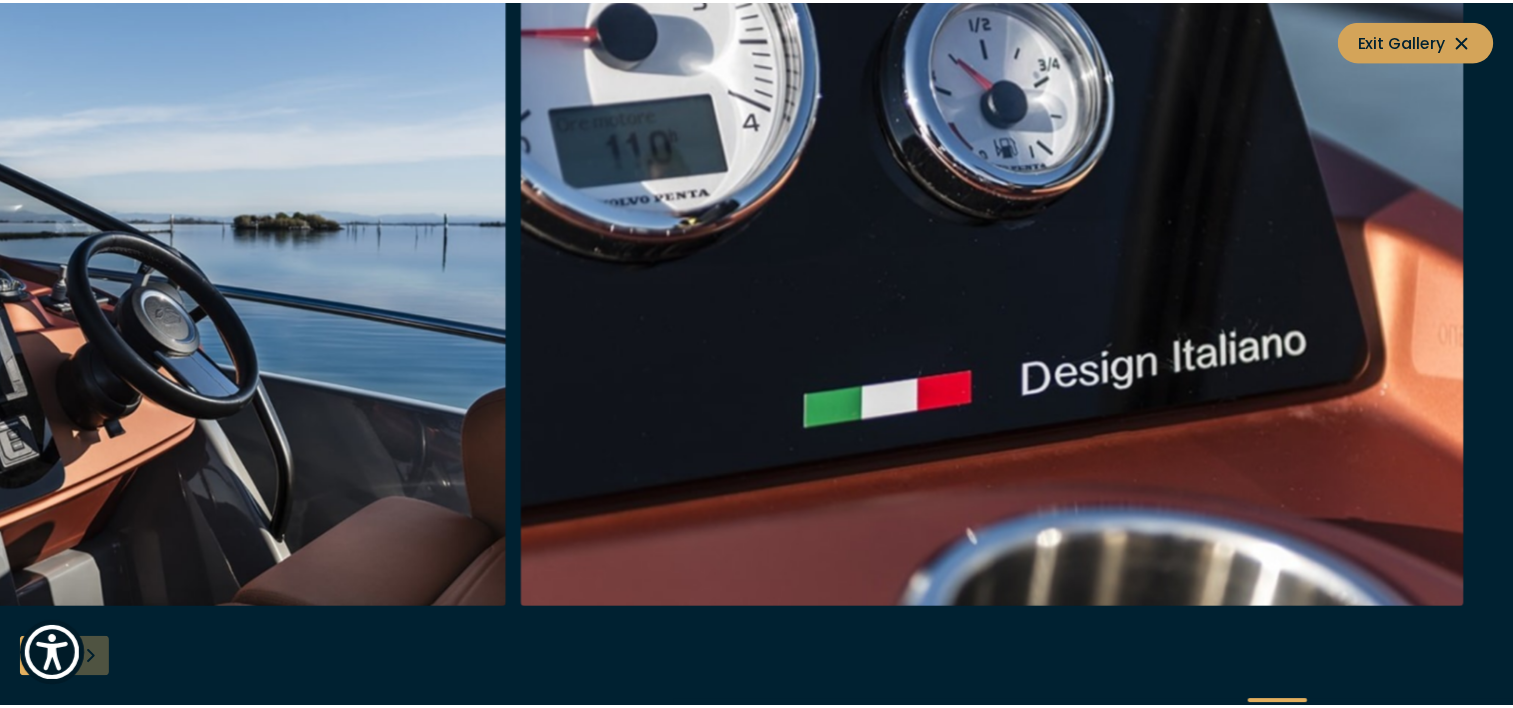 scroll, scrollTop: 2600, scrollLeft: 0, axis: vertical 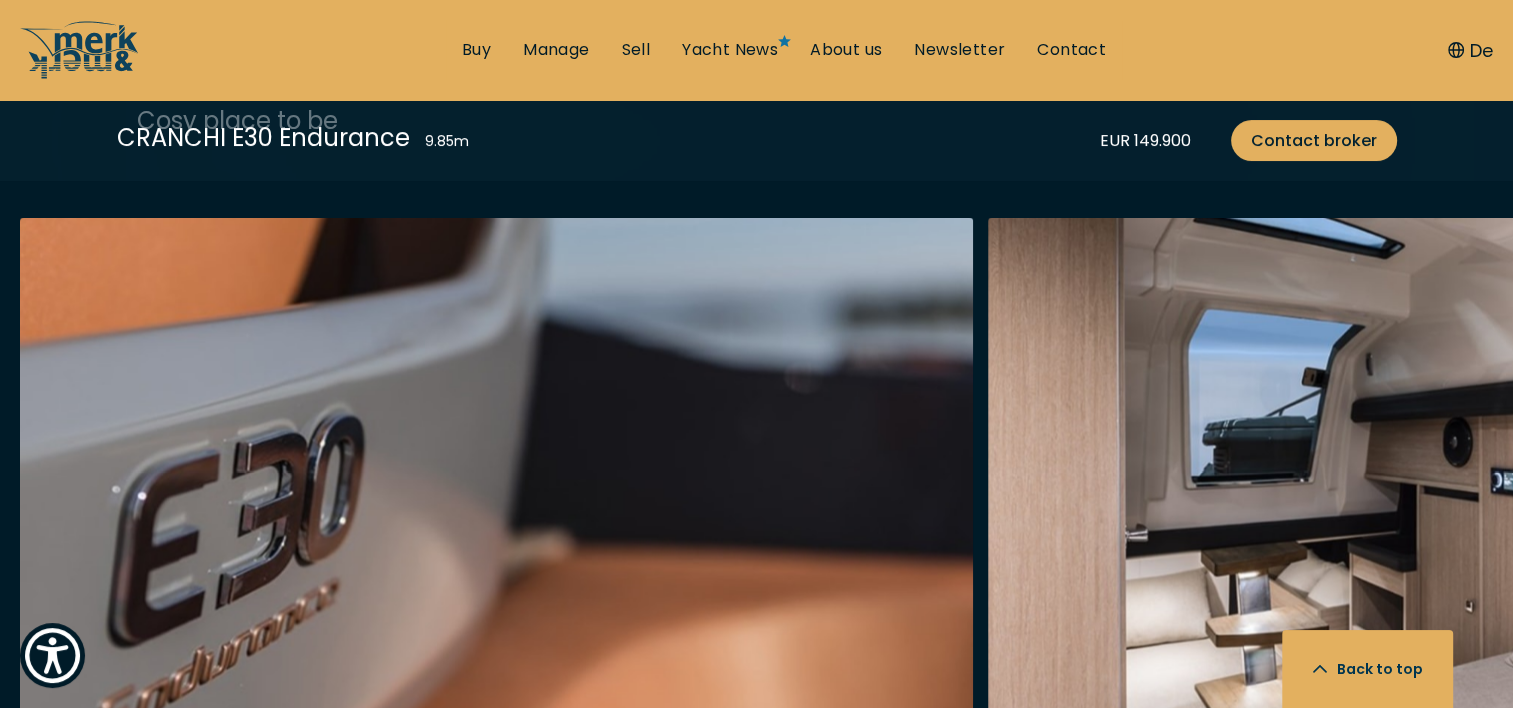 click at bounding box center (496, 537) 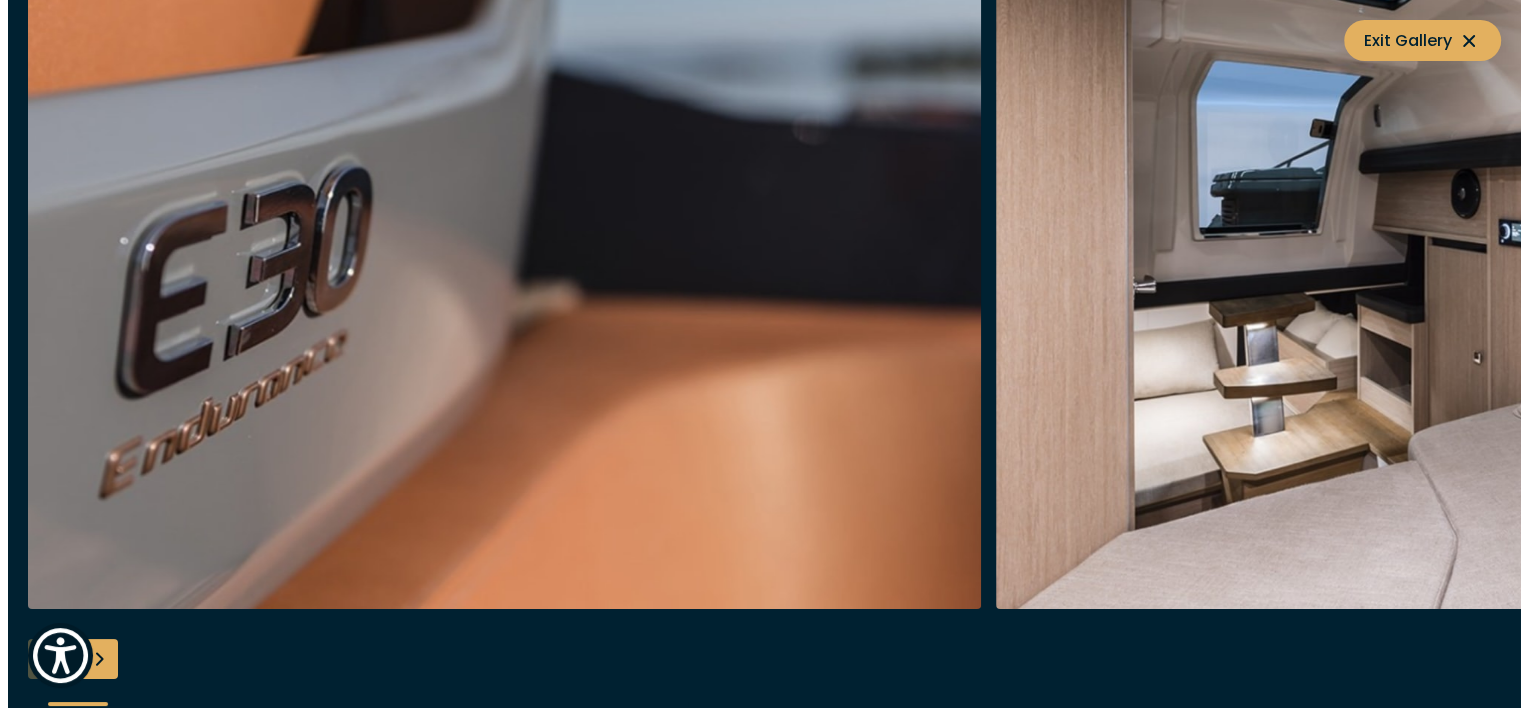 scroll, scrollTop: 3705, scrollLeft: 0, axis: vertical 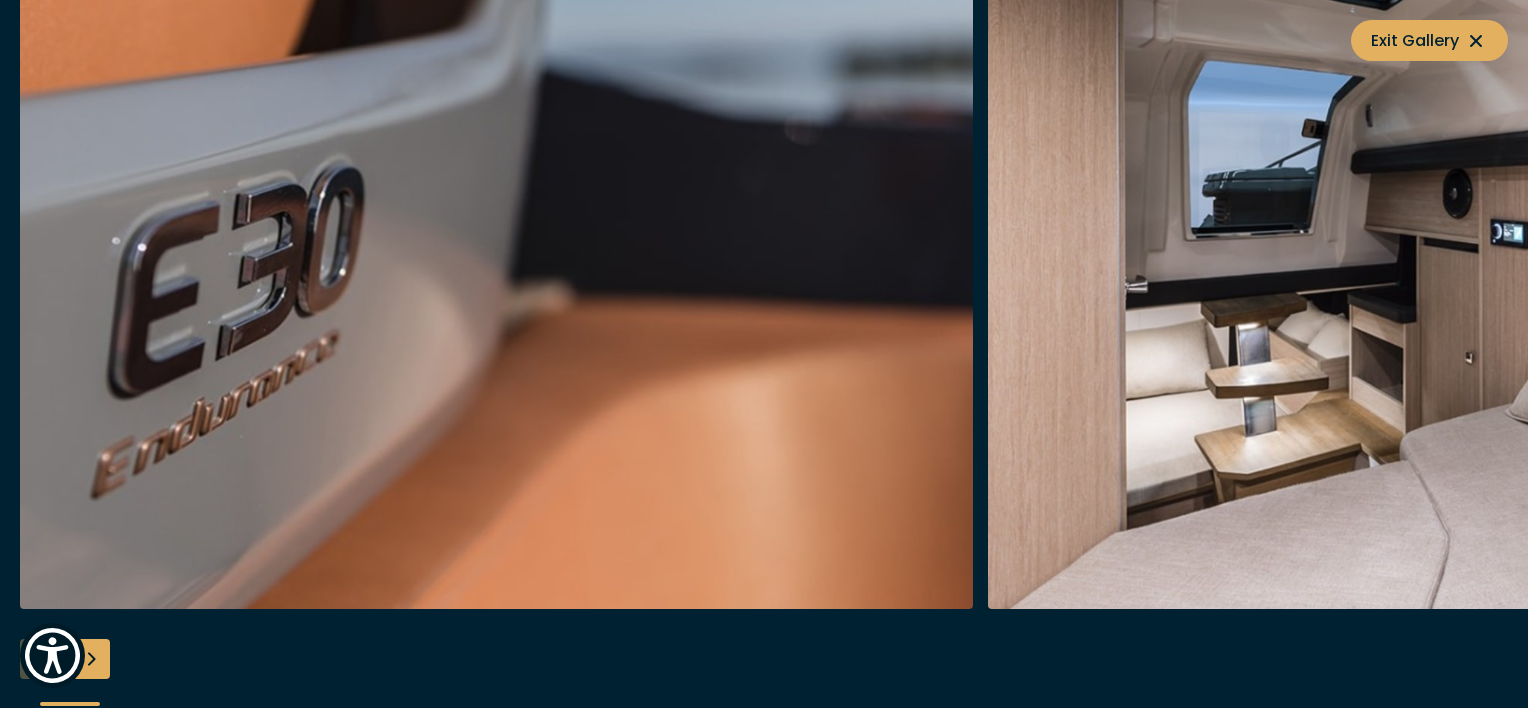 click at bounding box center (1464, 289) 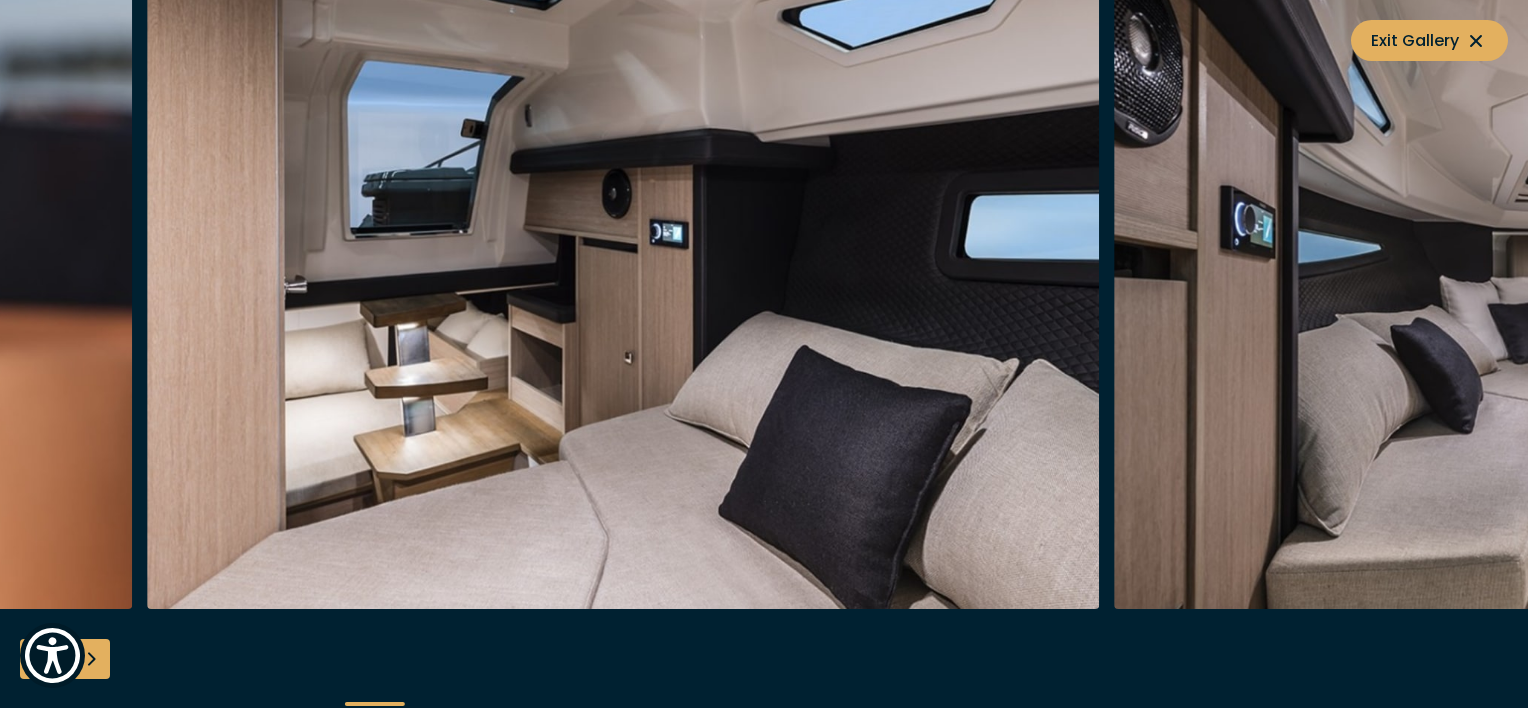 click at bounding box center (623, 289) 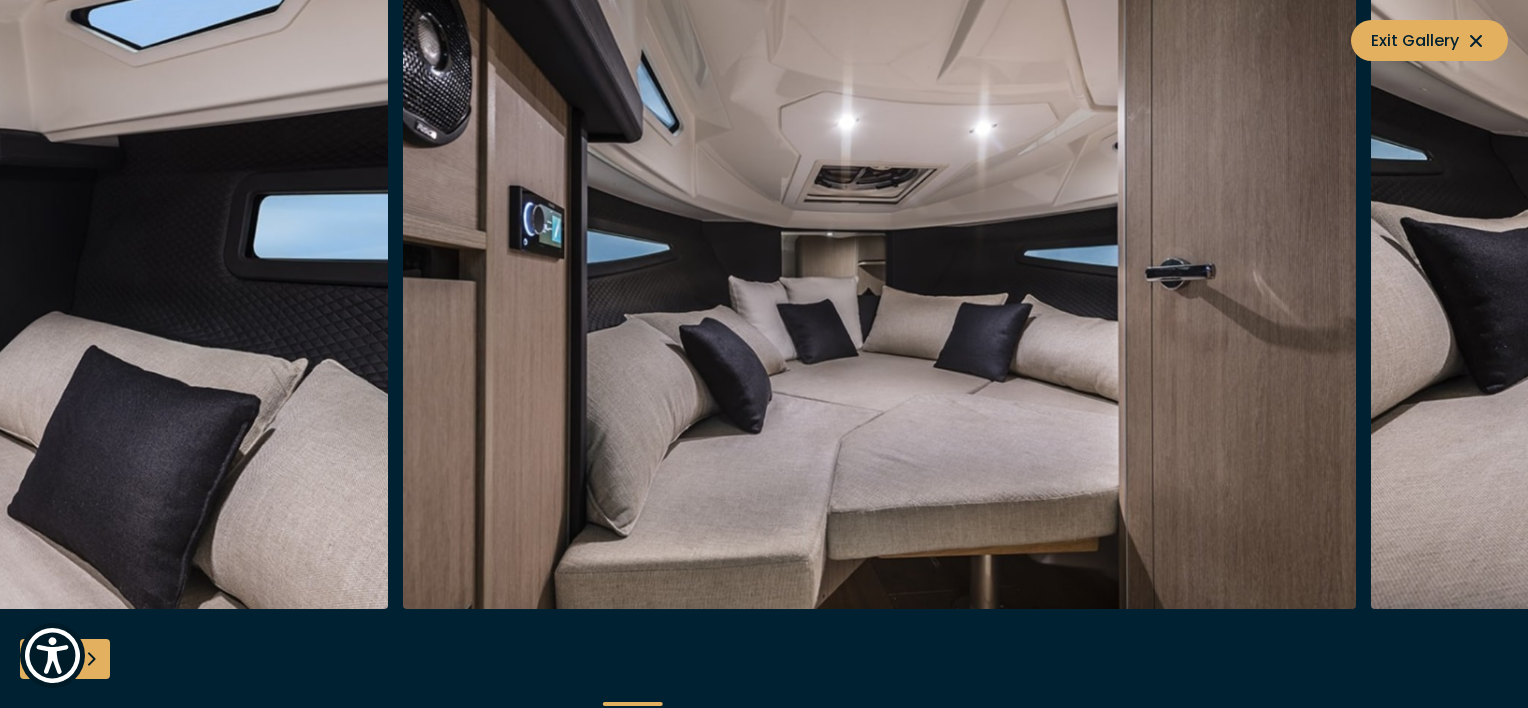 click at bounding box center [879, 289] 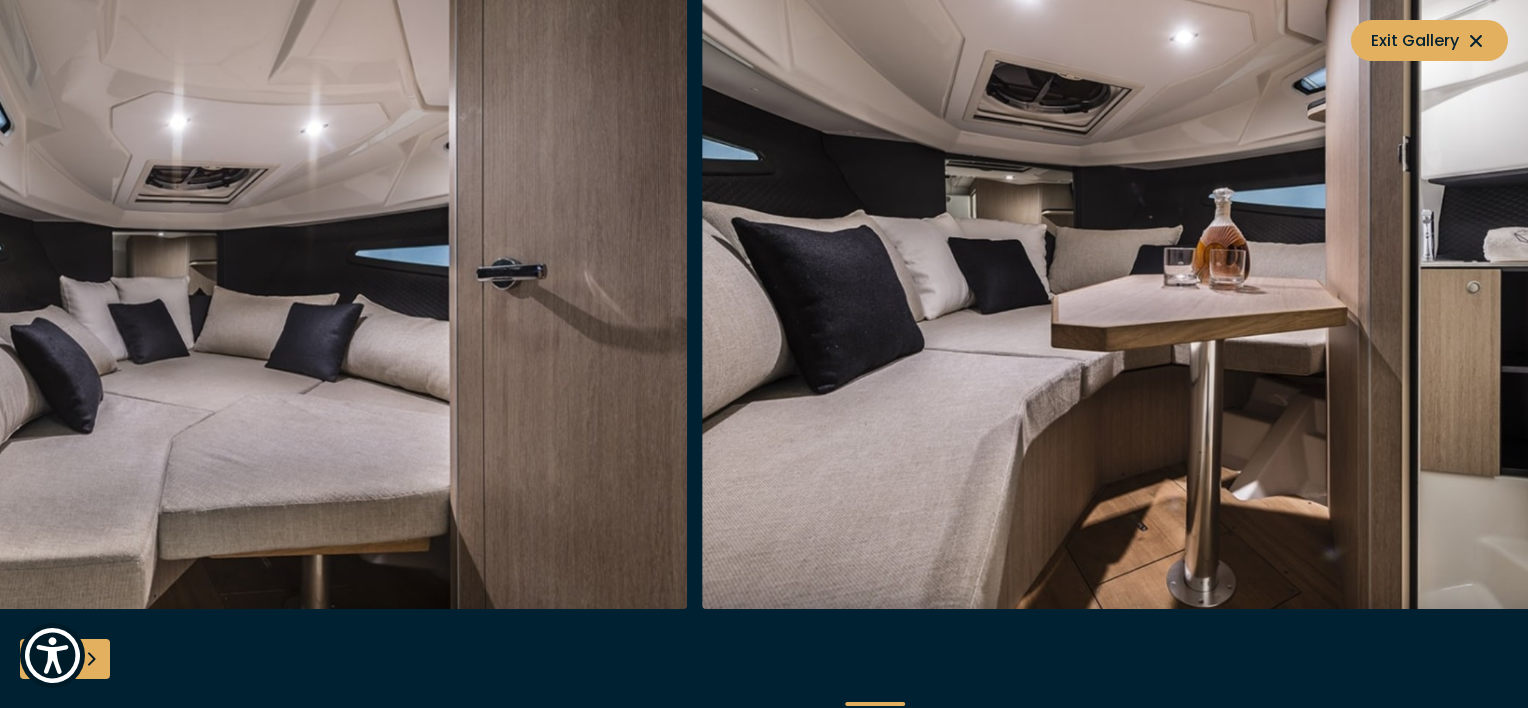 click at bounding box center [210, 289] 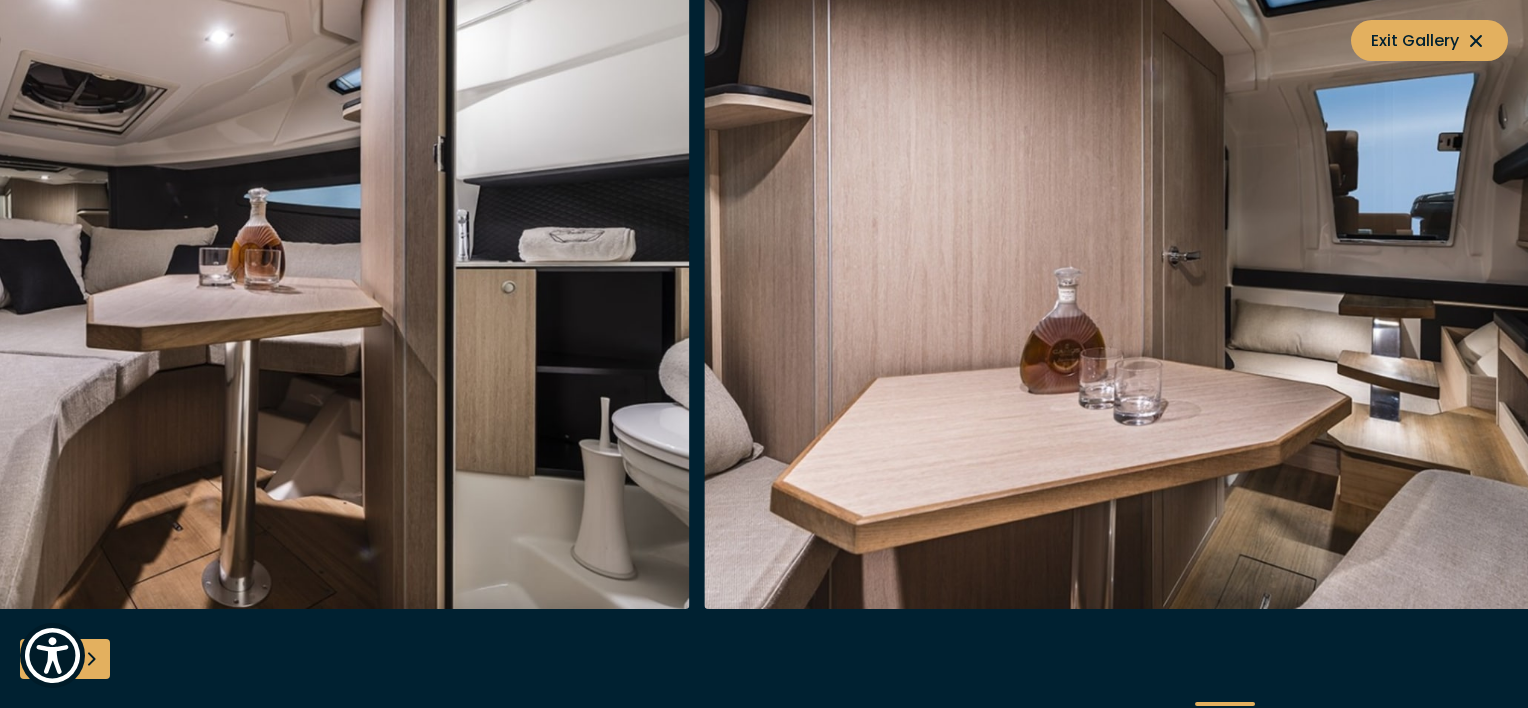 click at bounding box center (213, 289) 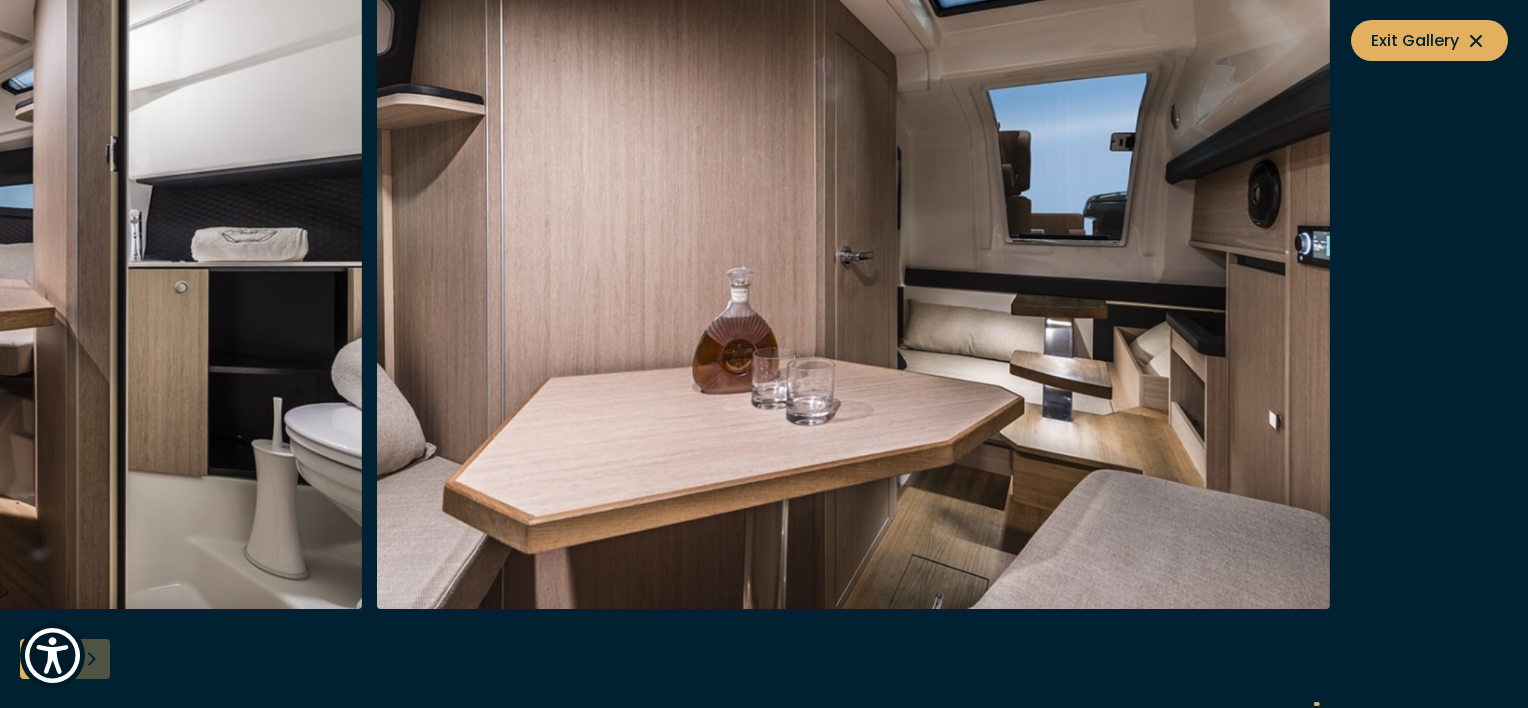 click at bounding box center [853, 289] 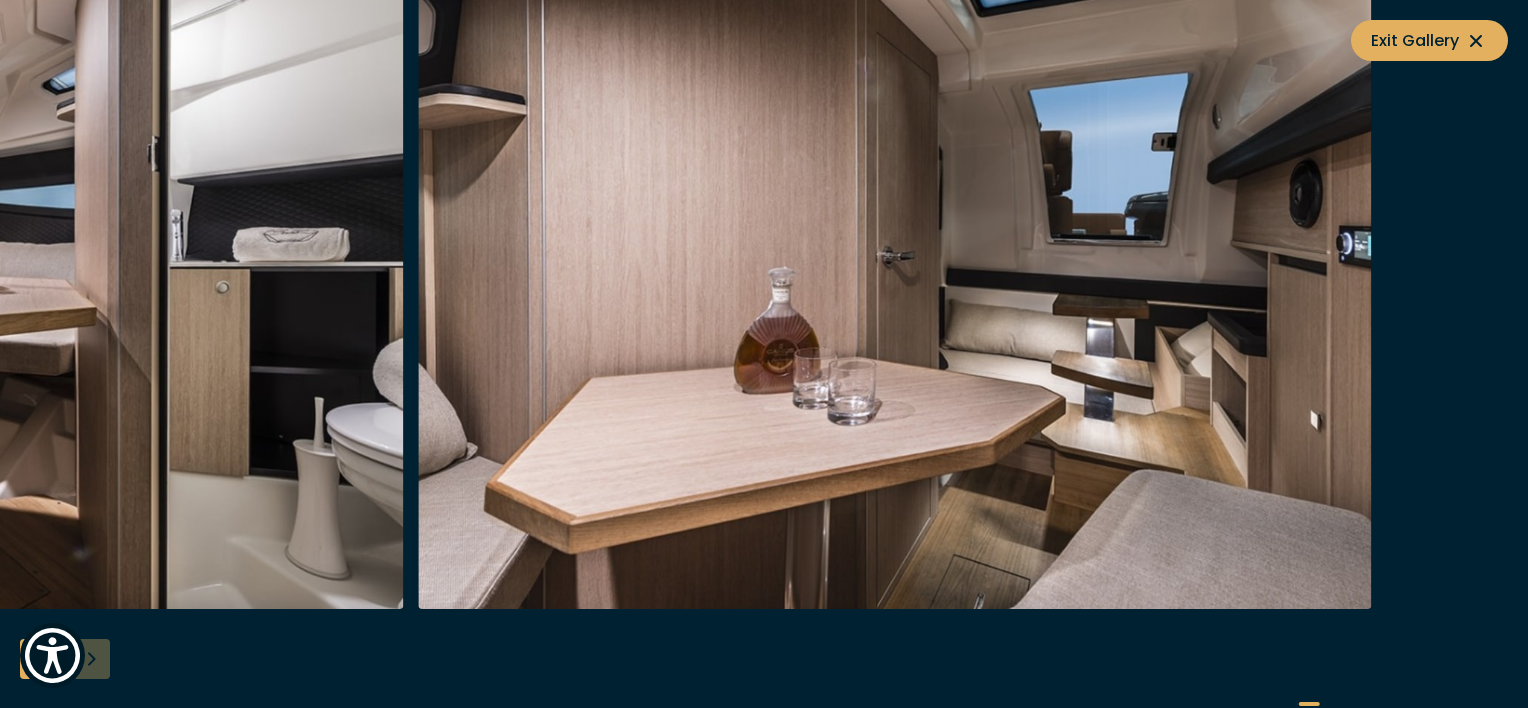 click at bounding box center (895, 289) 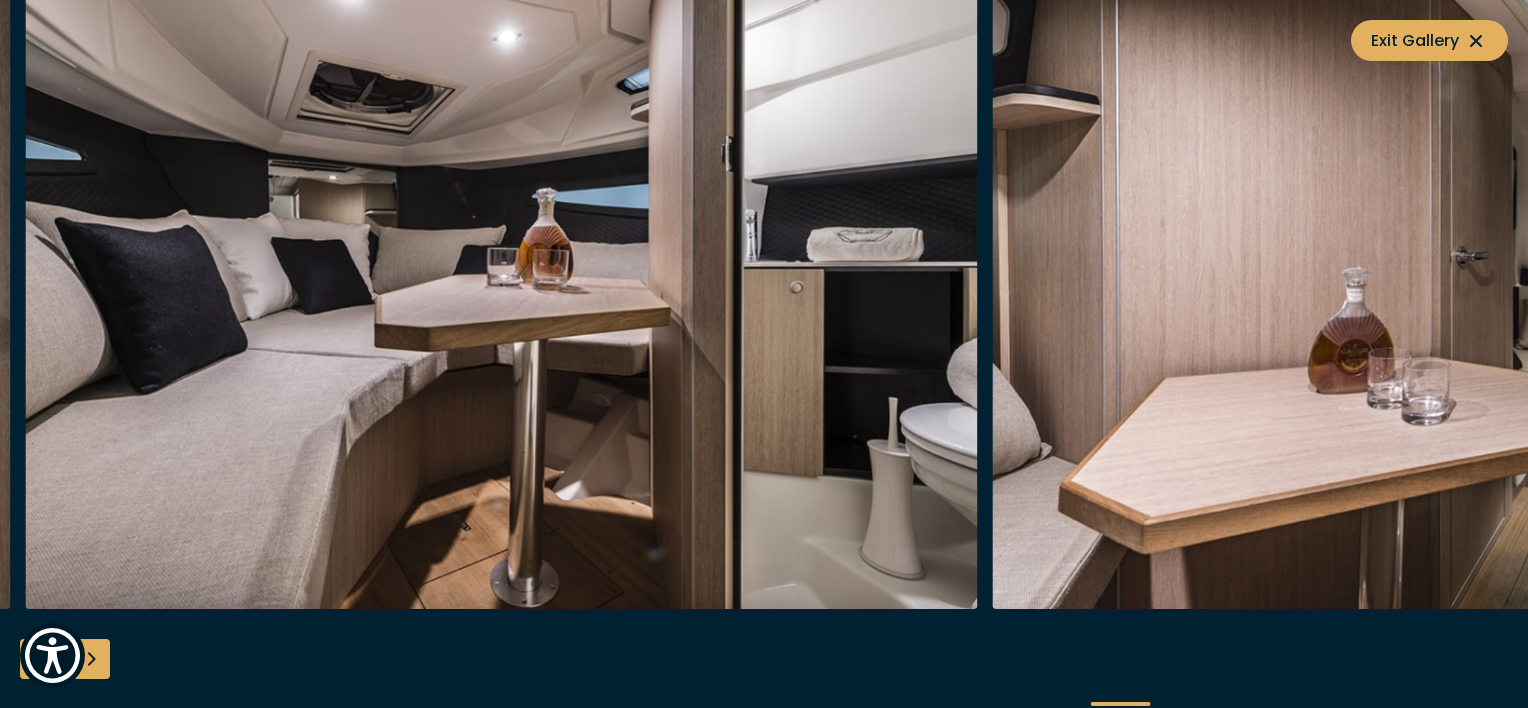 click at bounding box center [1469, 289] 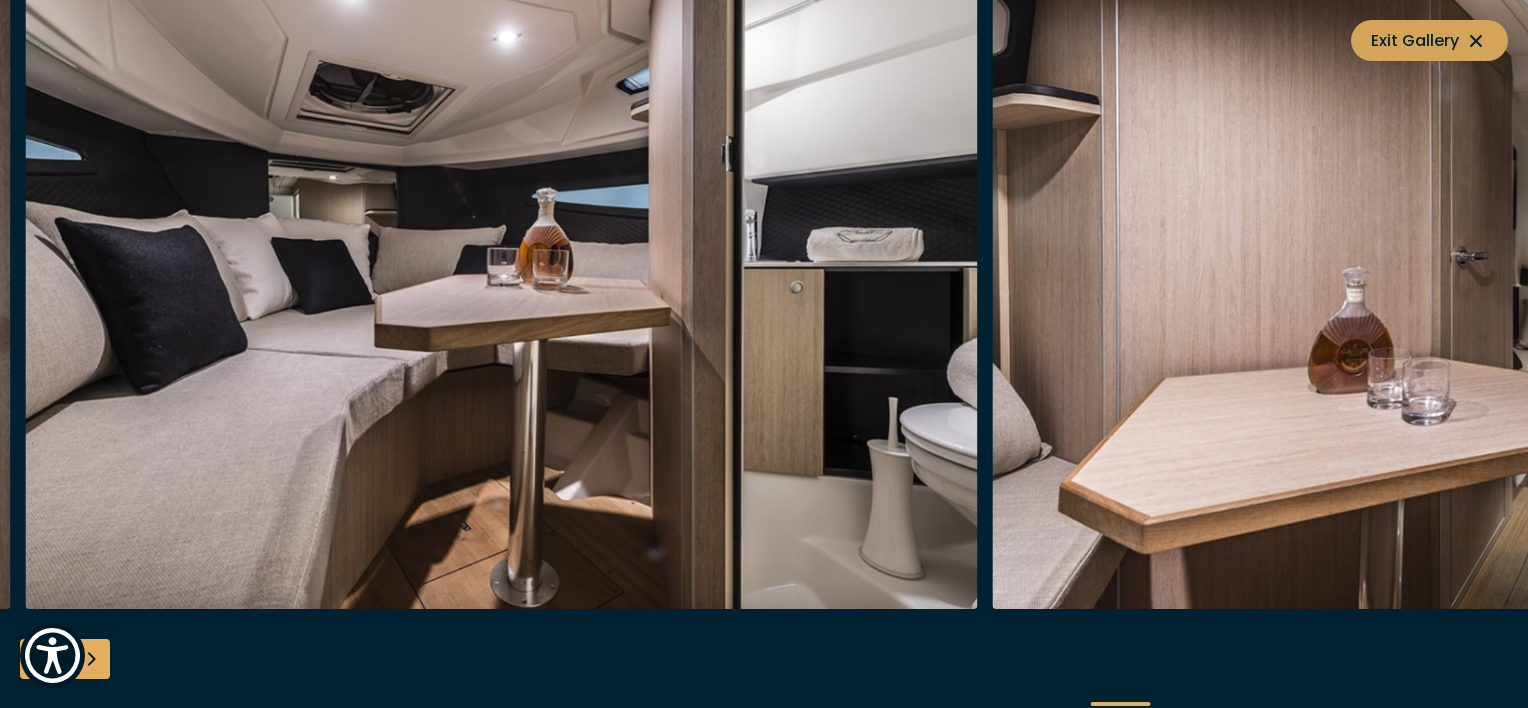 click on "Exit Gallery" at bounding box center [1429, 40] 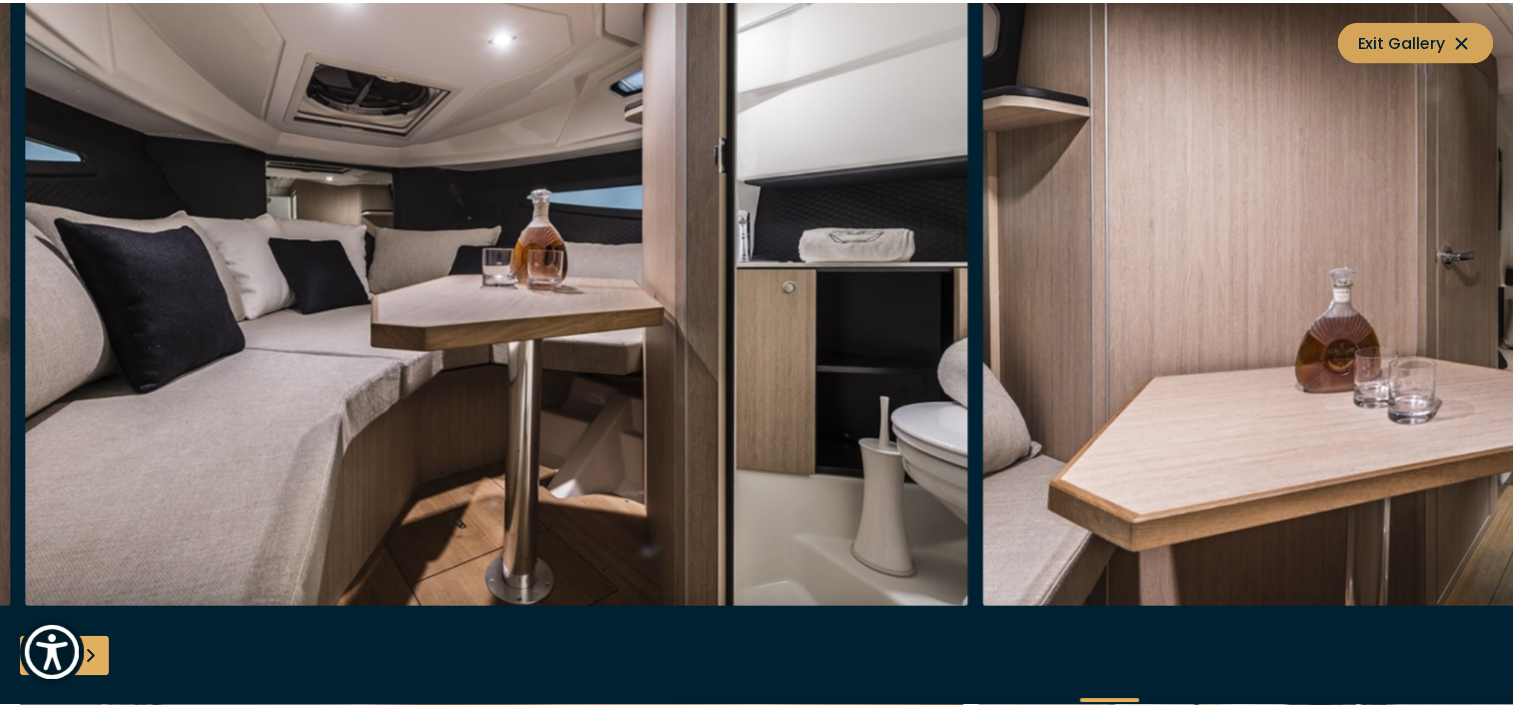 scroll, scrollTop: 3700, scrollLeft: 0, axis: vertical 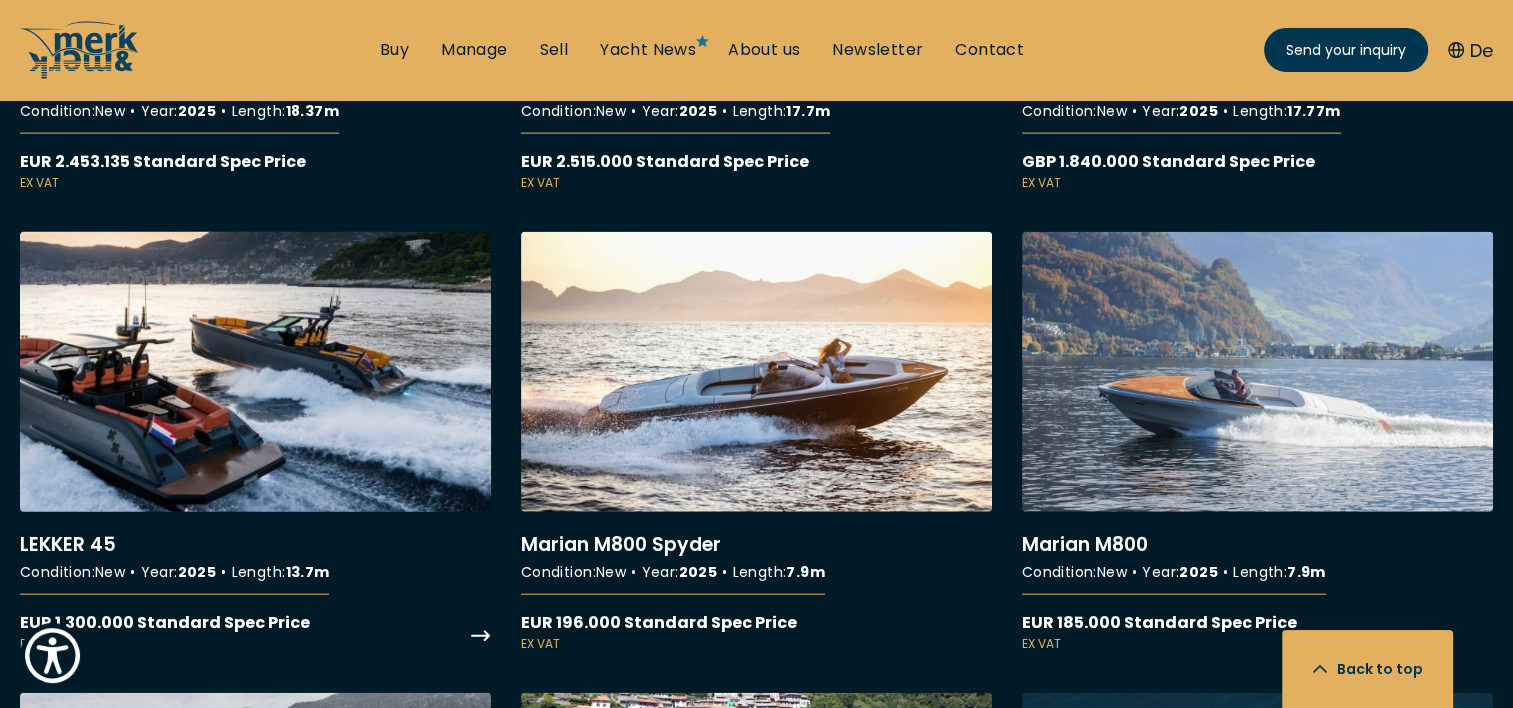 click on "More details about  LEKKER 45" at bounding box center (255, 442) 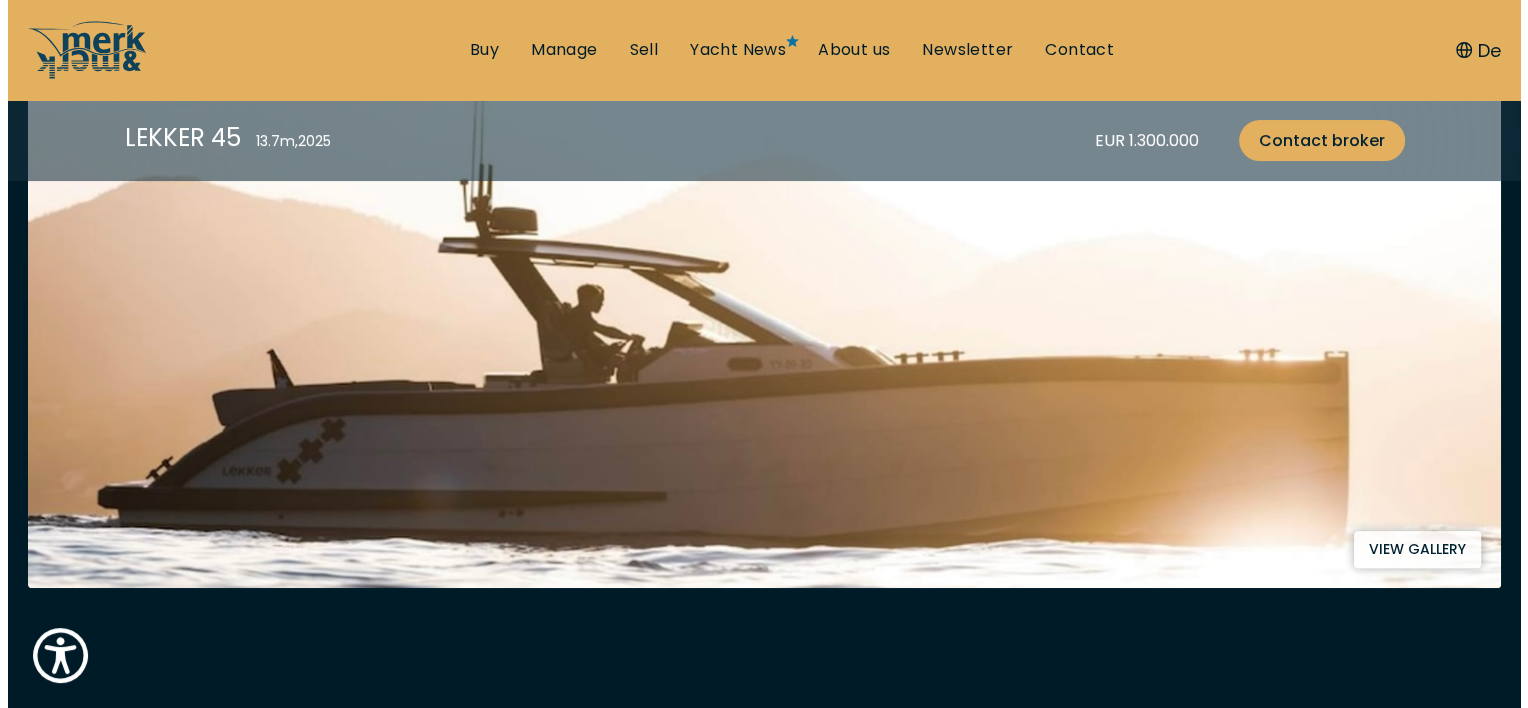 scroll, scrollTop: 500, scrollLeft: 0, axis: vertical 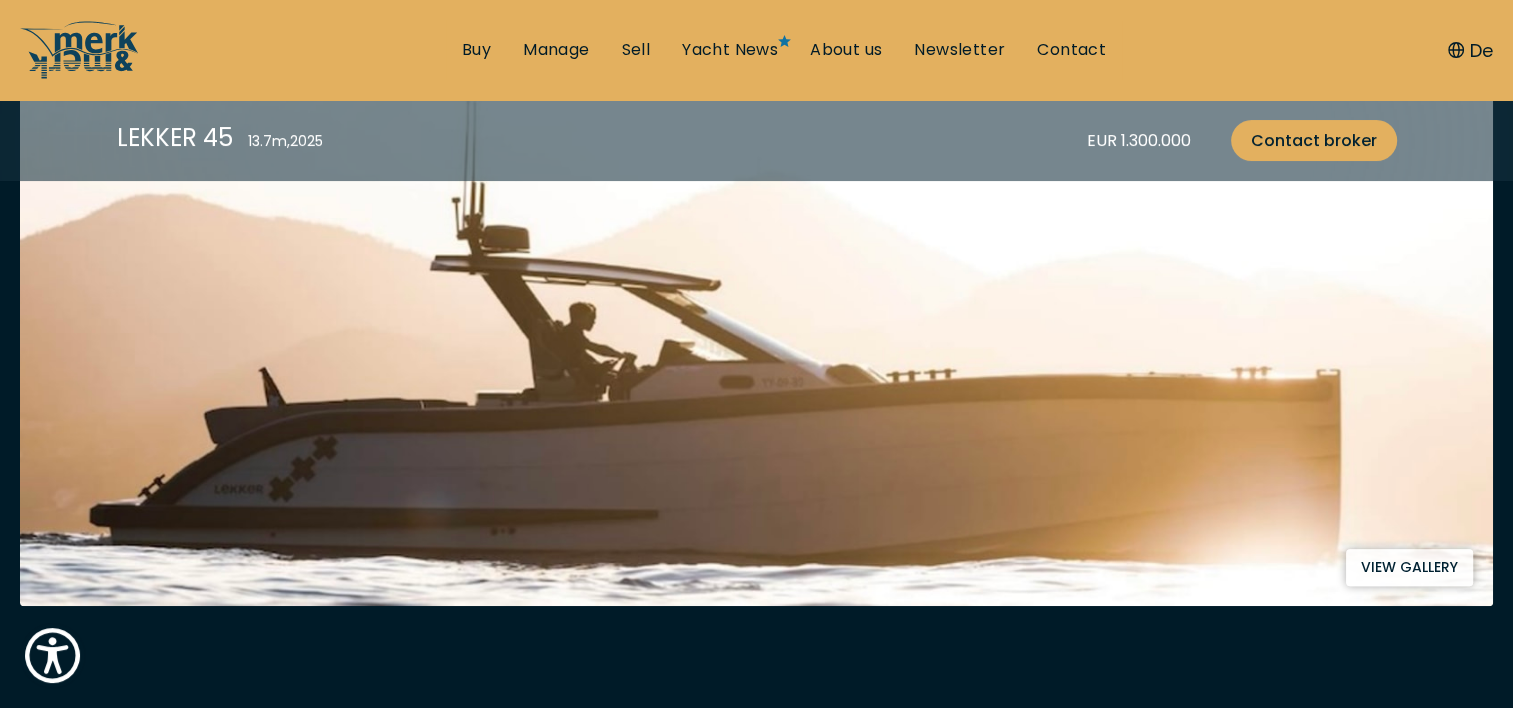 click at bounding box center (756, 318) 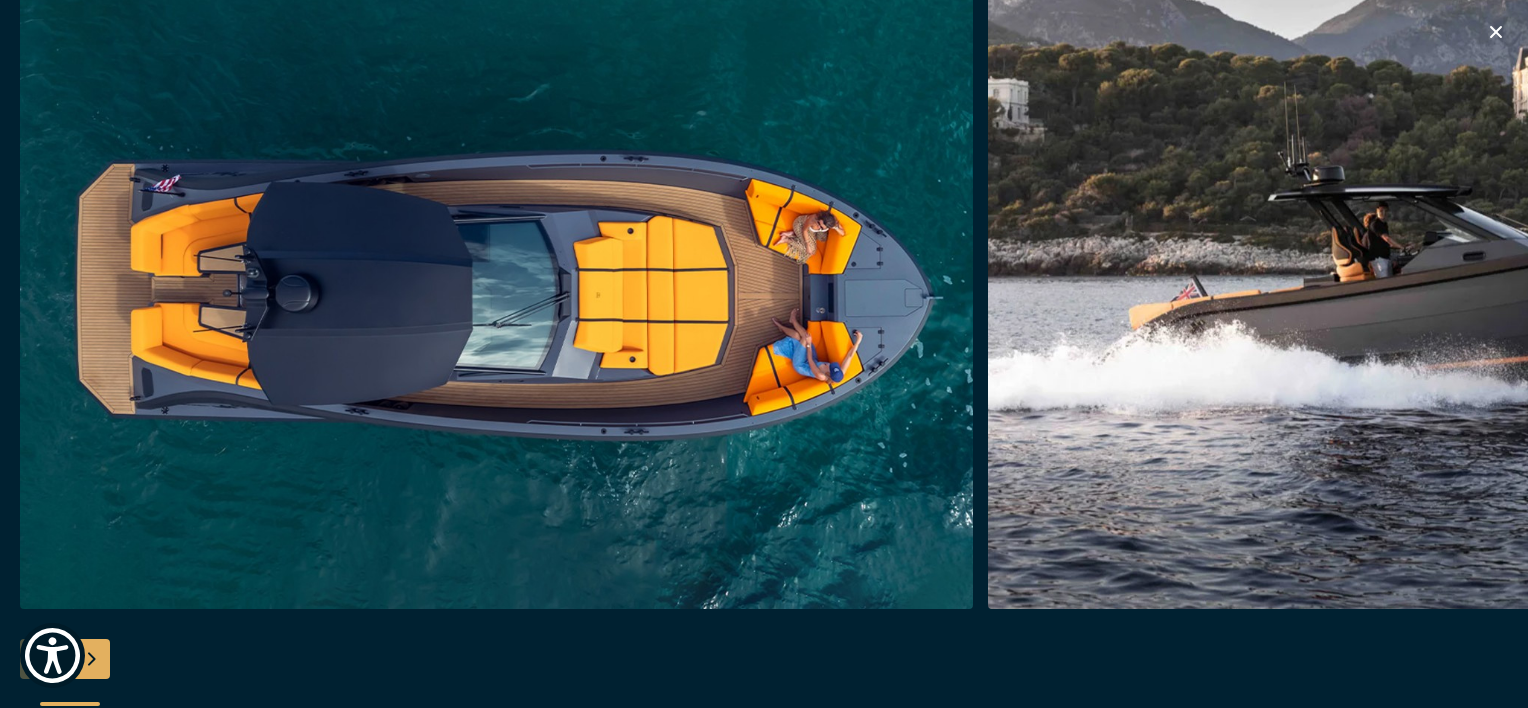 click at bounding box center [90, 659] 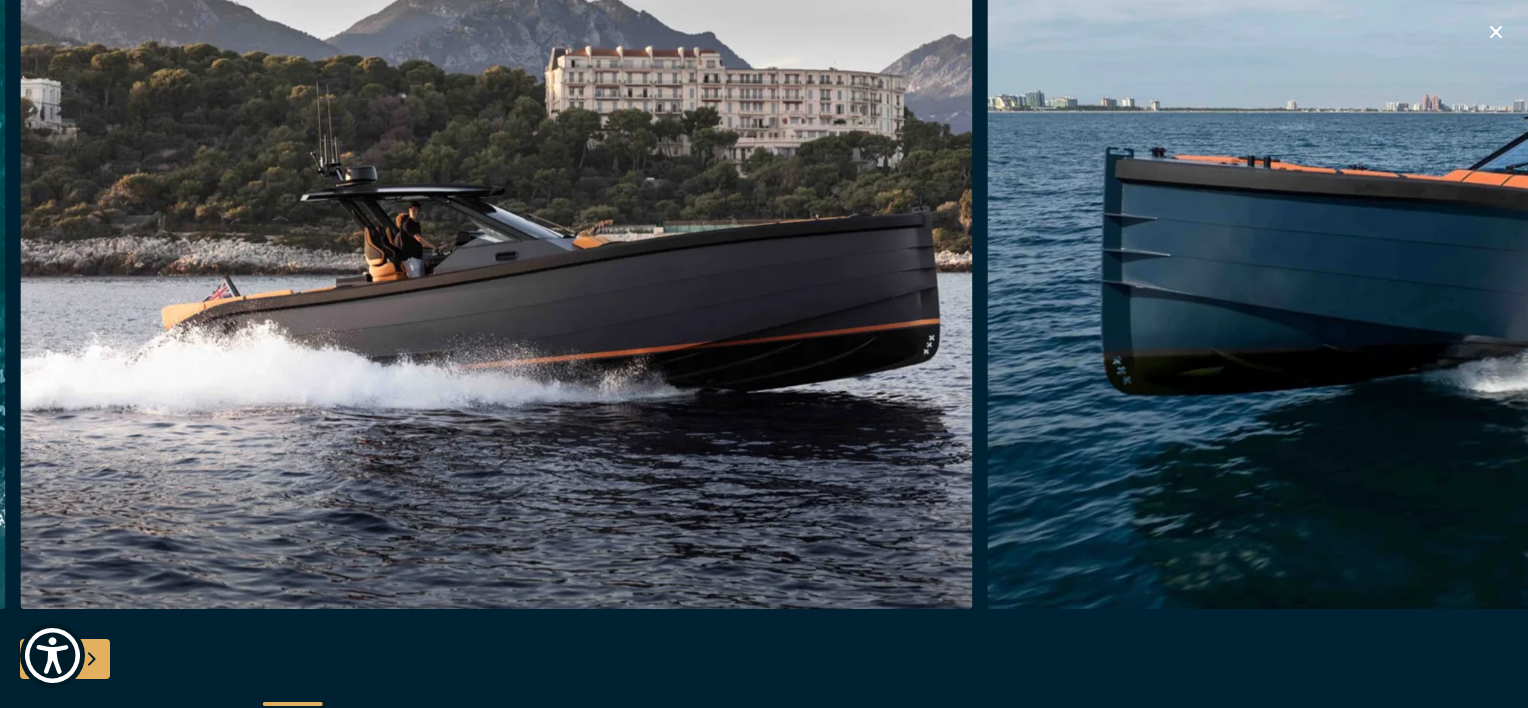 click at bounding box center (90, 659) 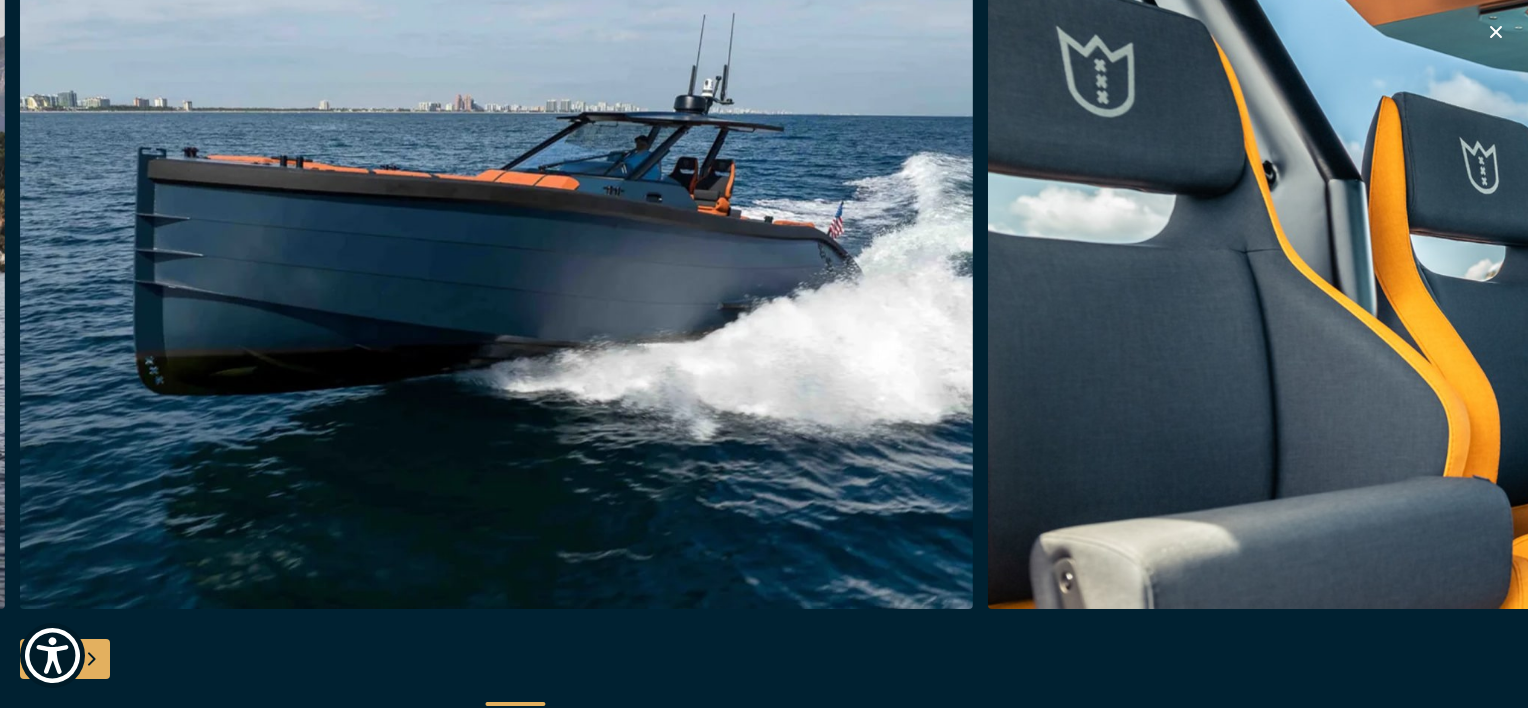 click at bounding box center (90, 659) 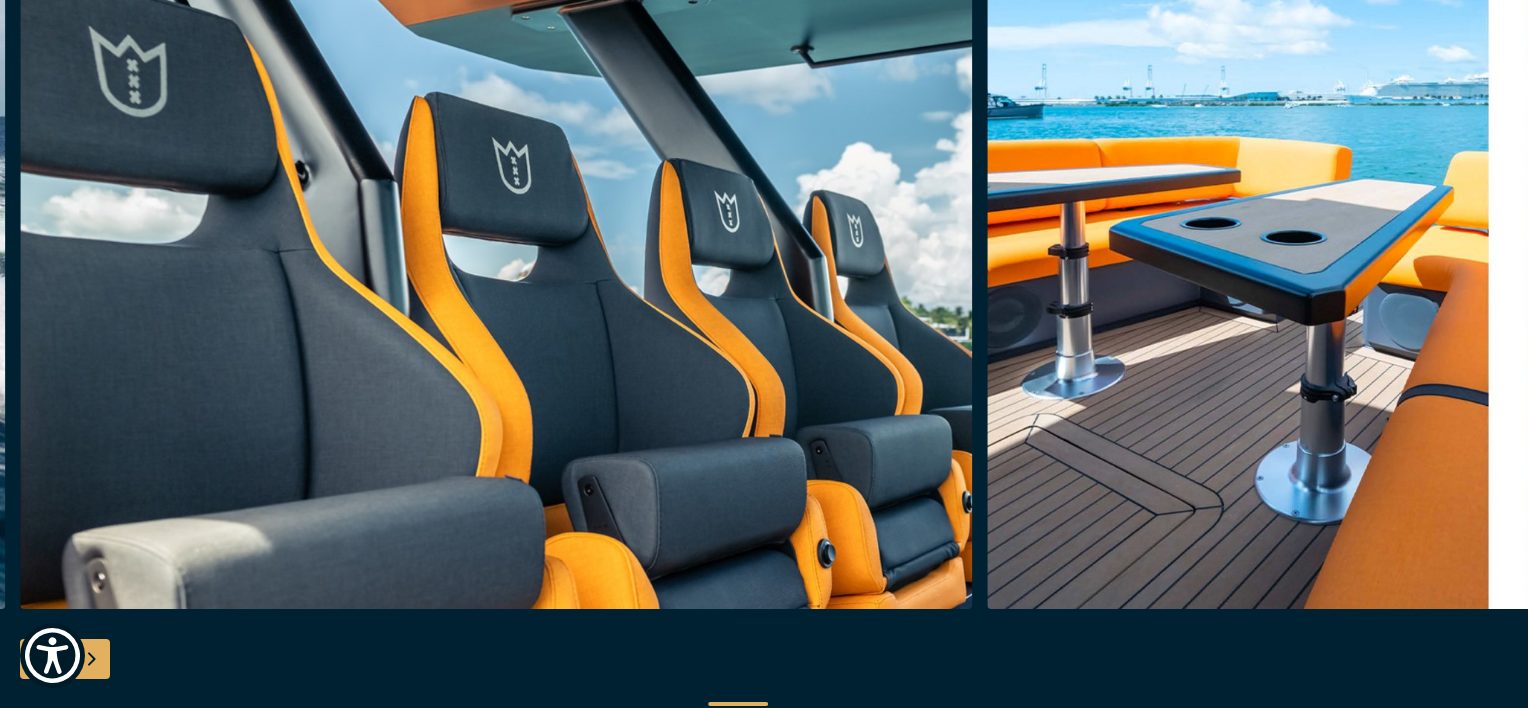 click at bounding box center (90, 659) 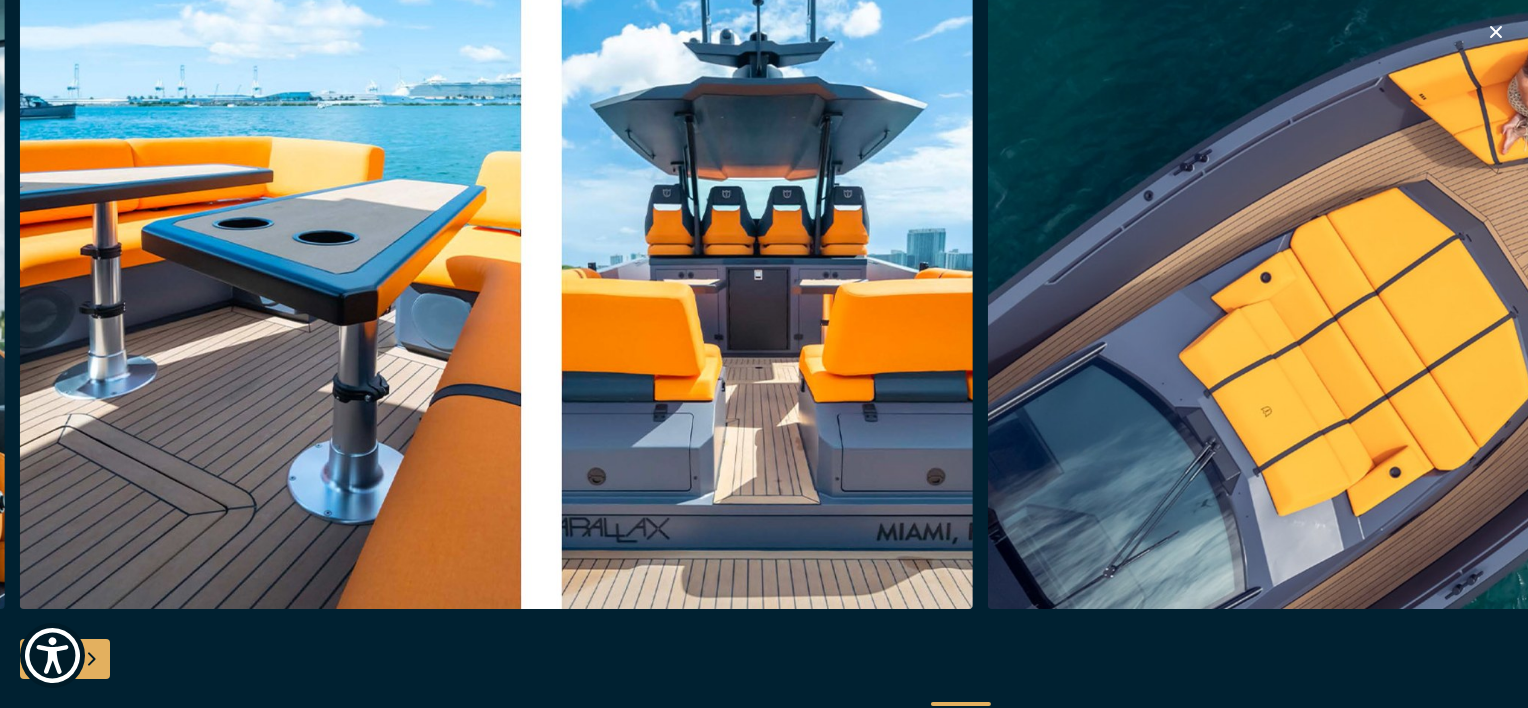 click at bounding box center (90, 659) 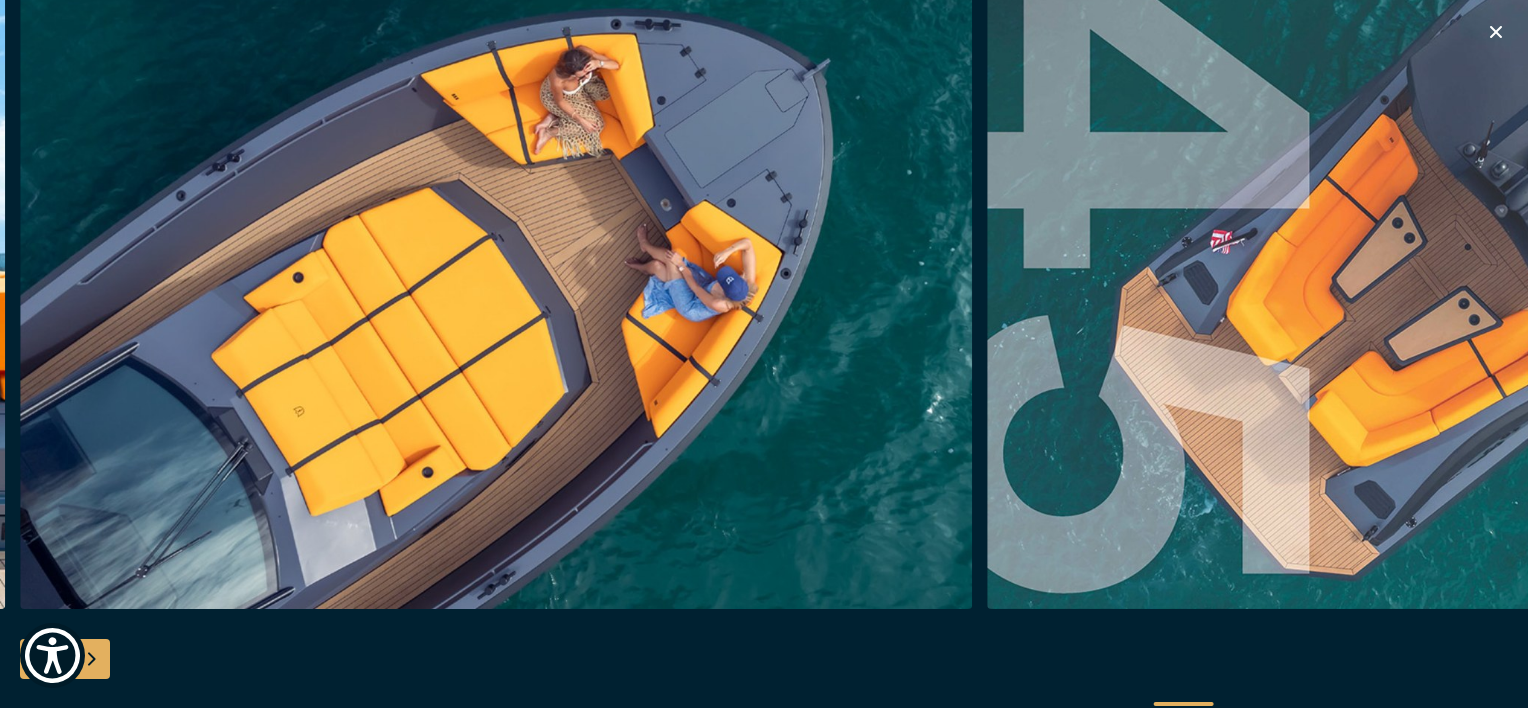 click at bounding box center [90, 659] 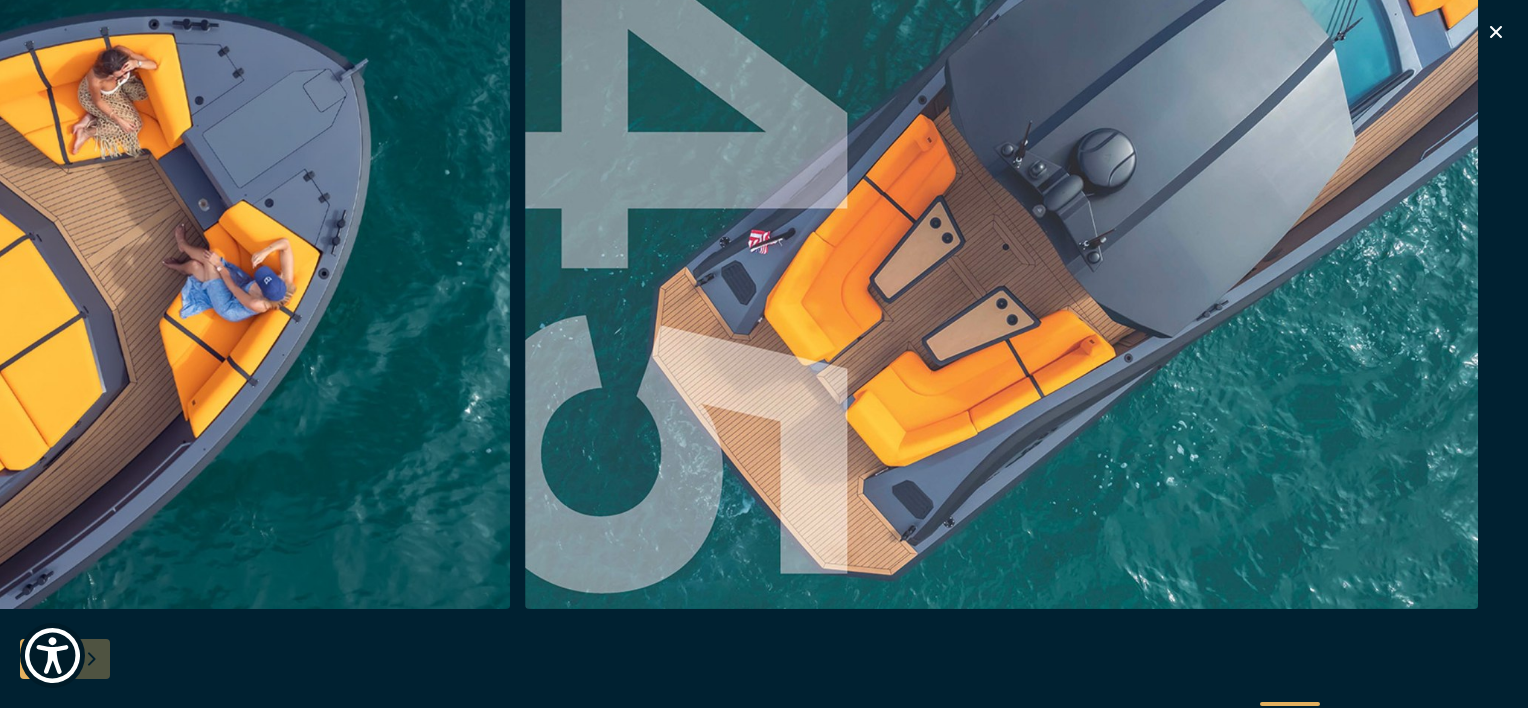 click at bounding box center [764, 354] 